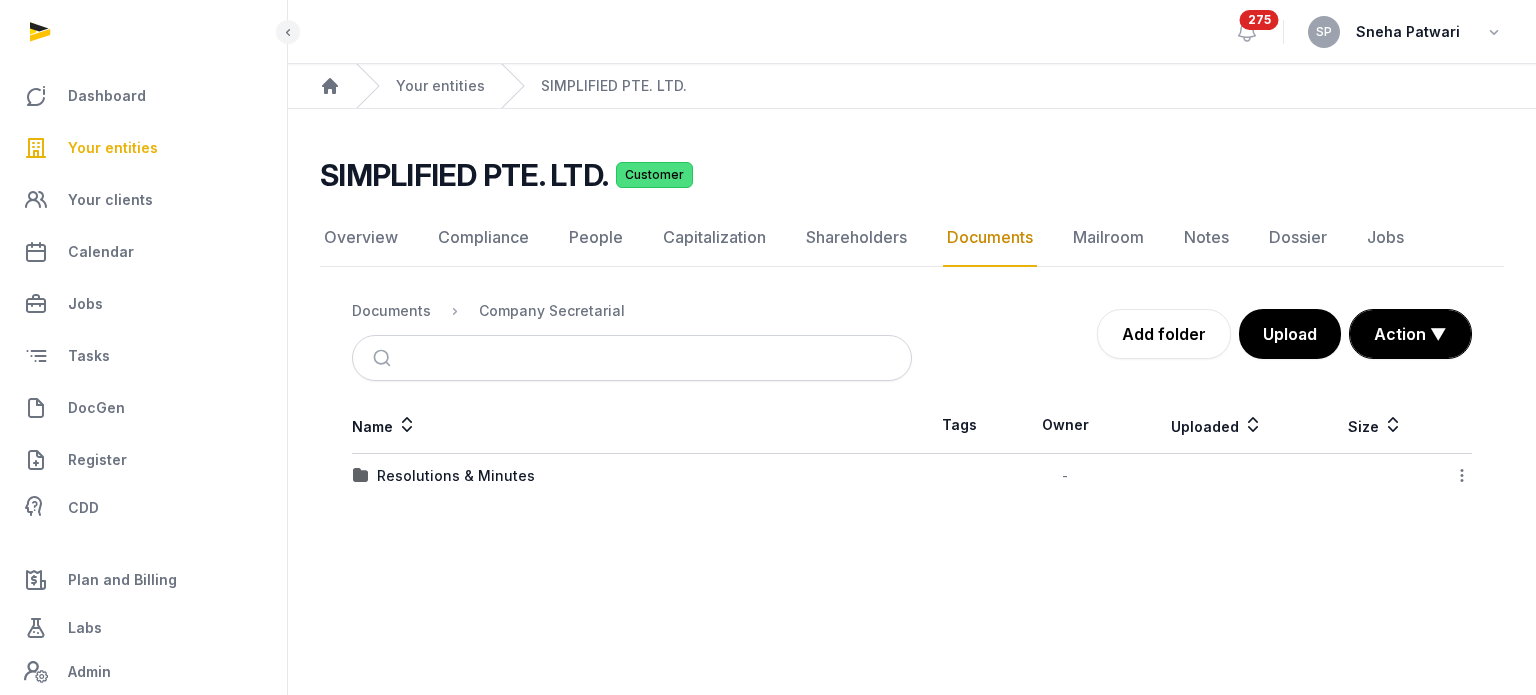 scroll, scrollTop: 0, scrollLeft: 0, axis: both 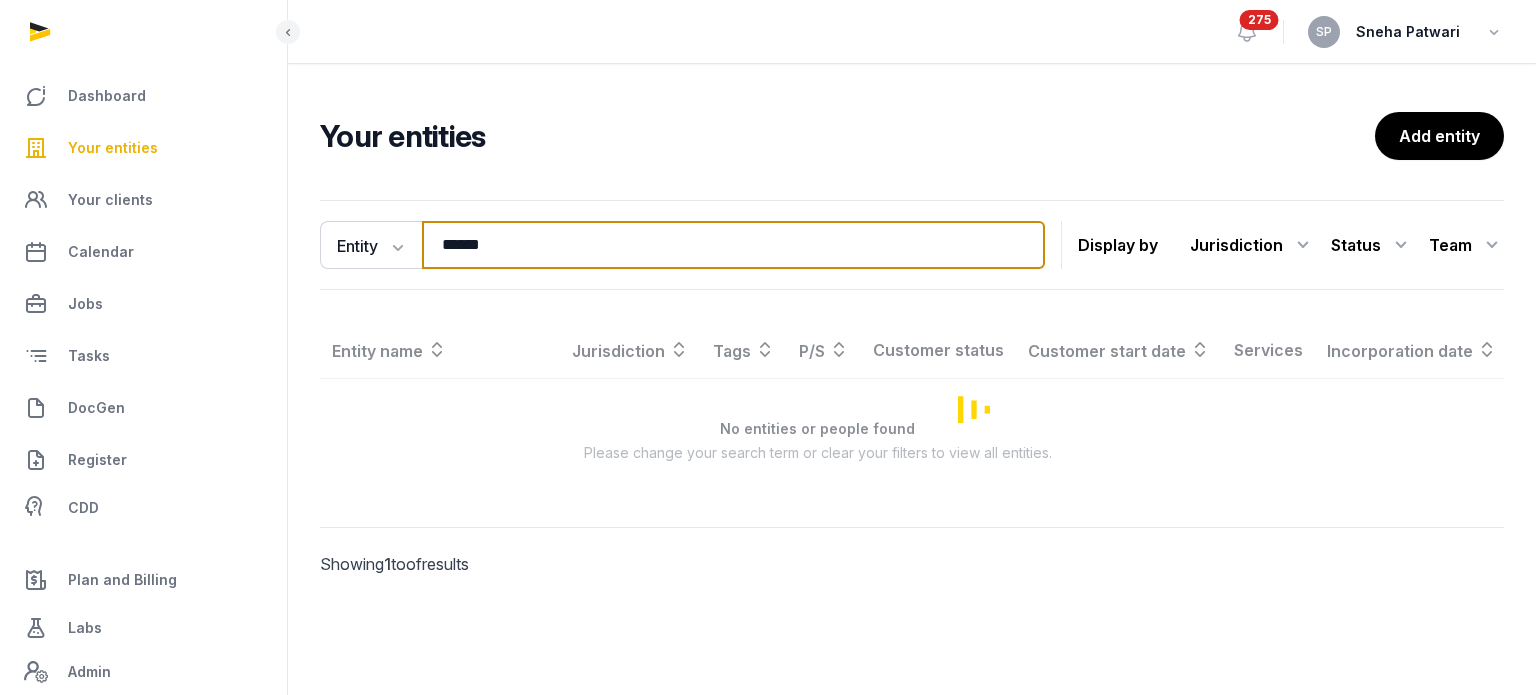 click on "******" at bounding box center [733, 245] 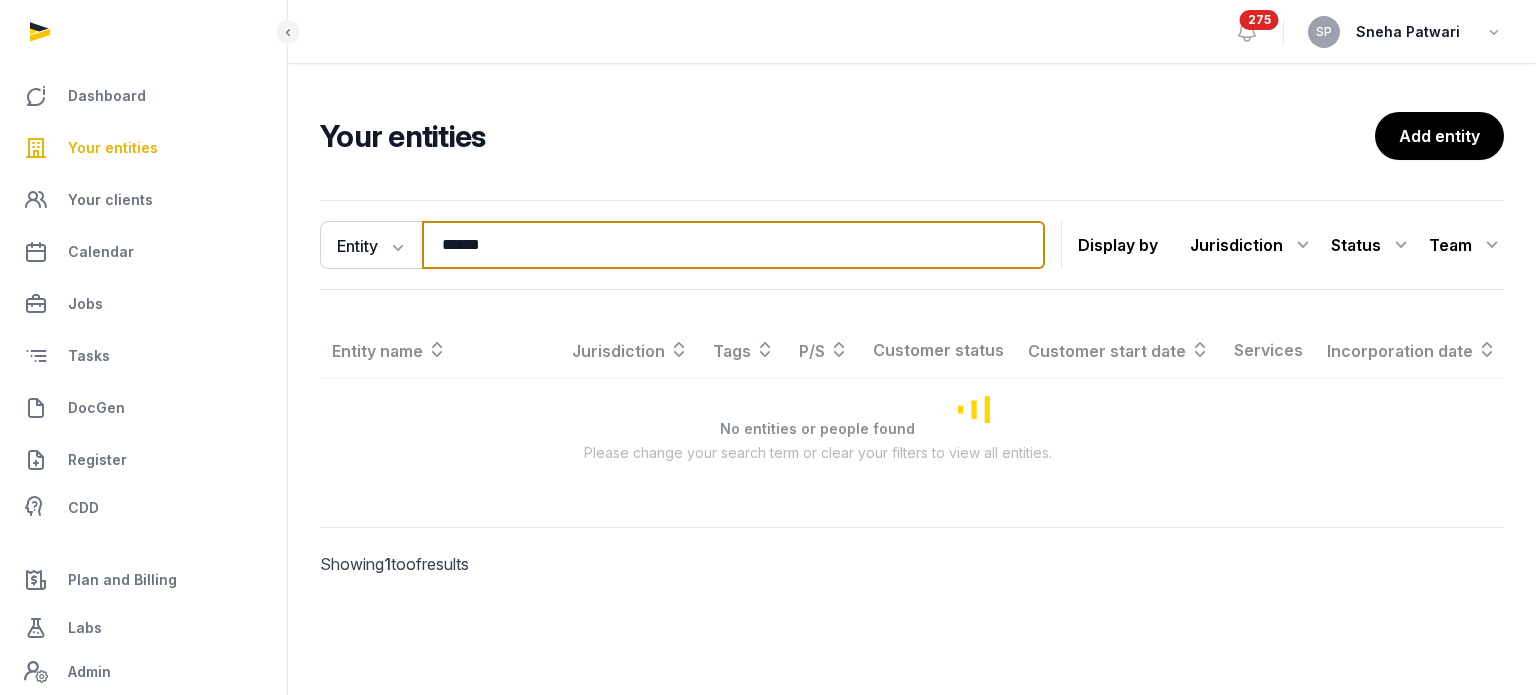 click on "******" at bounding box center (733, 245) 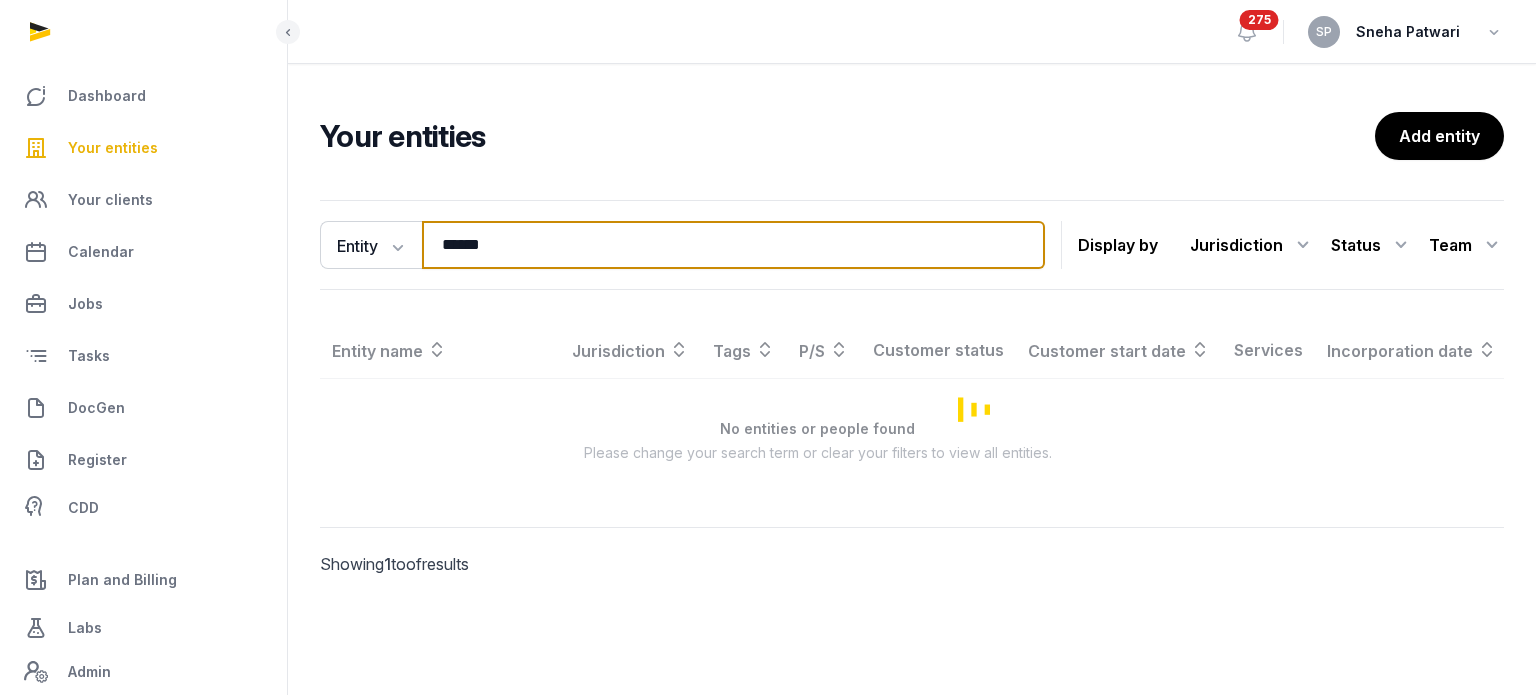 click on "******" at bounding box center [733, 245] 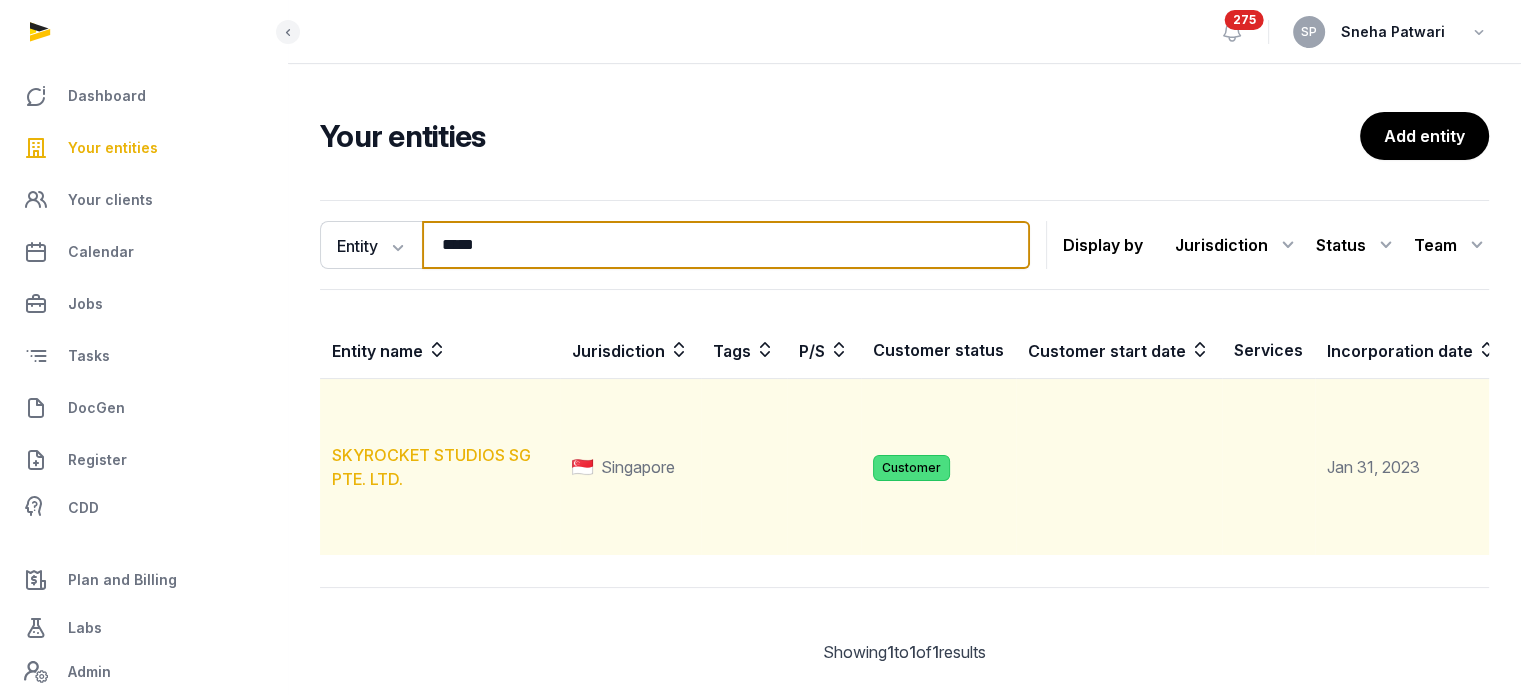 type on "*****" 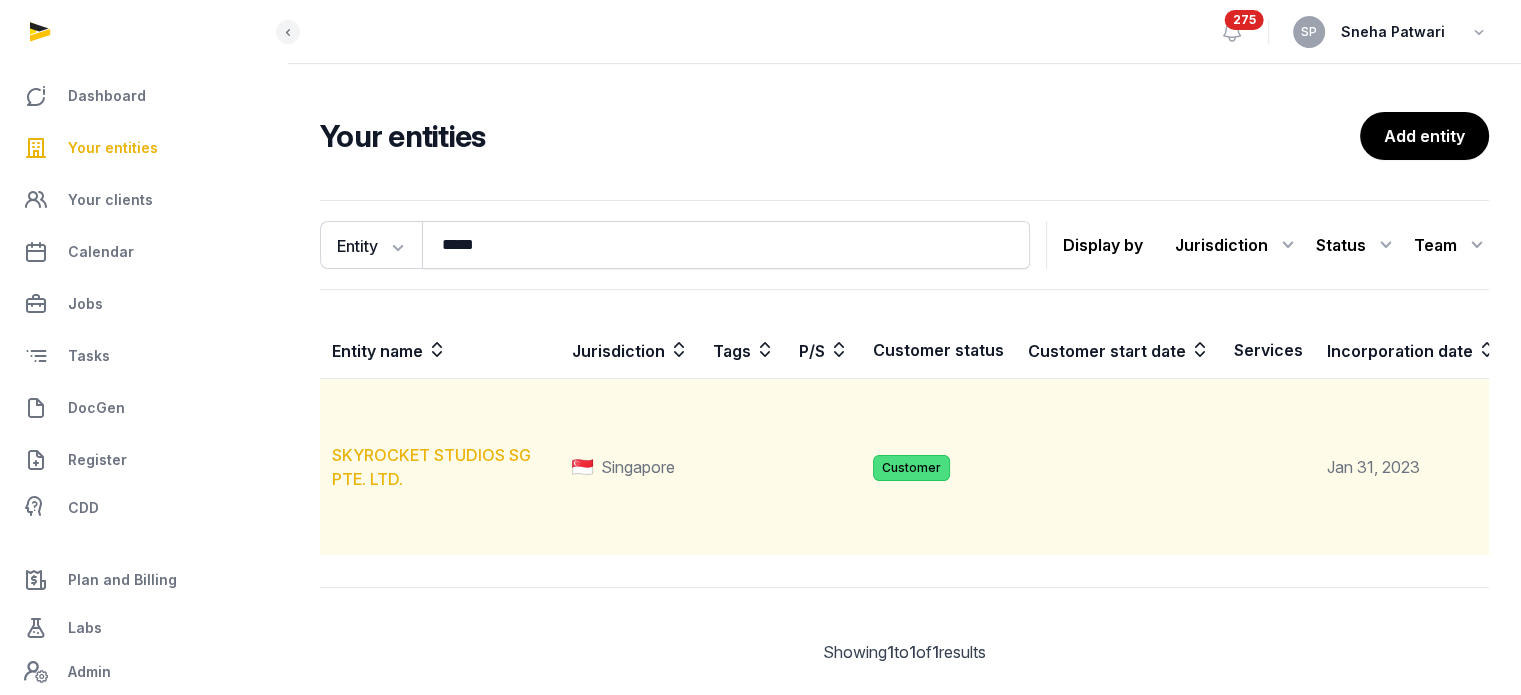 click on "SKYROCKET STUDIOS SG PTE. LTD." at bounding box center [431, 467] 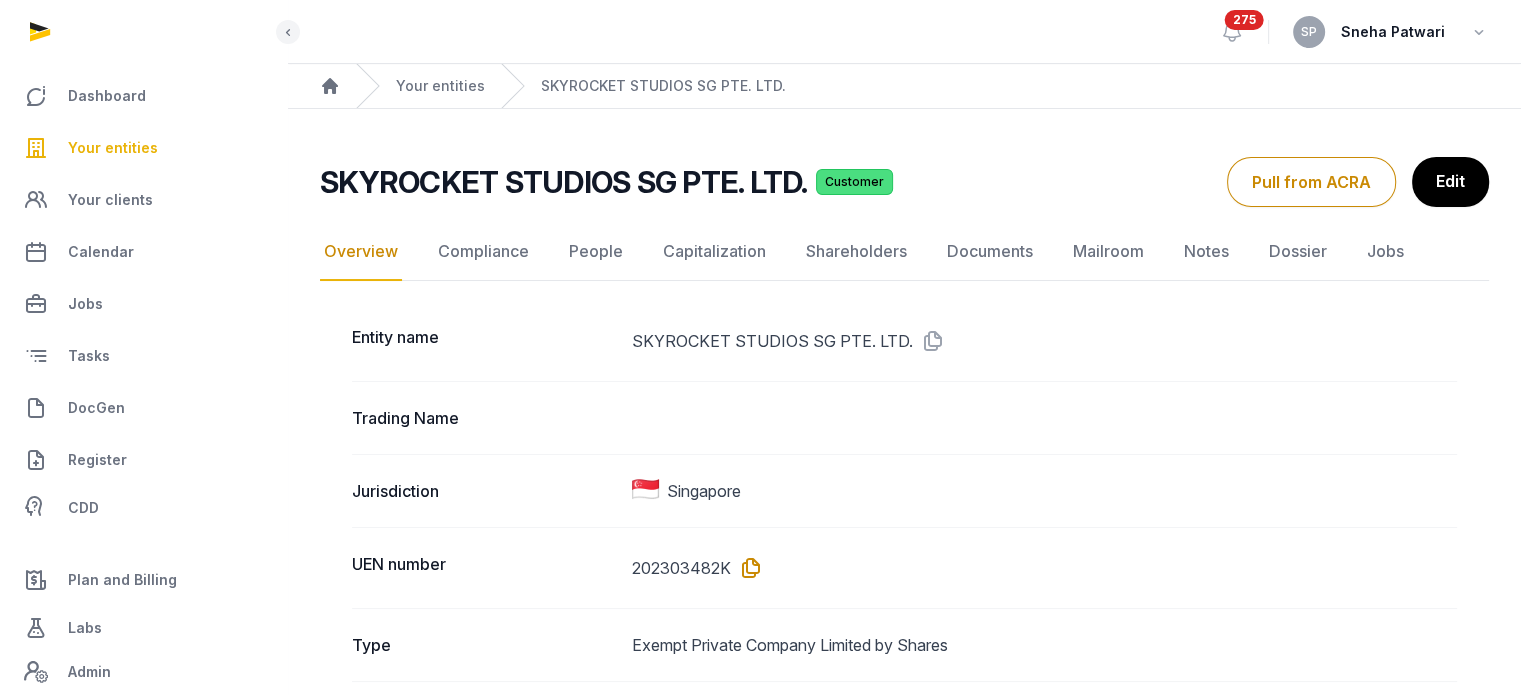 click at bounding box center [747, 568] 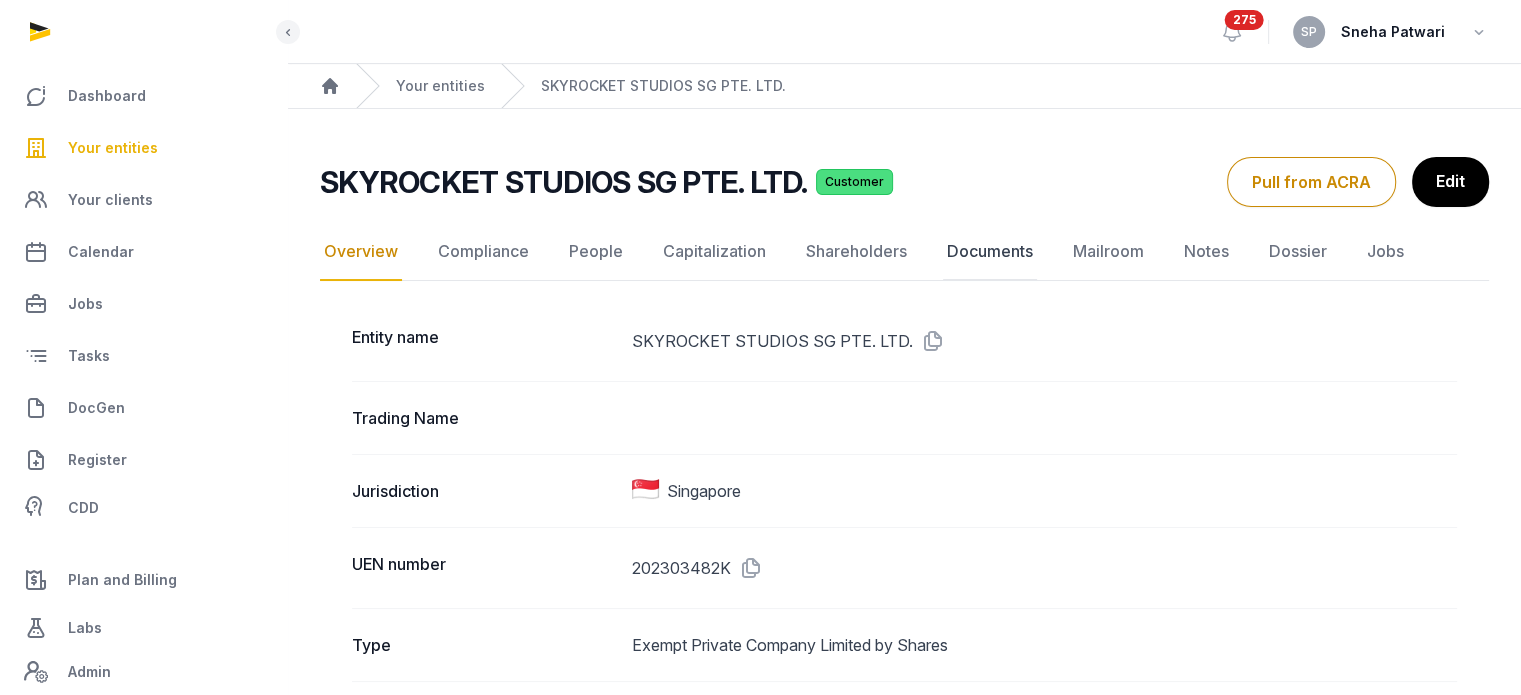 click on "Documents" 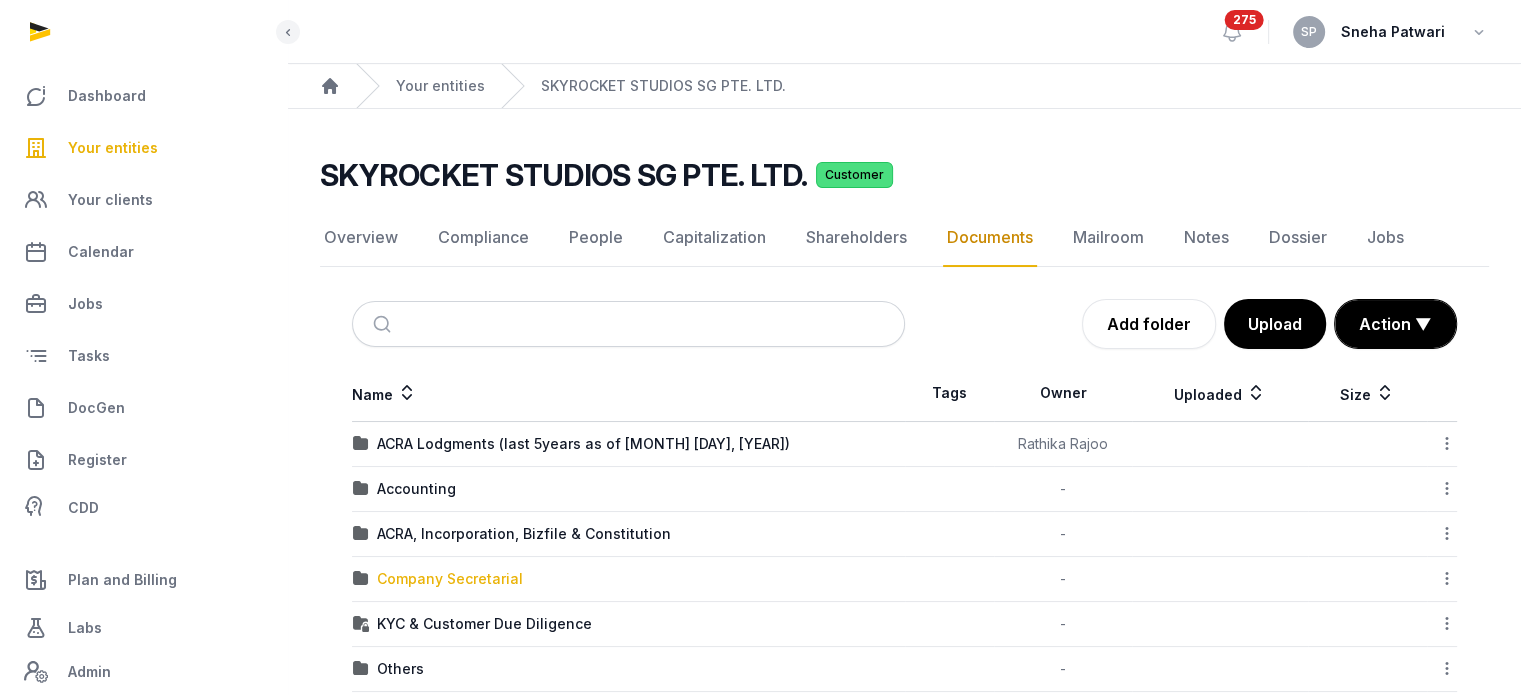 click on "Company Secretarial" at bounding box center [450, 579] 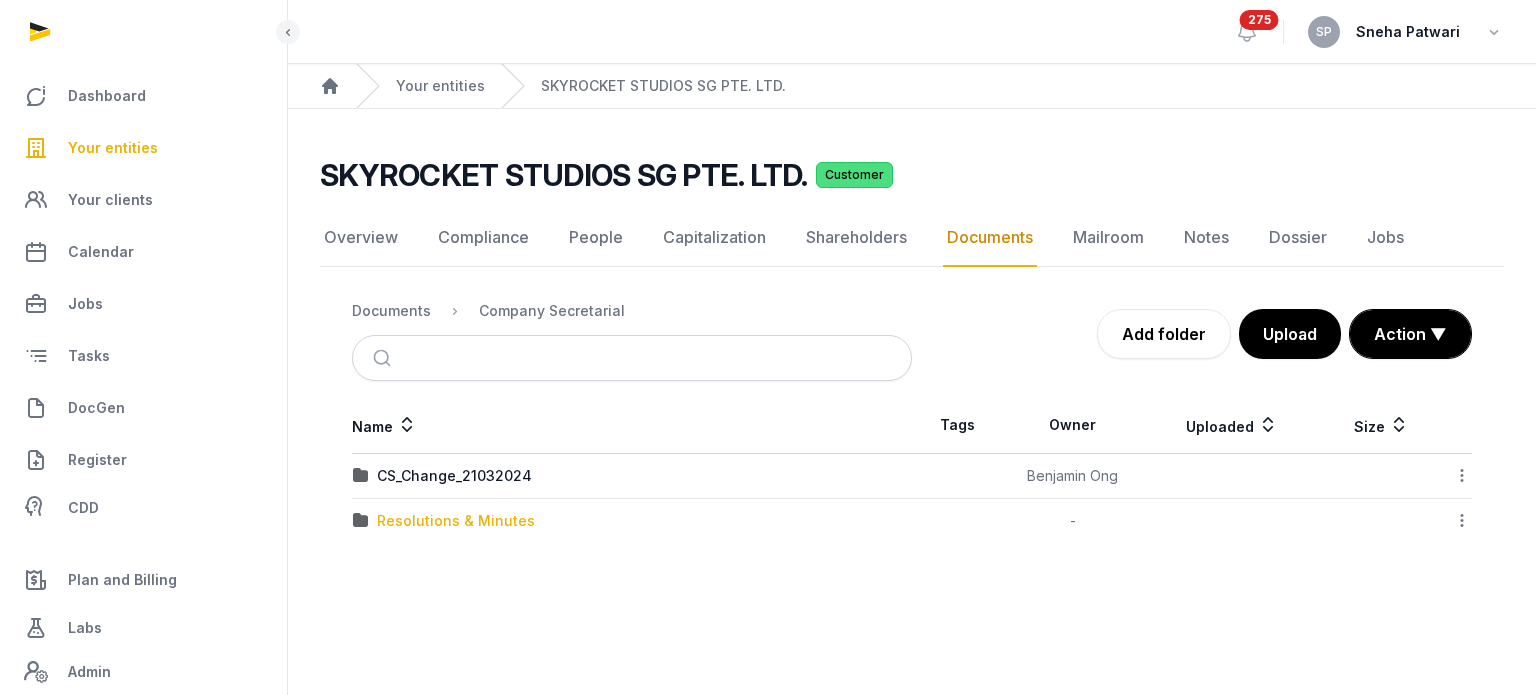click on "Resolutions & Minutes" at bounding box center (456, 521) 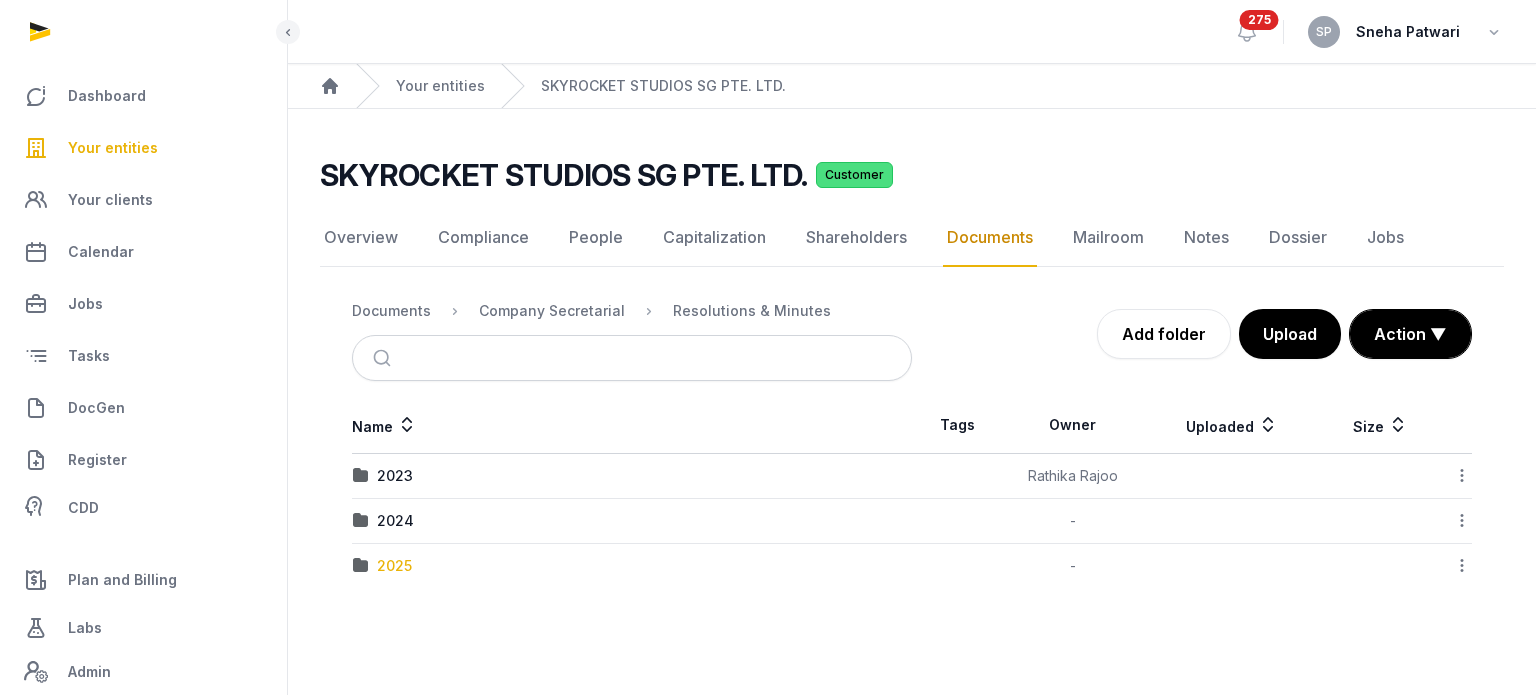 click on "2025" at bounding box center [394, 566] 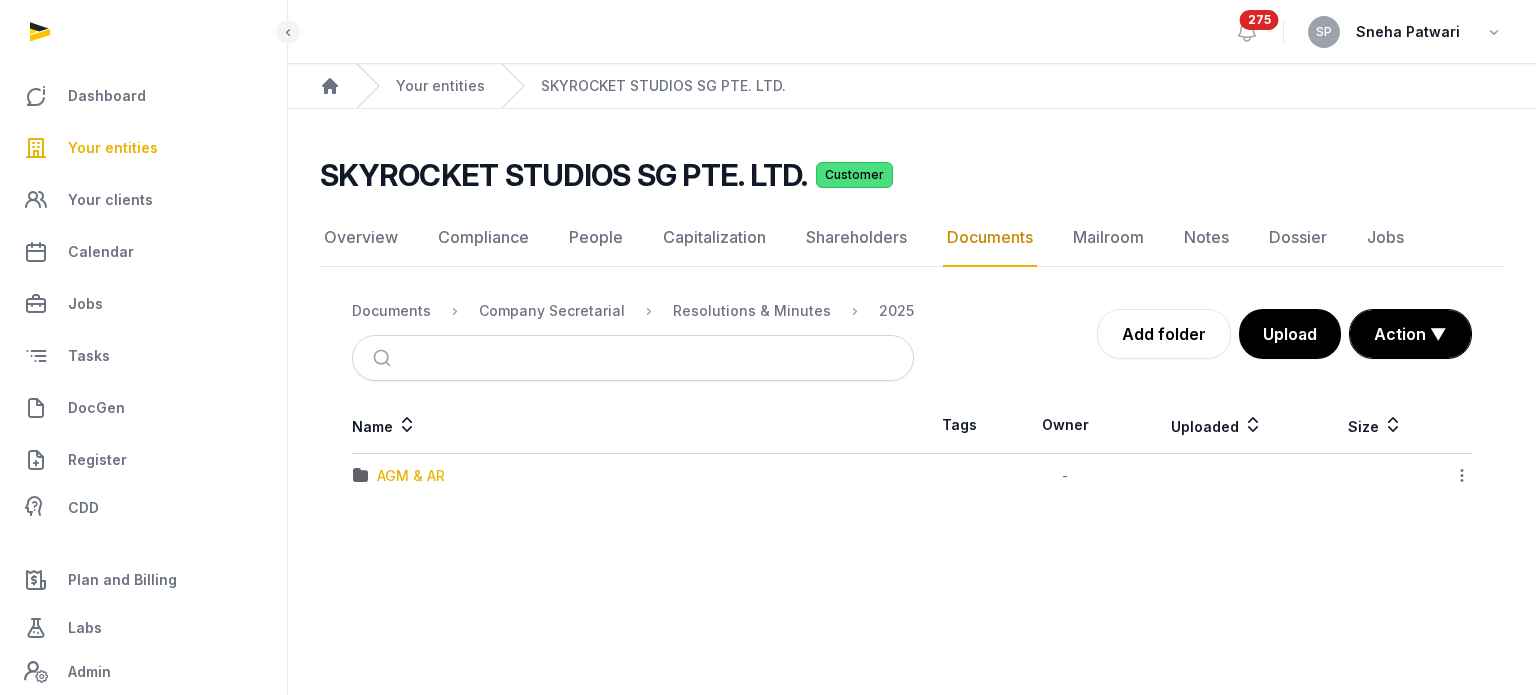 click on "AGM & AR" at bounding box center [411, 476] 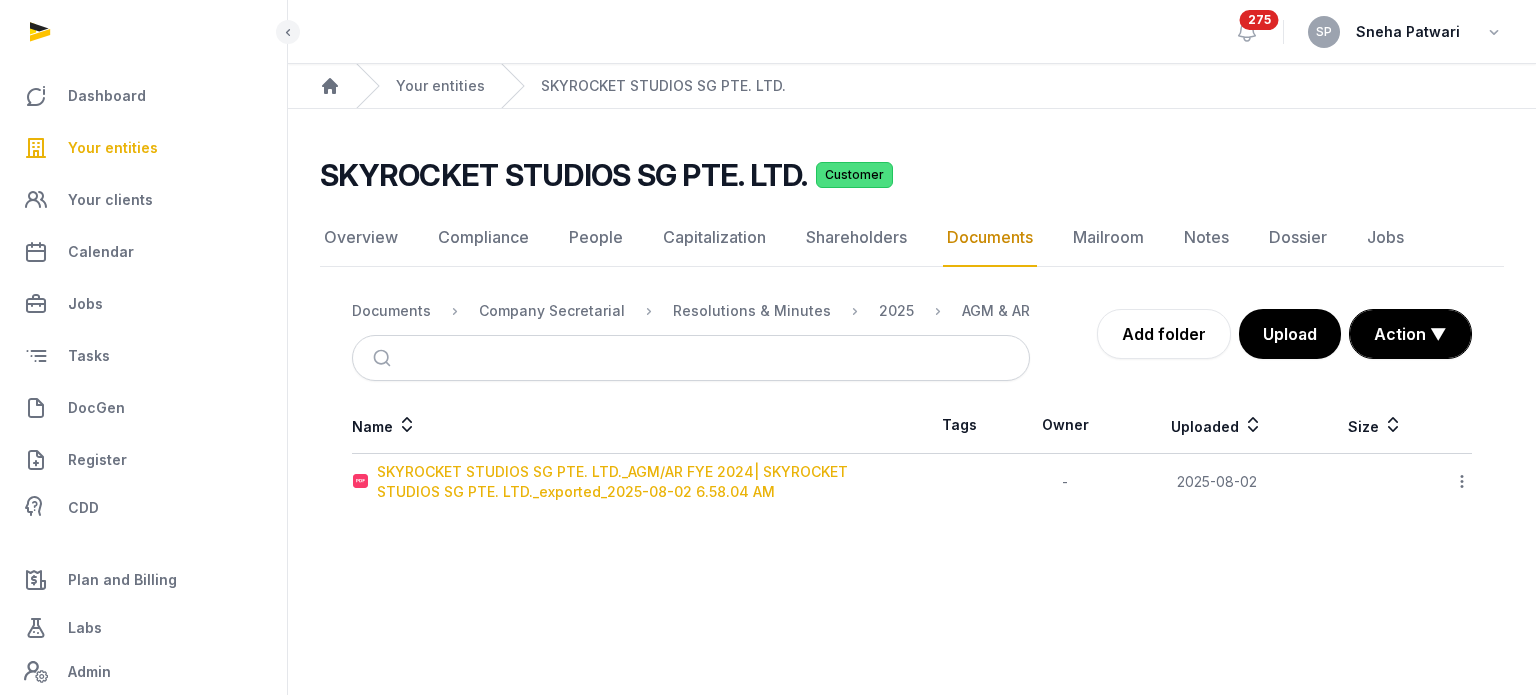 click on "SKYROCKET STUDIOS SG PTE. LTD._AGM/AR FYE 2024| SKYROCKET STUDIOS SG PTE. LTD._exported_2025-08-02 6.58.04 AM" at bounding box center (644, 482) 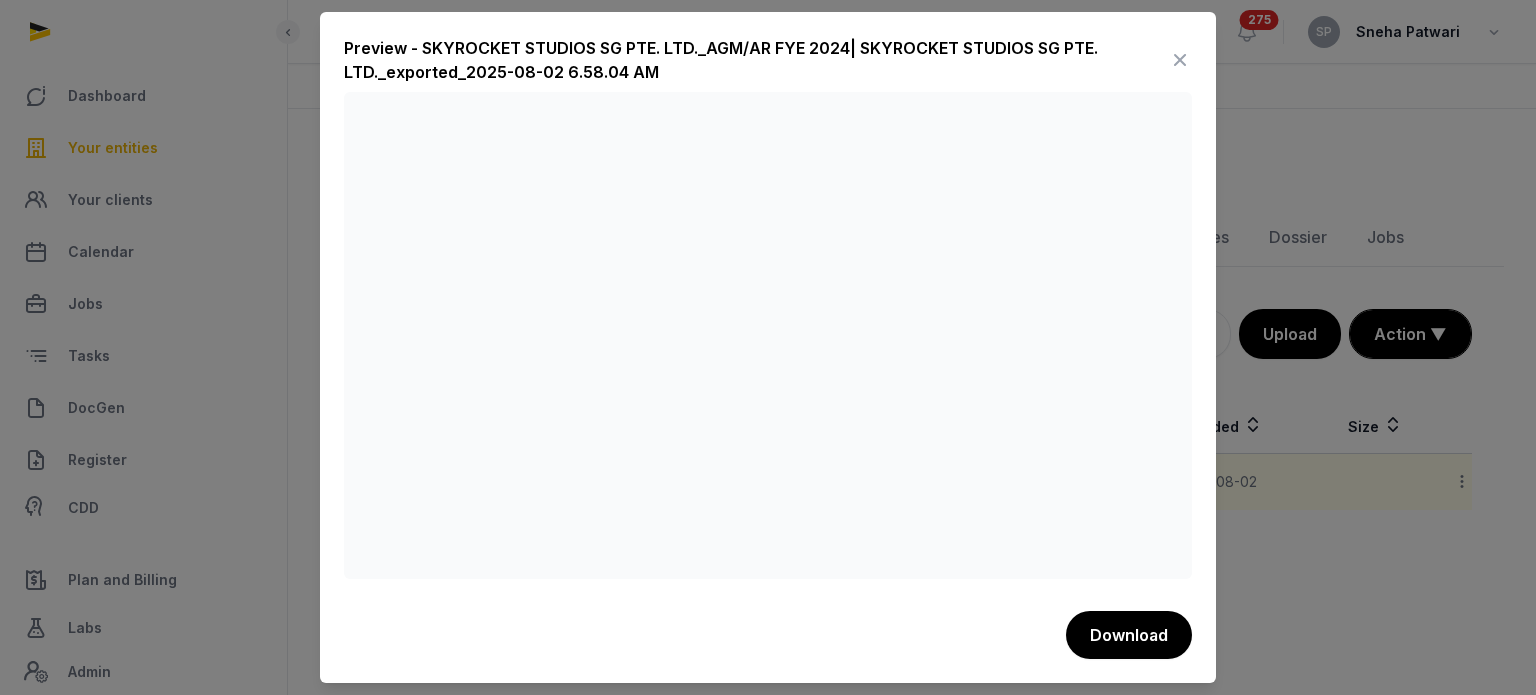 click at bounding box center [1180, 60] 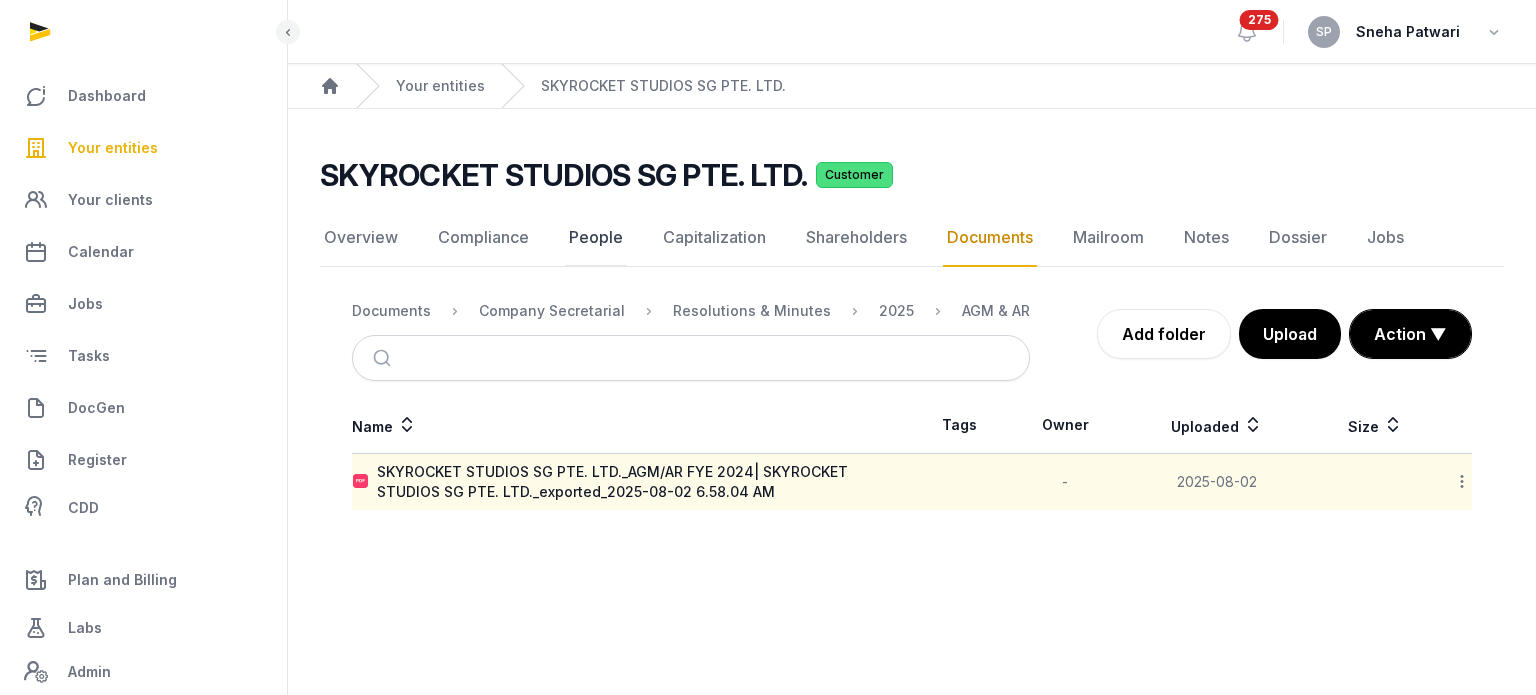 click on "People" 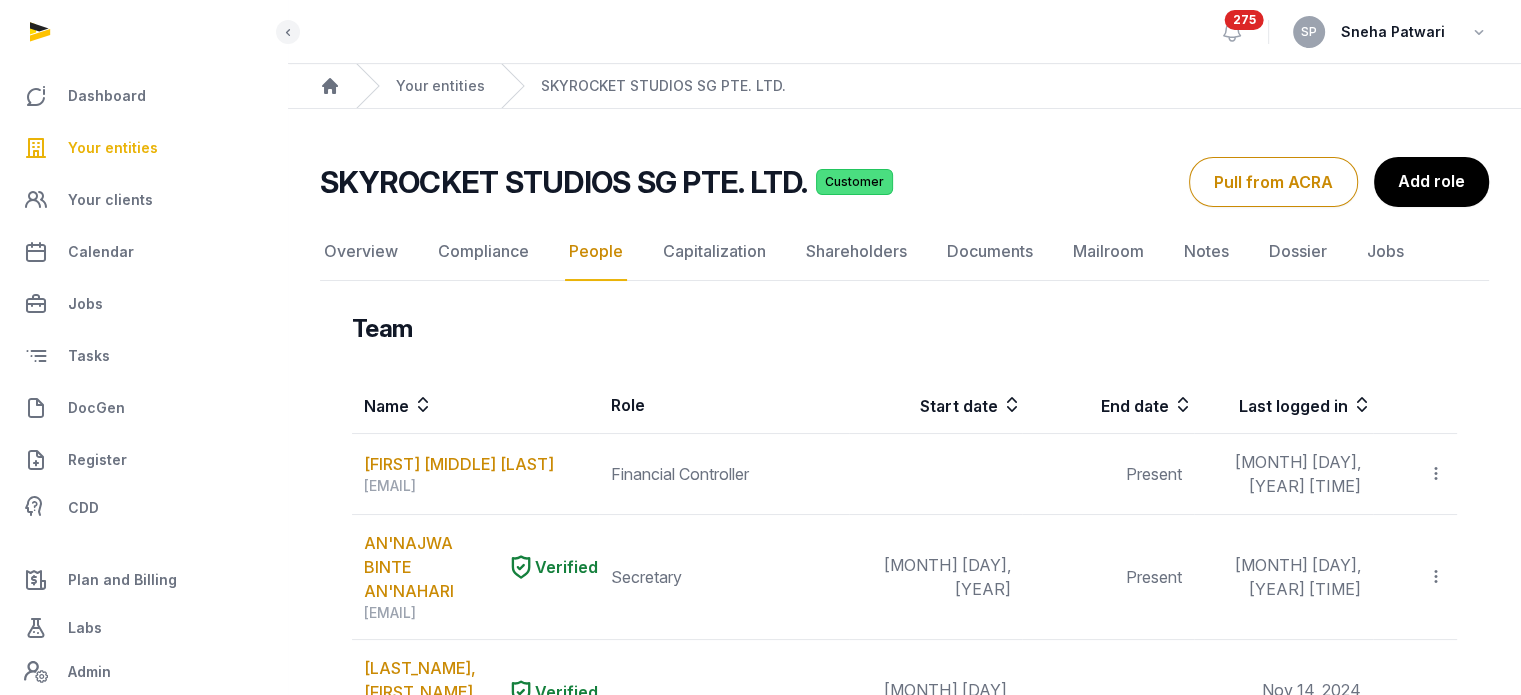 scroll, scrollTop: 608, scrollLeft: 0, axis: vertical 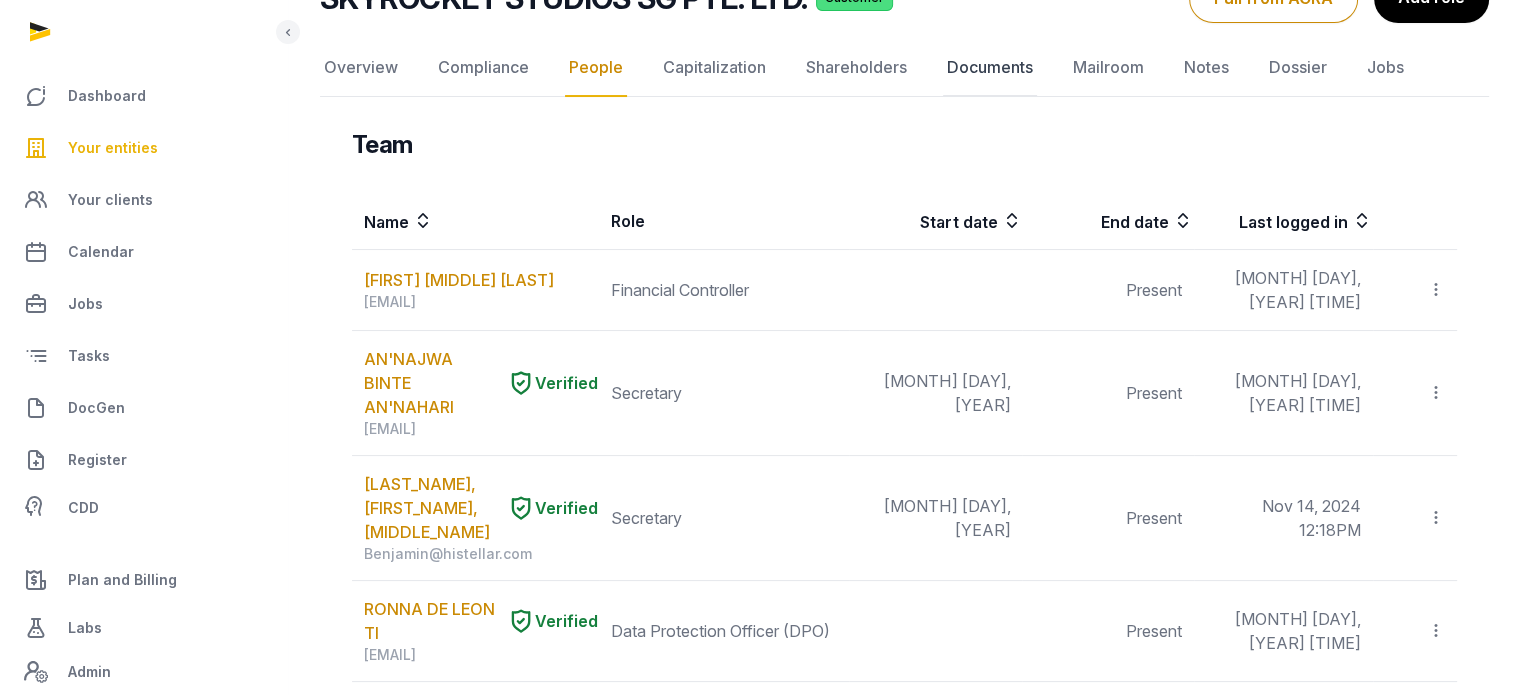 click on "Documents" 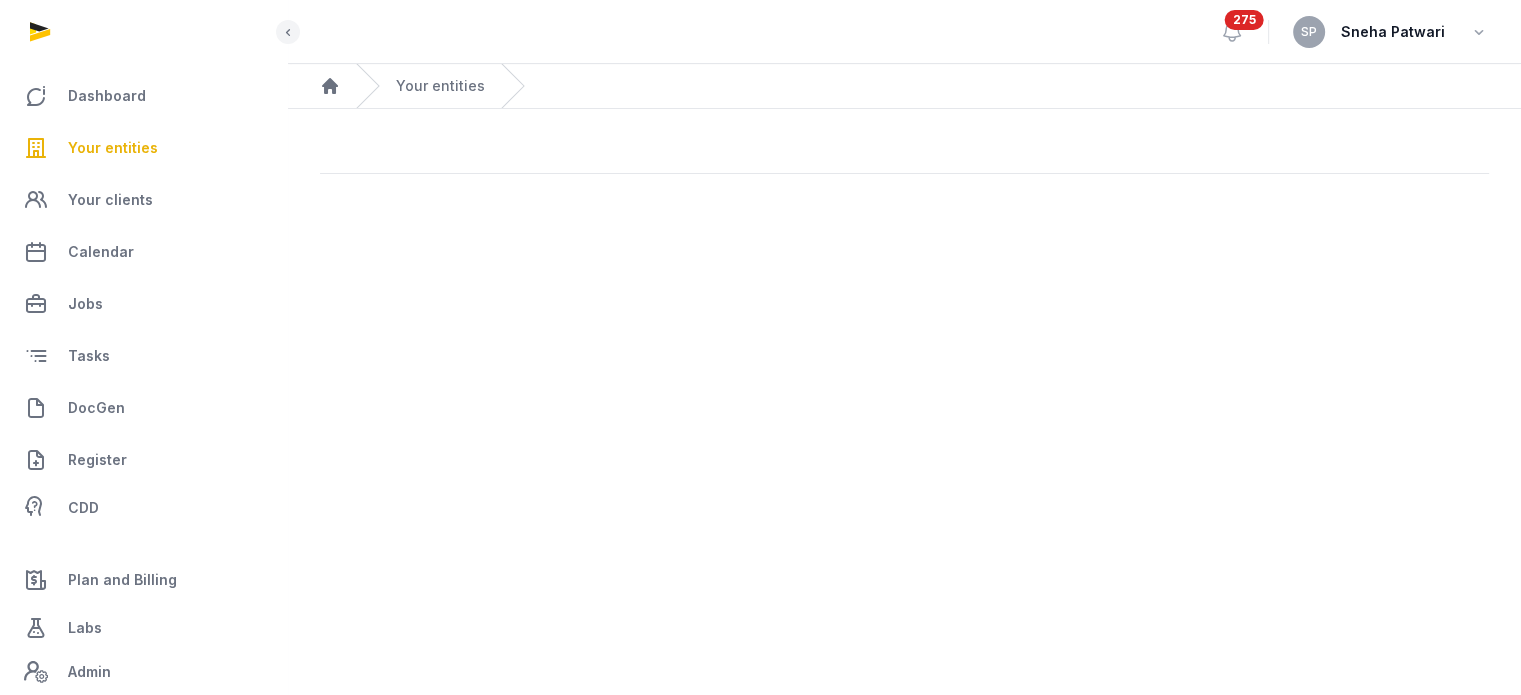 scroll, scrollTop: 0, scrollLeft: 0, axis: both 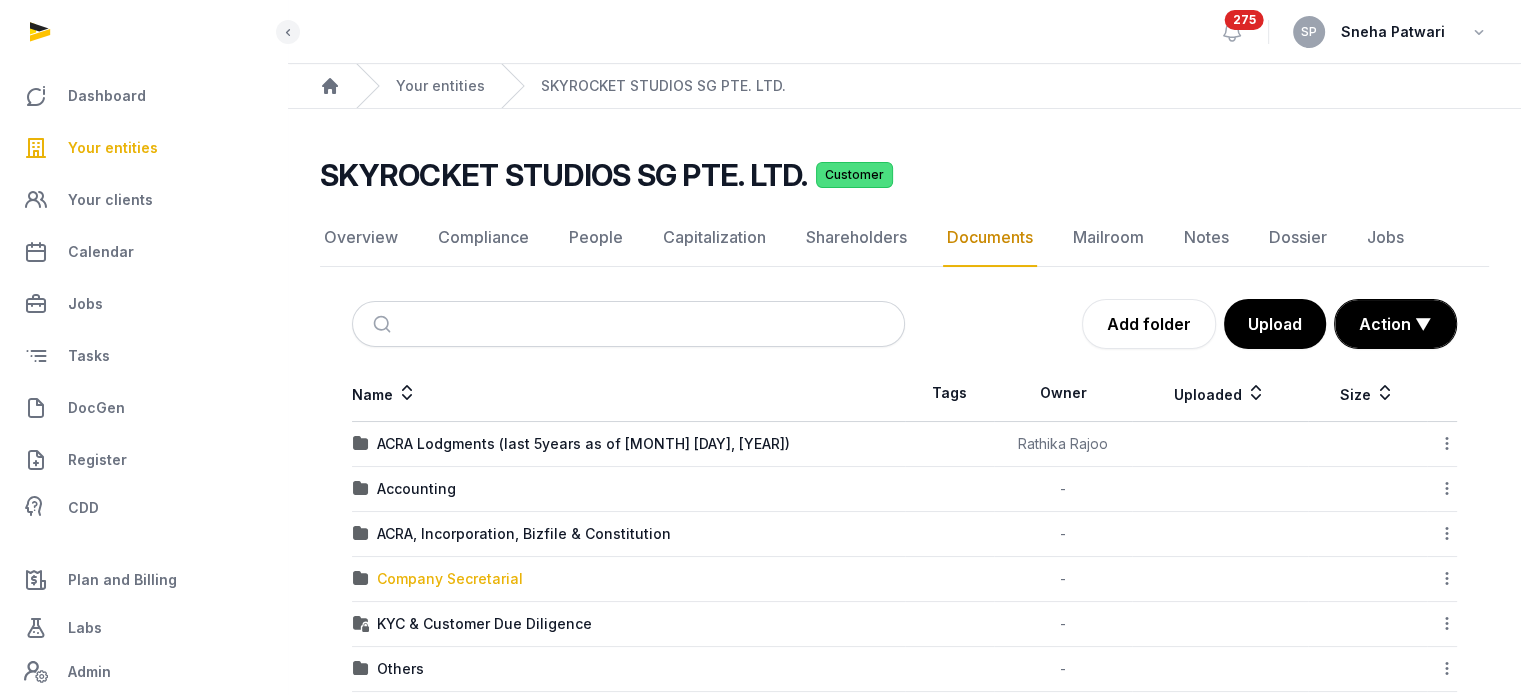 click on "Company Secretarial" at bounding box center [450, 579] 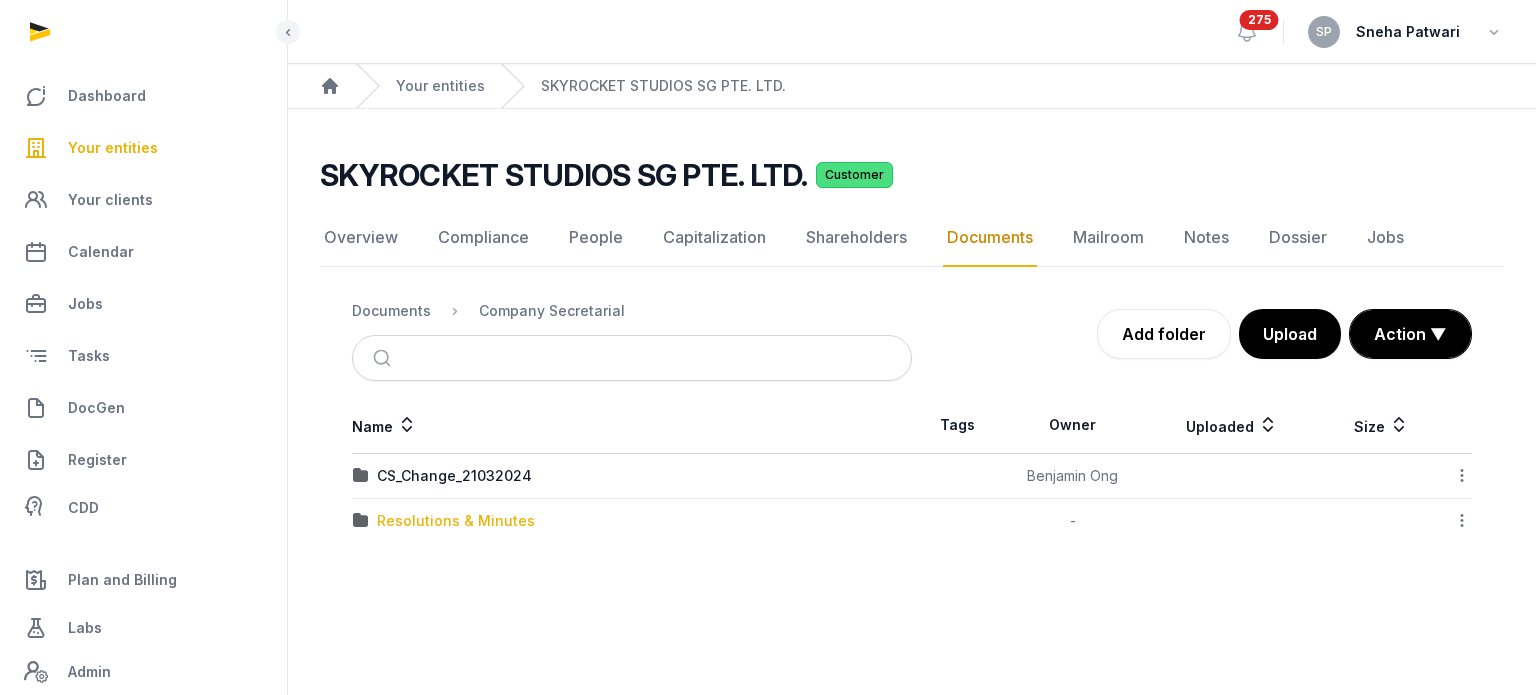 click on "Resolutions & Minutes" at bounding box center [456, 521] 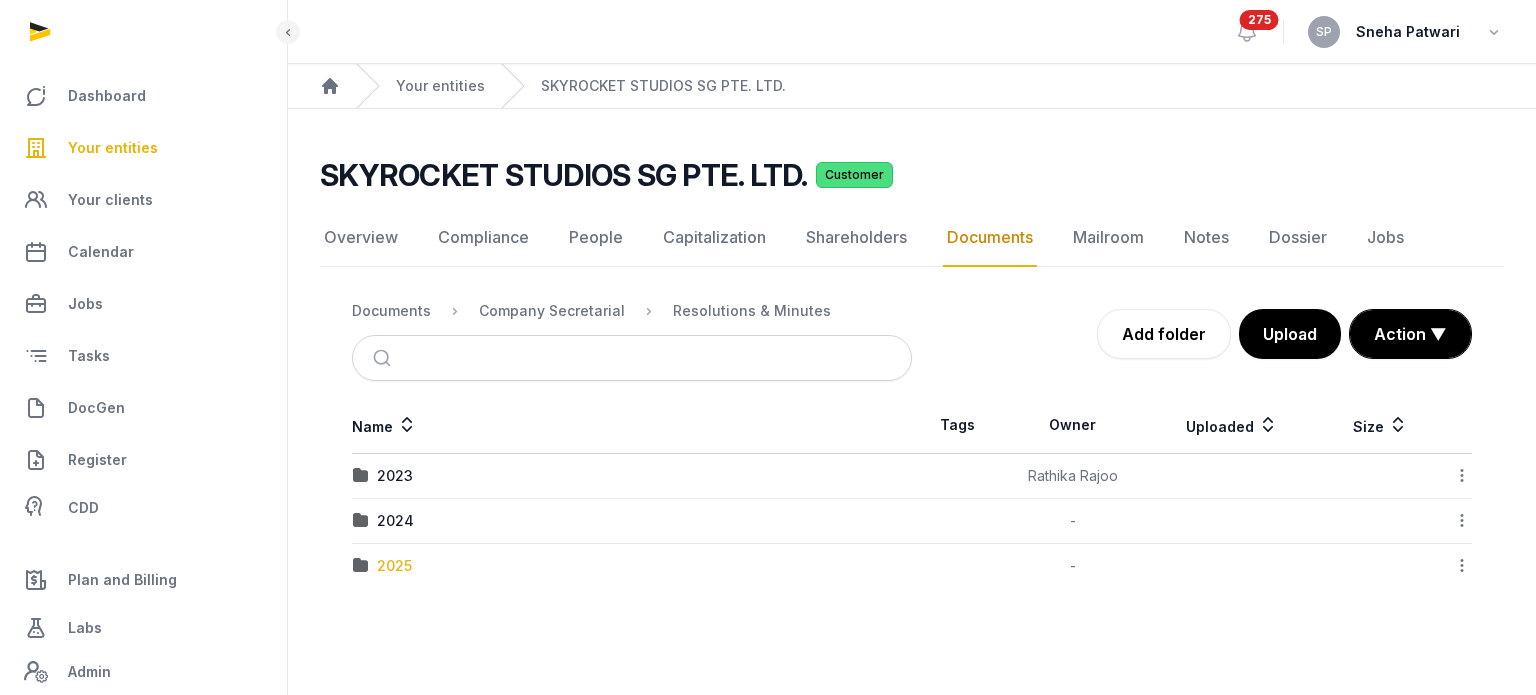 click on "2025" at bounding box center (394, 566) 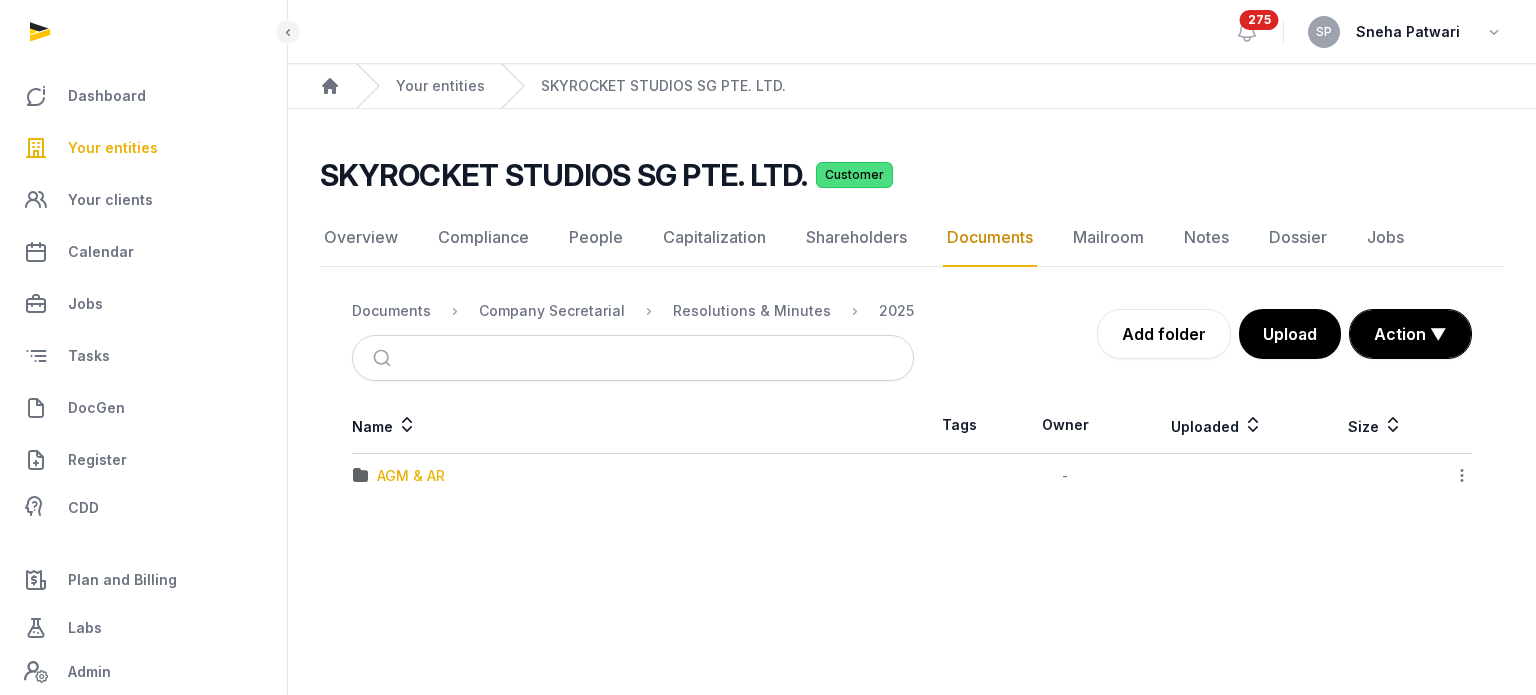 click on "AGM & AR" at bounding box center (411, 476) 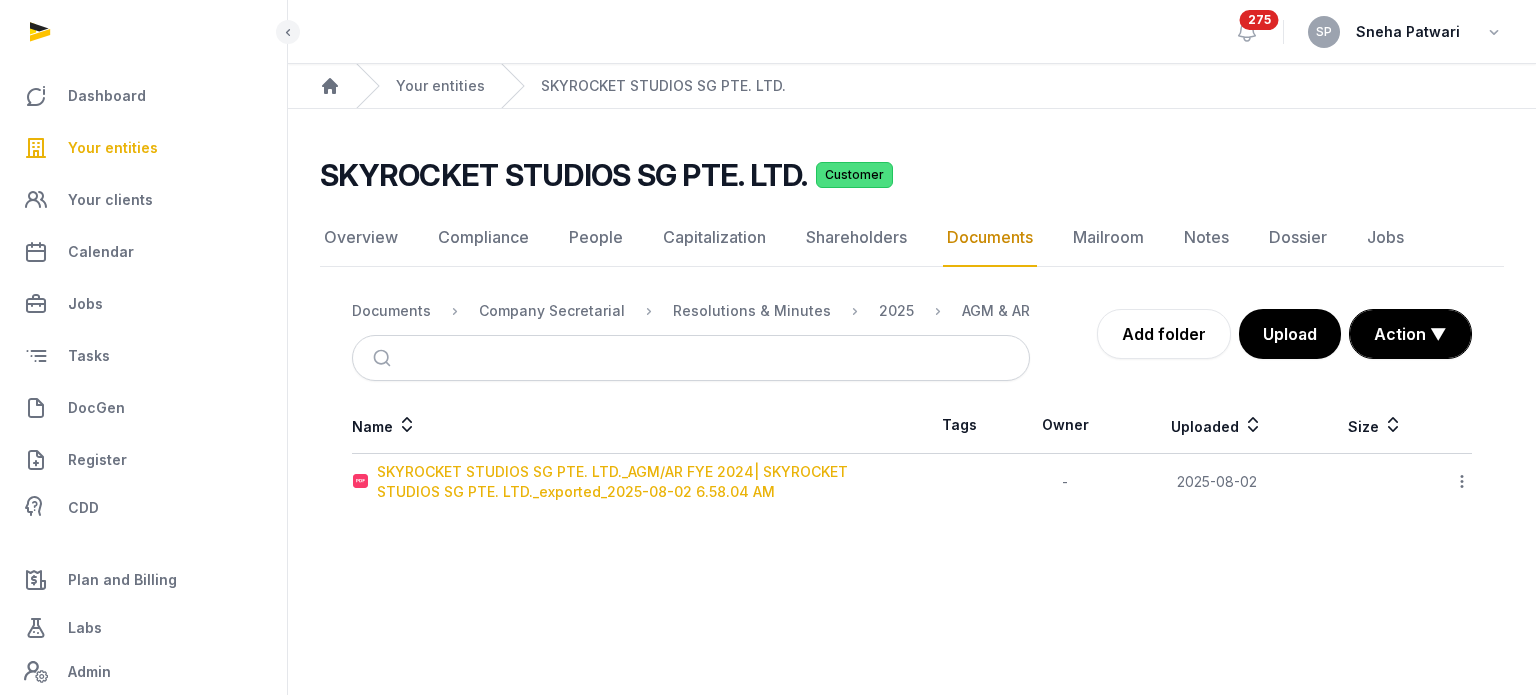 click on "SKYROCKET STUDIOS SG PTE. LTD._AGM/AR FYE 2024| SKYROCKET STUDIOS SG PTE. LTD._exported_2025-08-02 6.58.04 AM" at bounding box center (644, 482) 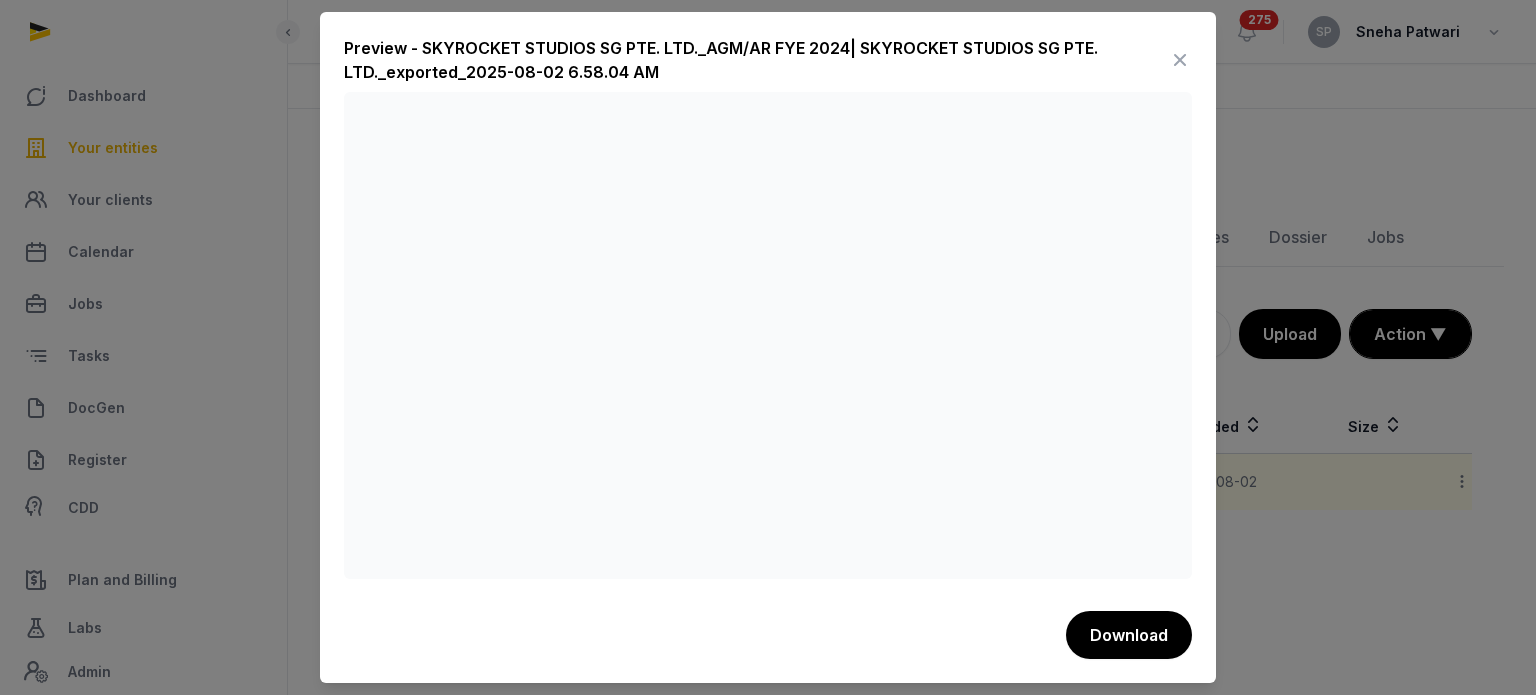 click at bounding box center (1180, 60) 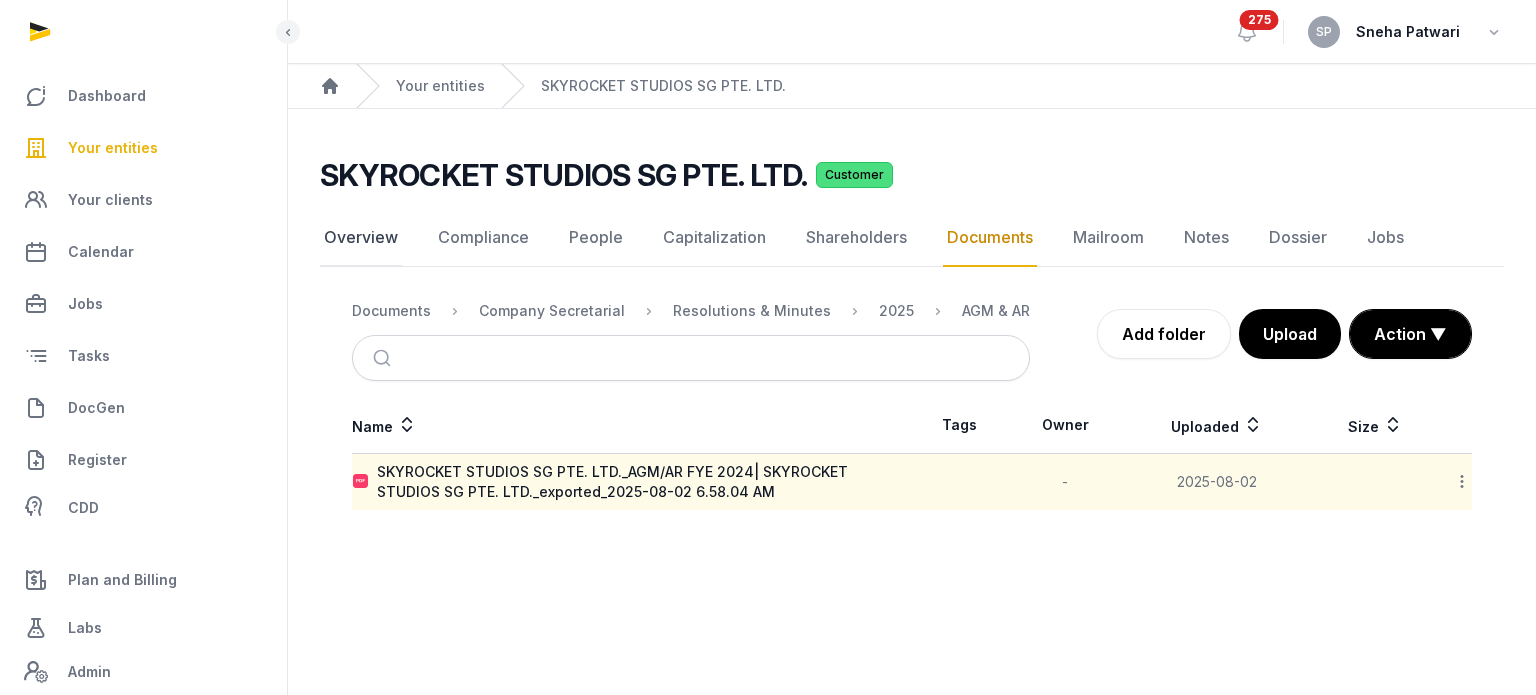 click on "Overview" 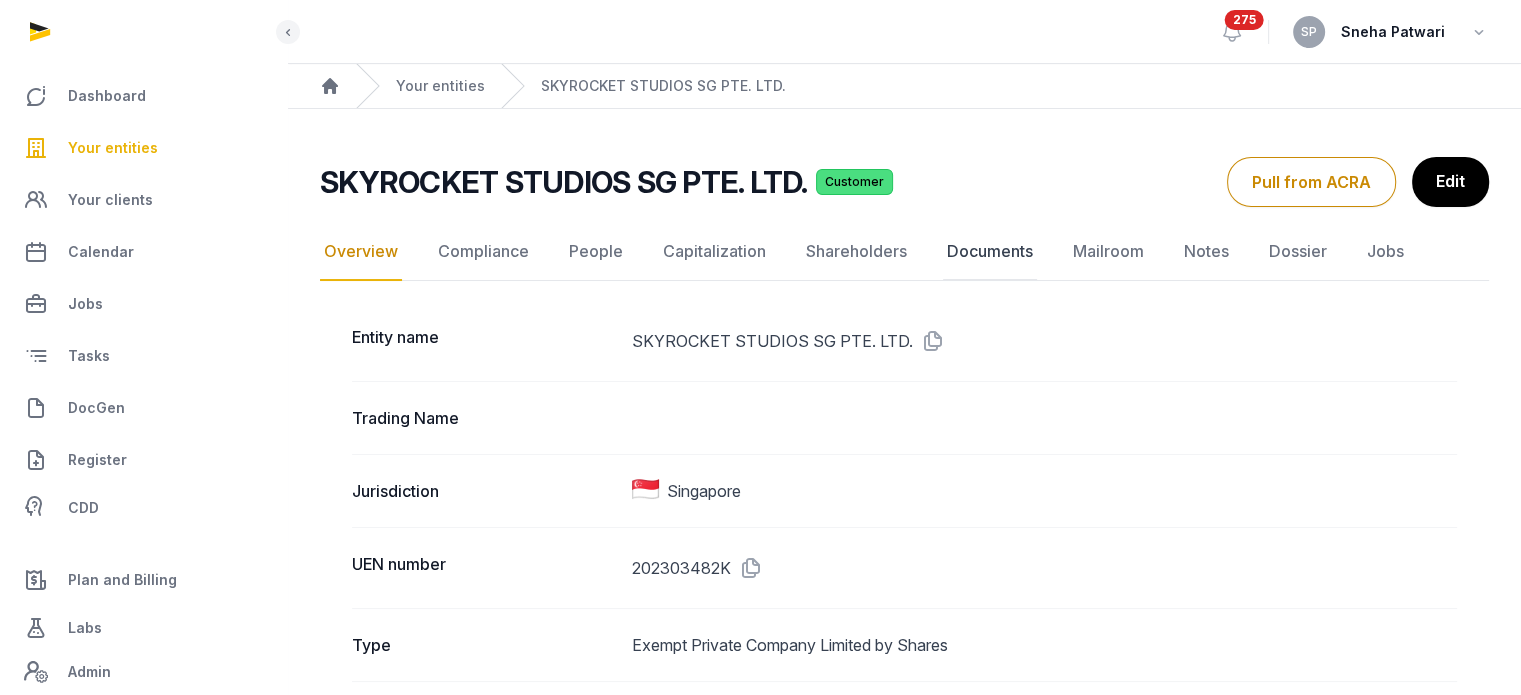 click on "Documents" 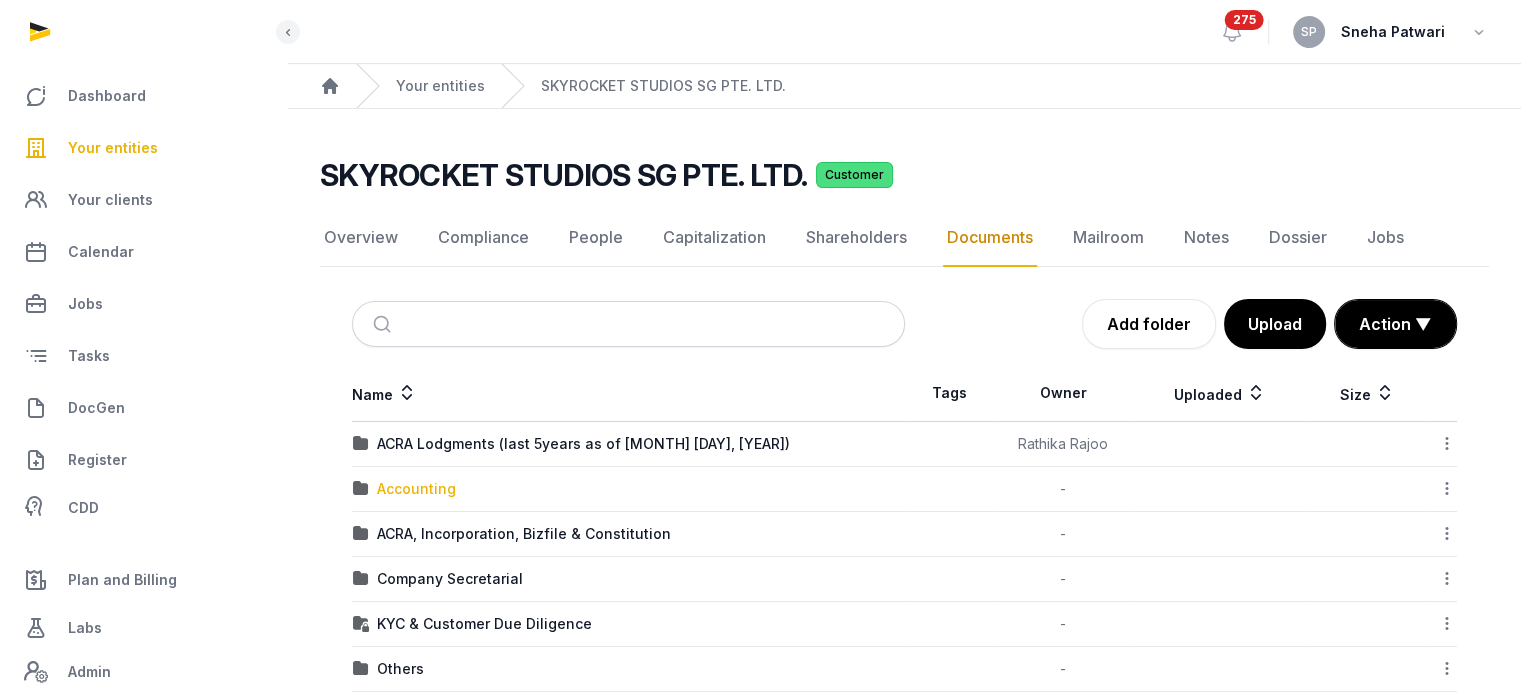 click on "Accounting" at bounding box center [416, 489] 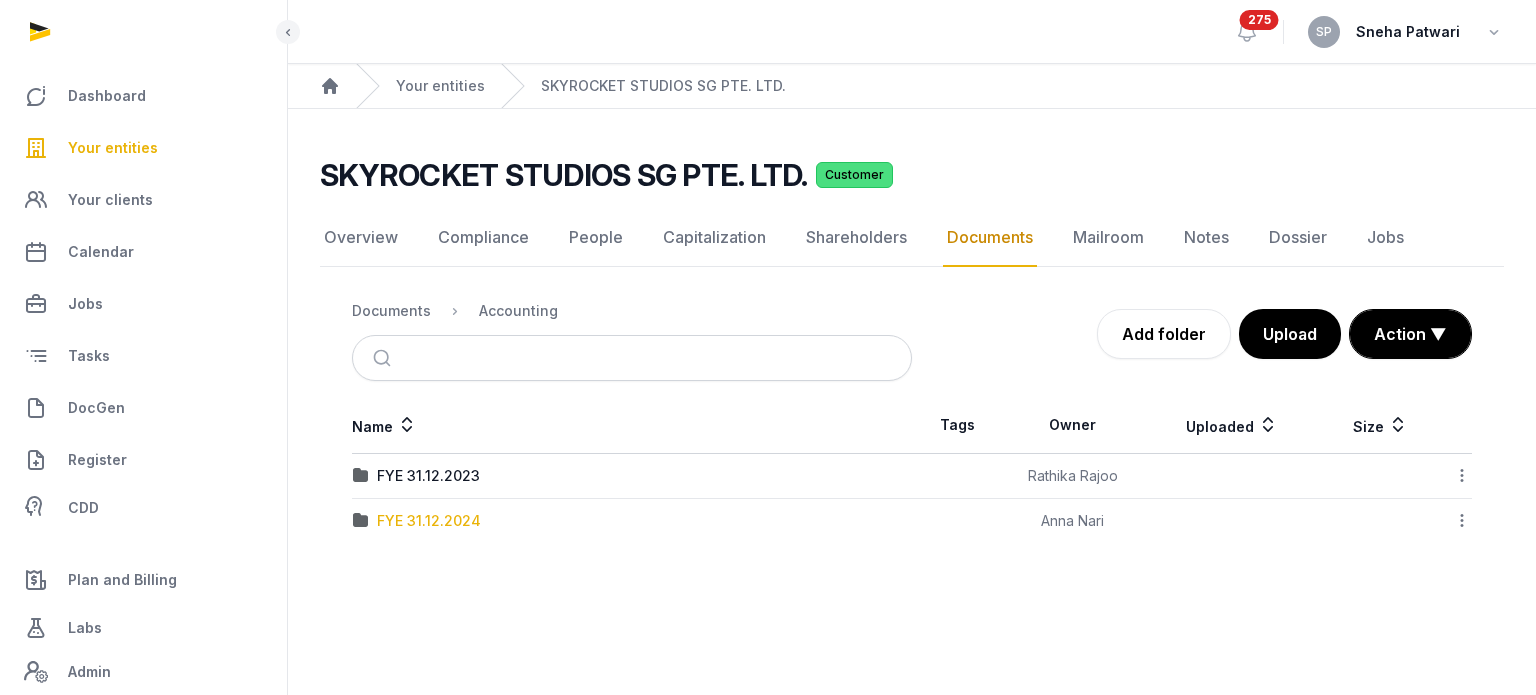 click on "FYE 31.12.2024" at bounding box center [429, 521] 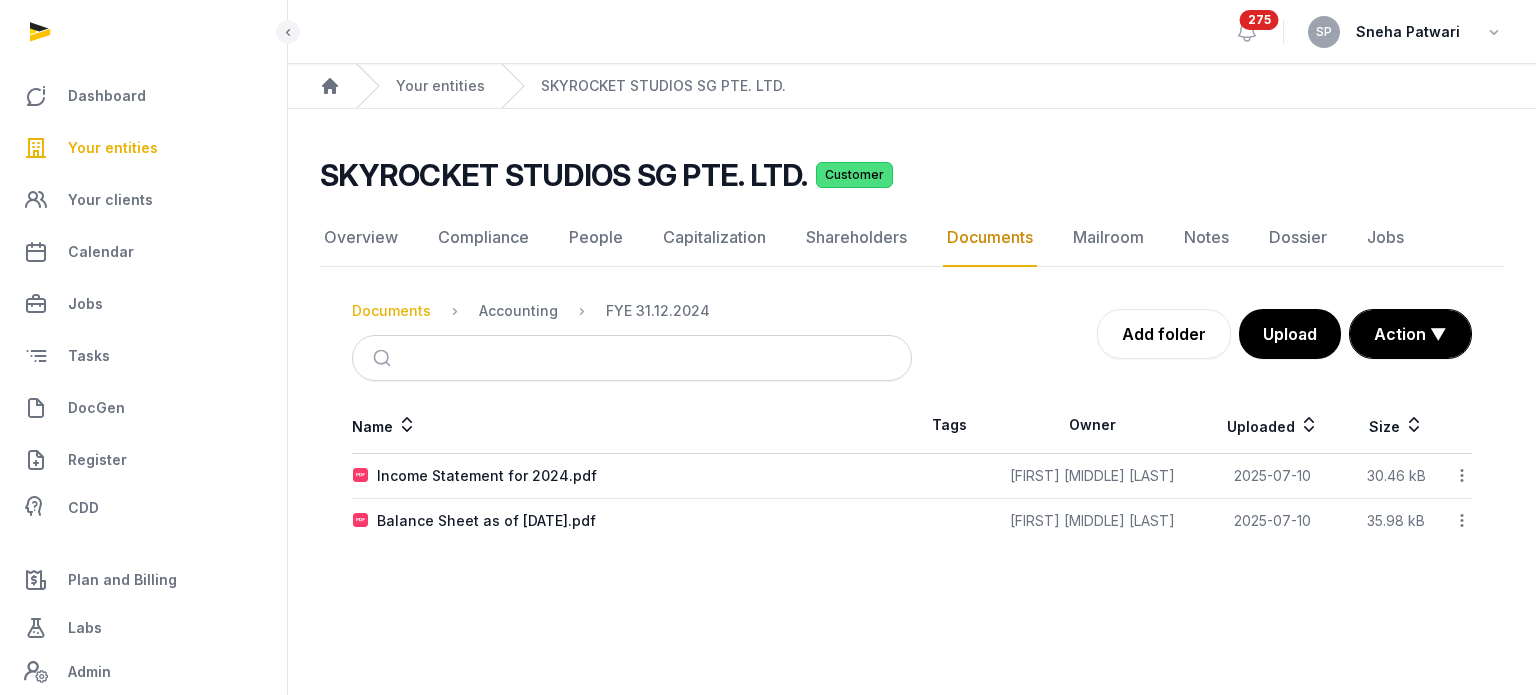 click on "Documents" at bounding box center [391, 311] 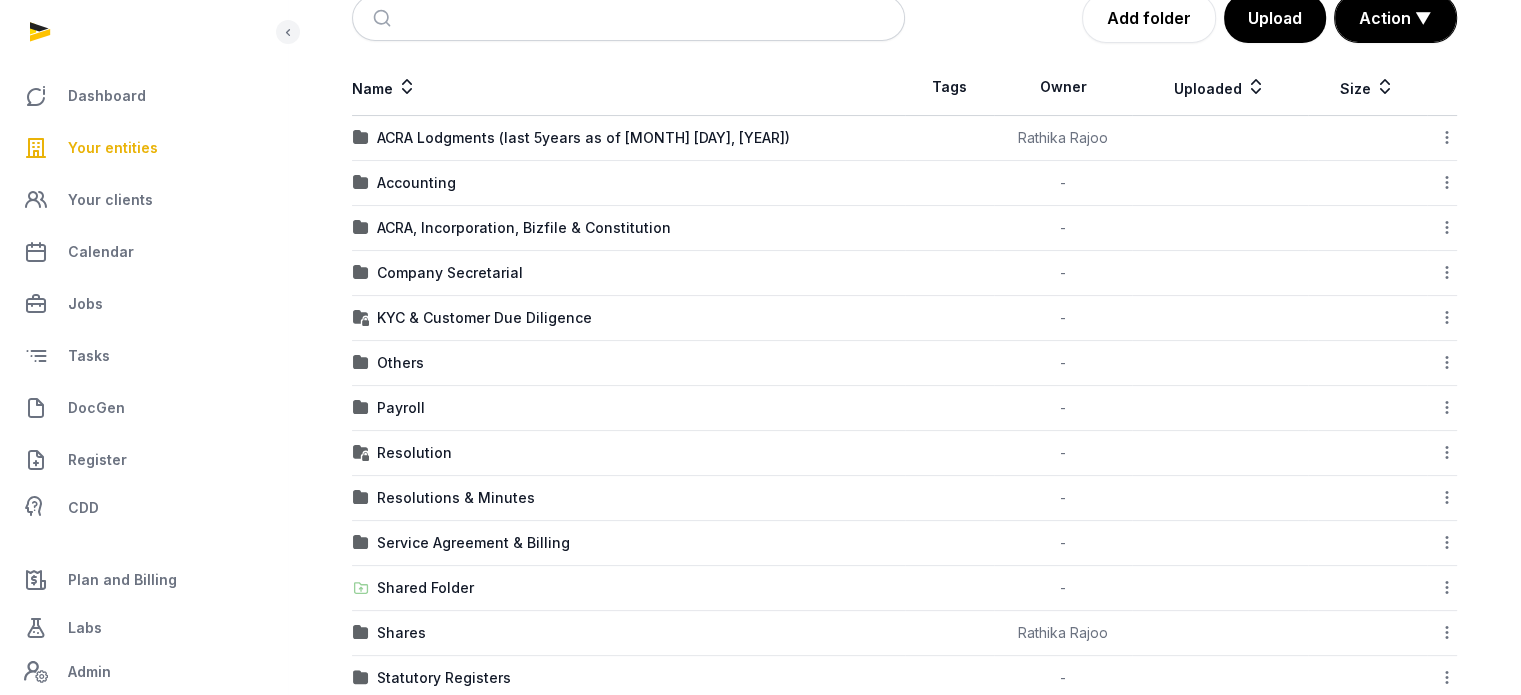 scroll, scrollTop: 302, scrollLeft: 0, axis: vertical 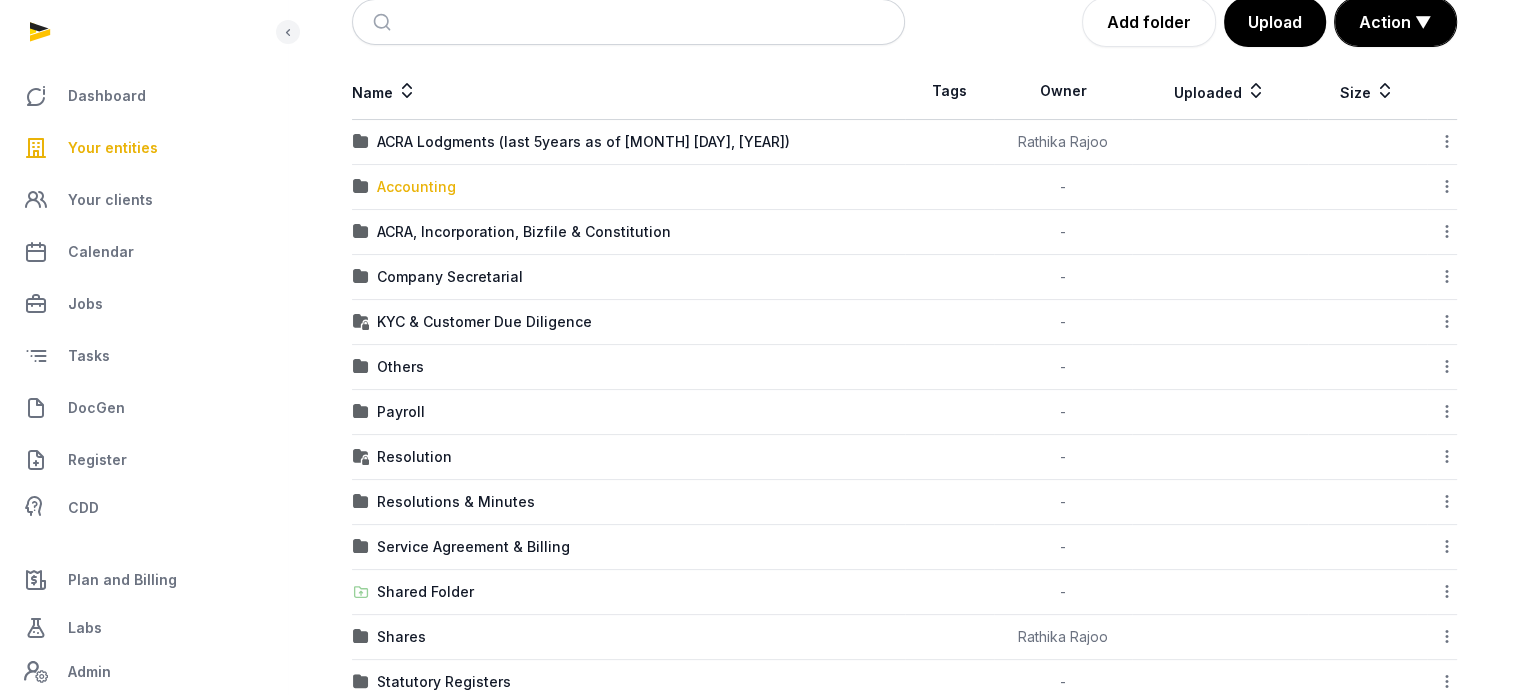 click on "Accounting" at bounding box center [416, 187] 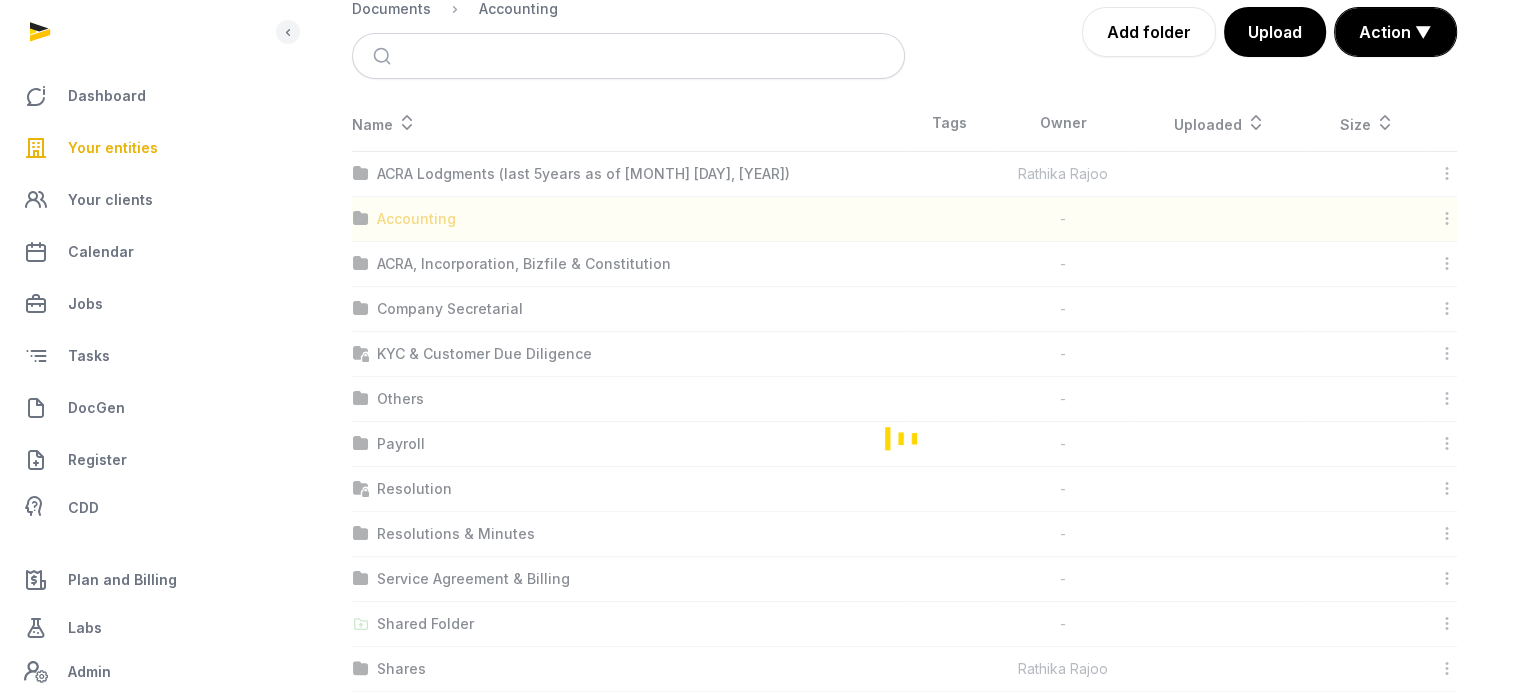 scroll, scrollTop: 0, scrollLeft: 0, axis: both 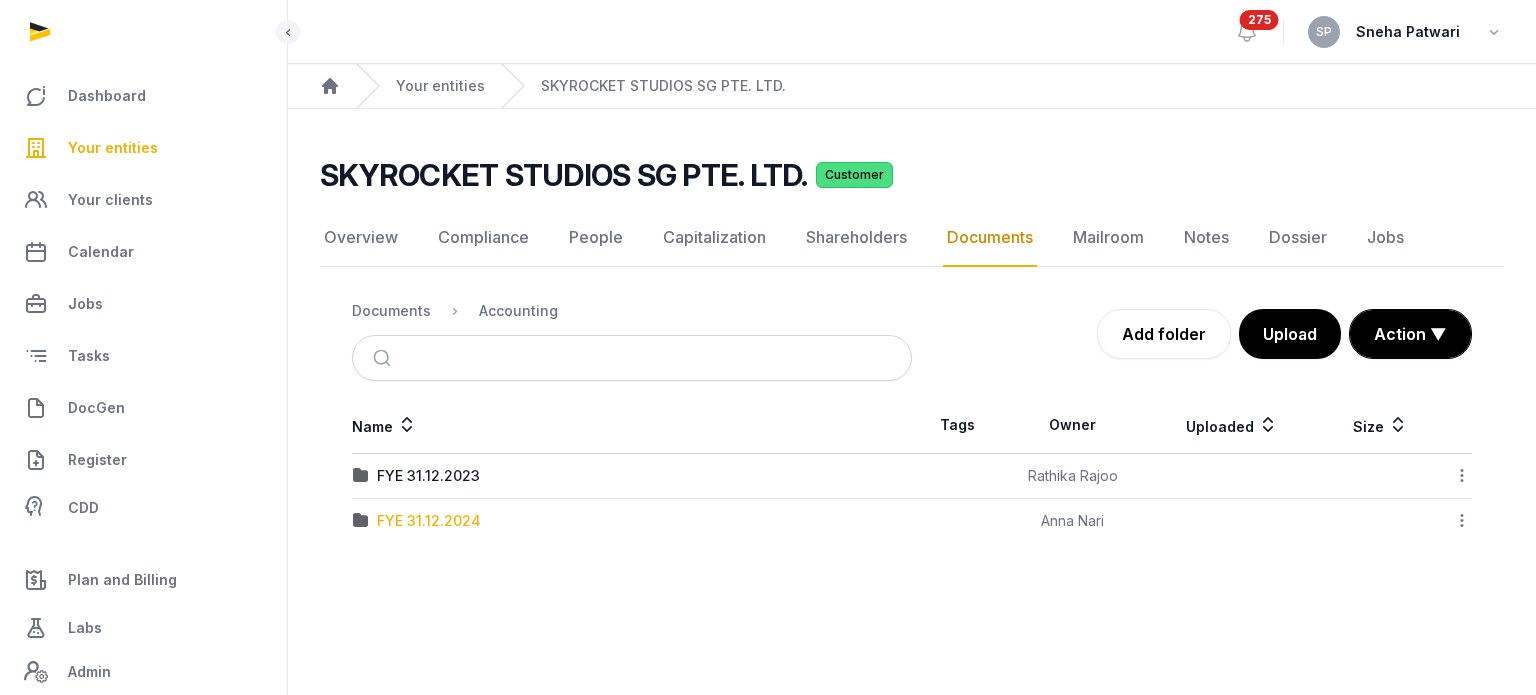 click on "FYE 31.12.2024" at bounding box center (429, 521) 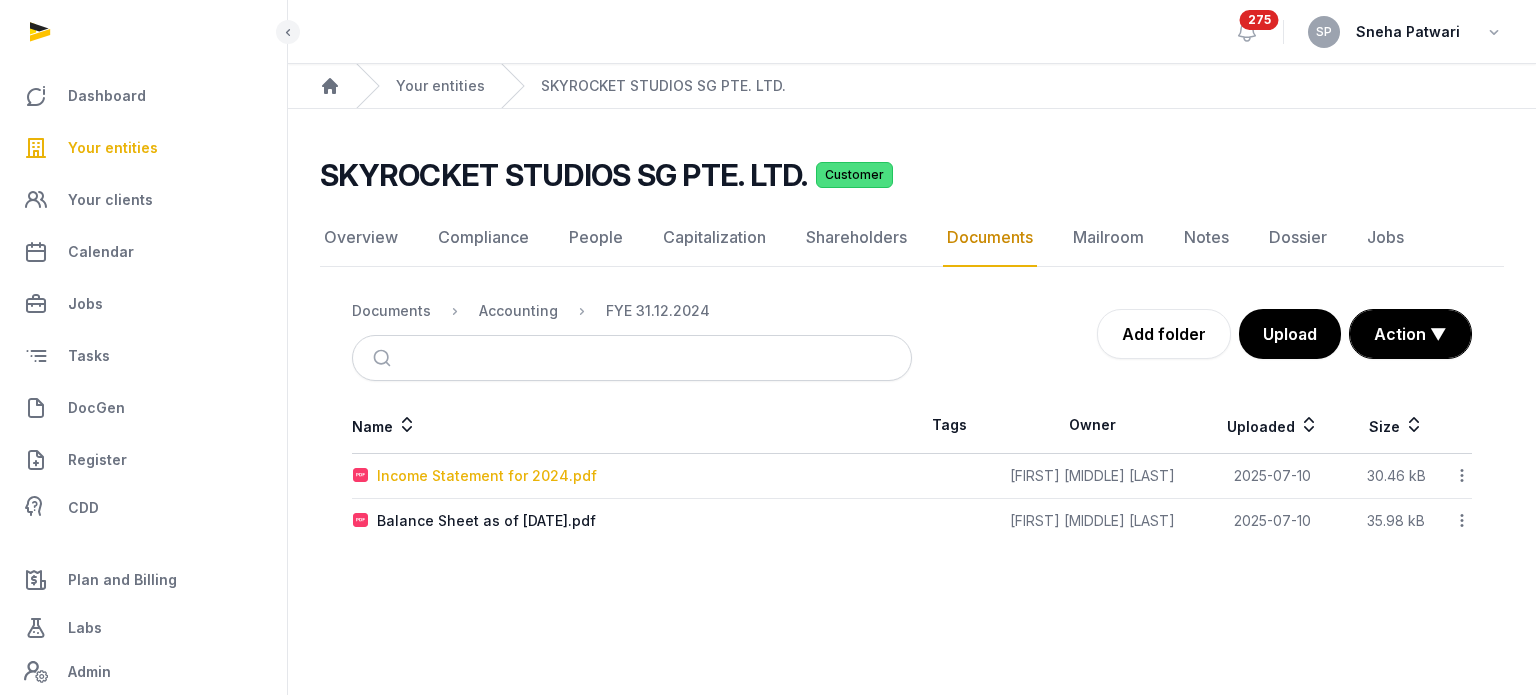 click on "Income Statement for 2024.pdf" at bounding box center [487, 476] 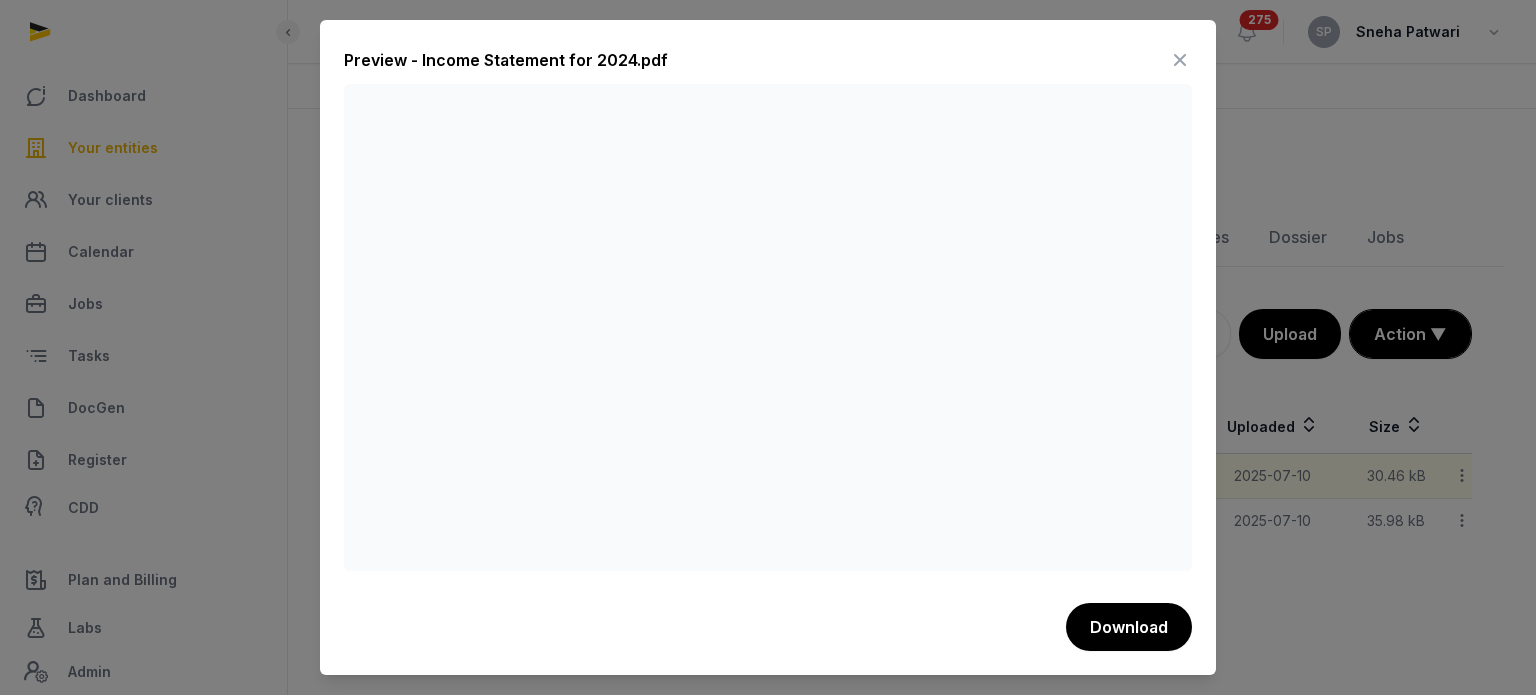 click at bounding box center (1180, 60) 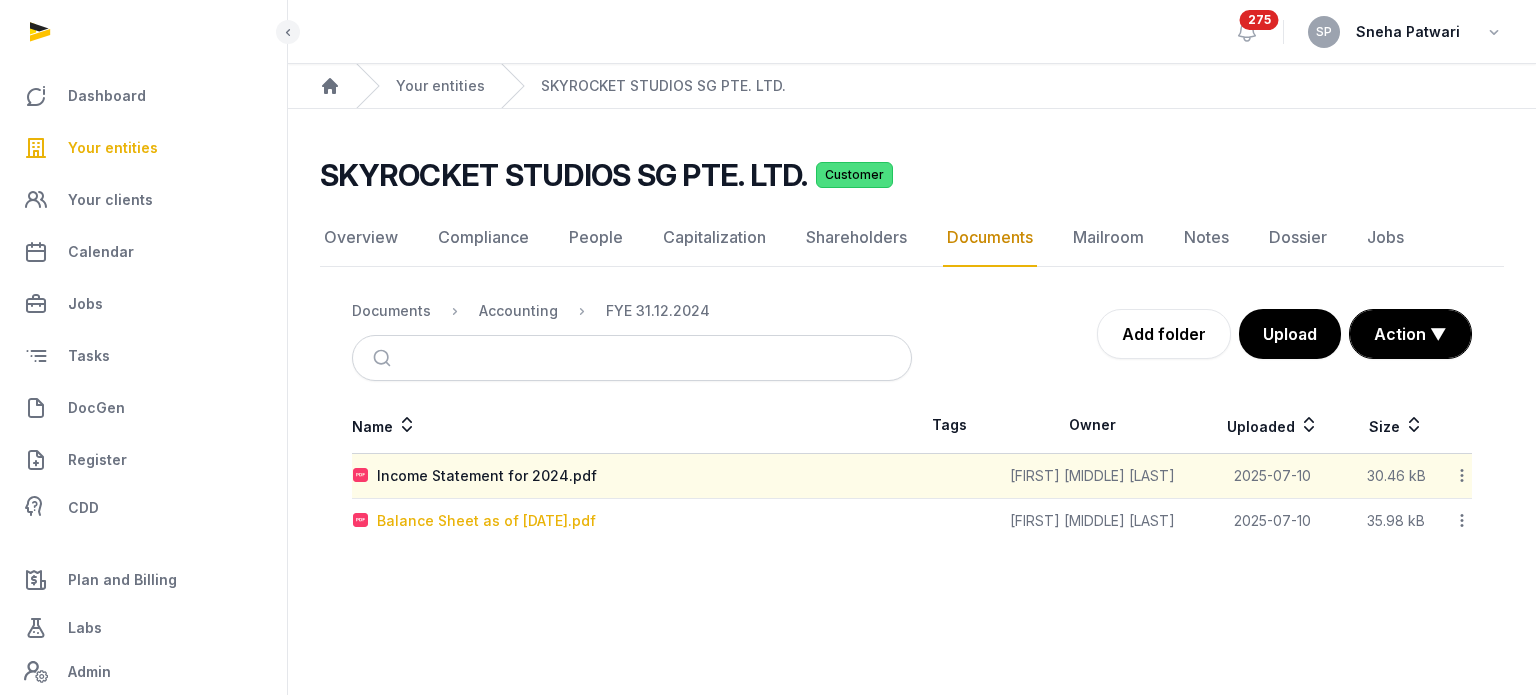 click on "Balance Sheet as of December 31, 2024.pdf" at bounding box center [486, 521] 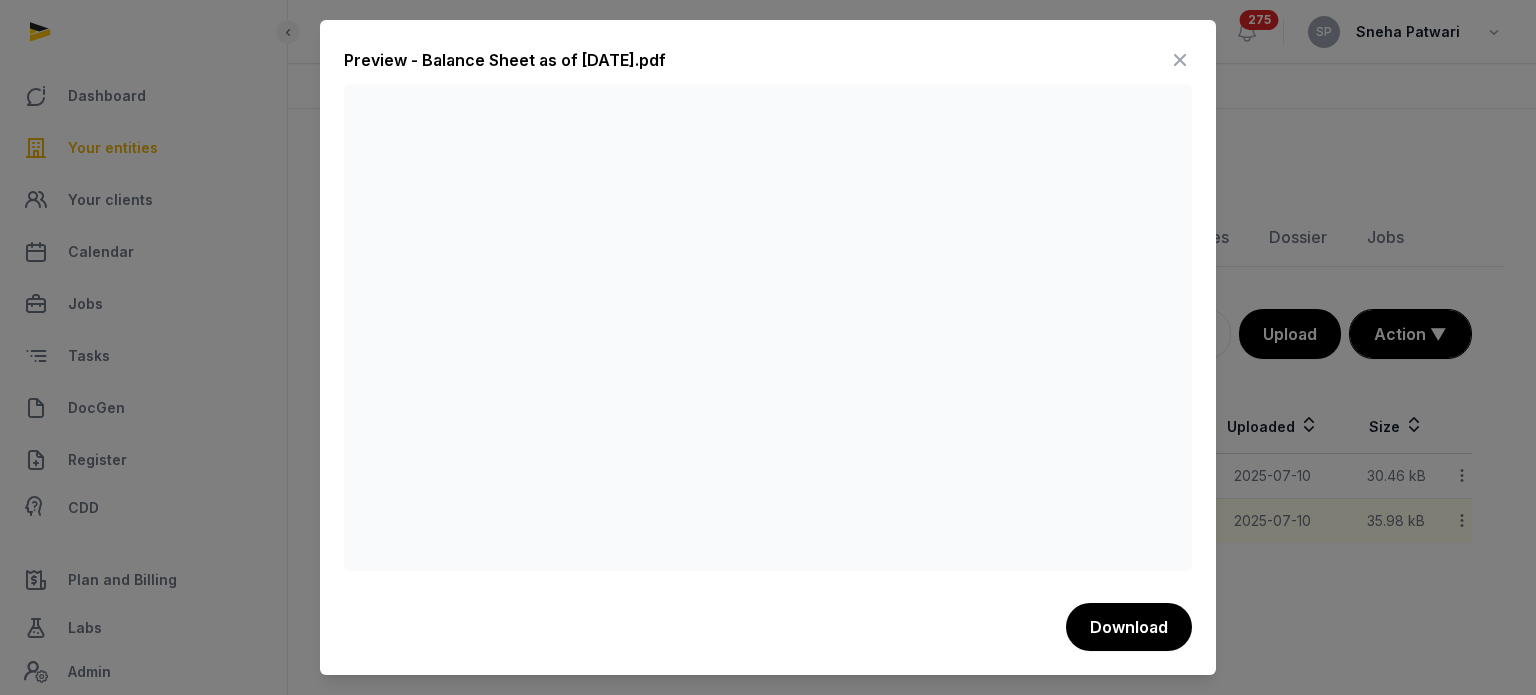 click at bounding box center [1180, 60] 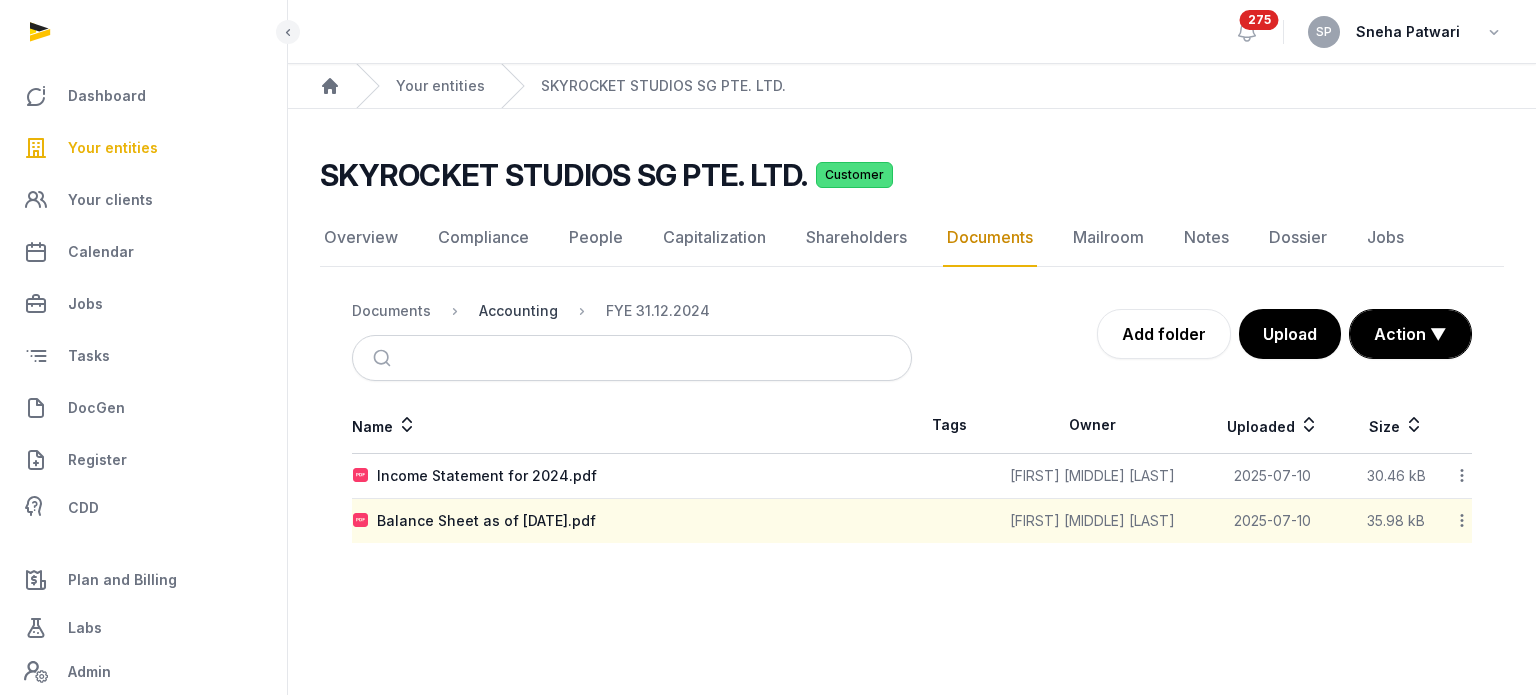click on "Accounting" at bounding box center [518, 311] 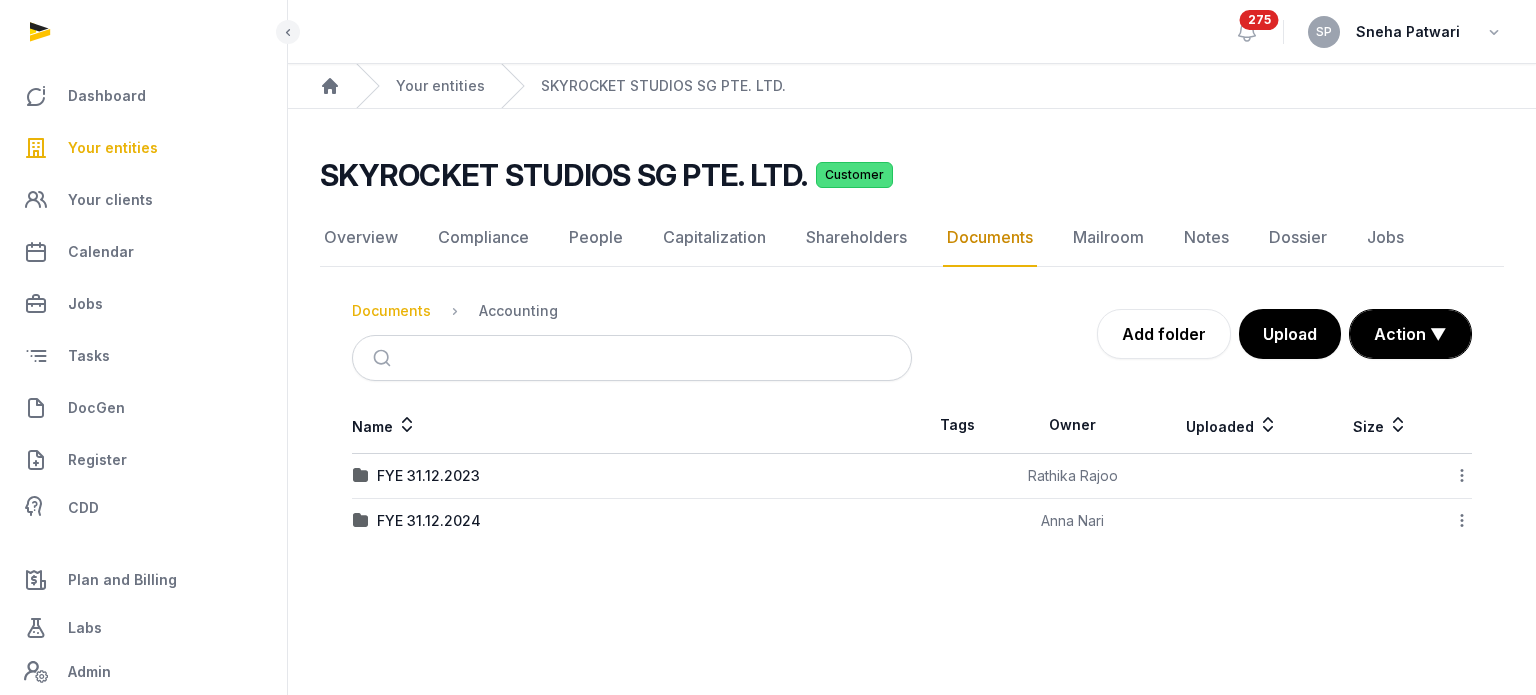 click on "Documents" at bounding box center [391, 311] 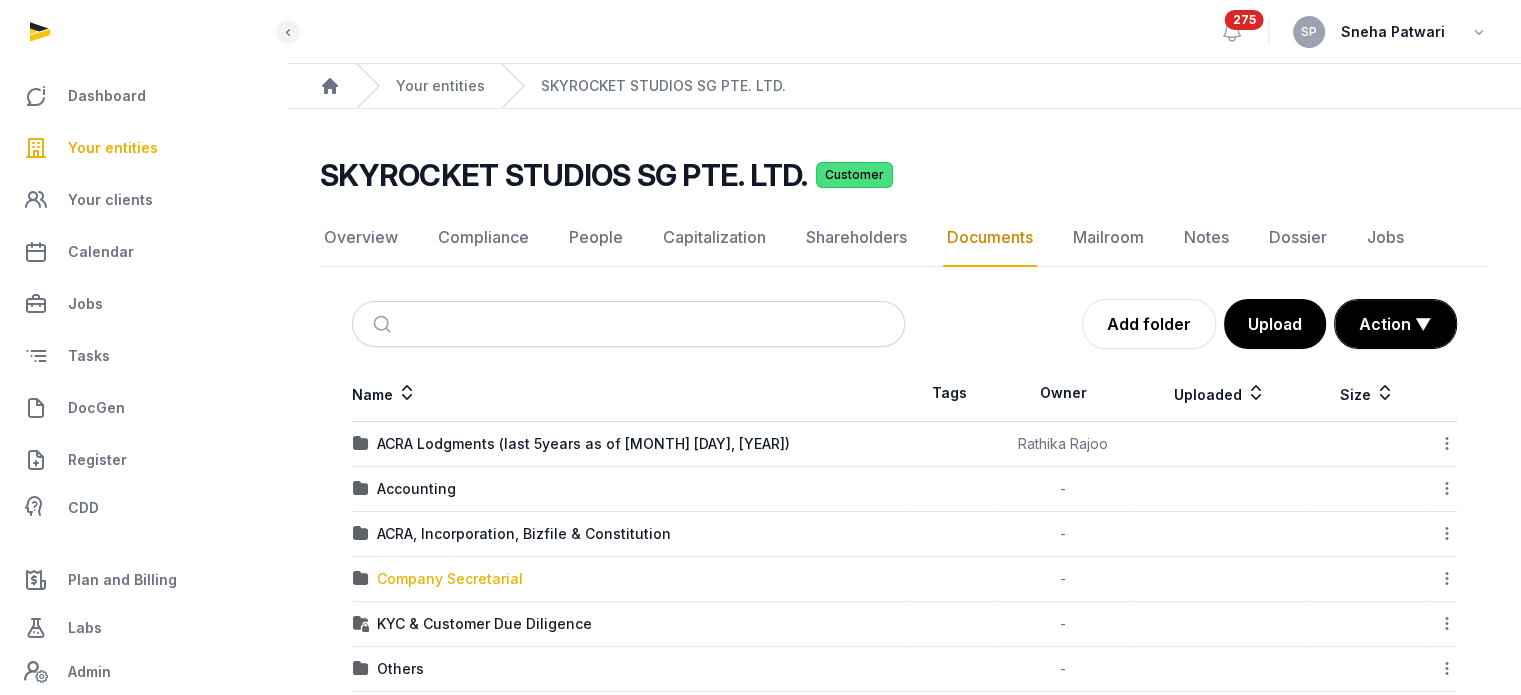 click on "Company Secretarial" at bounding box center (450, 579) 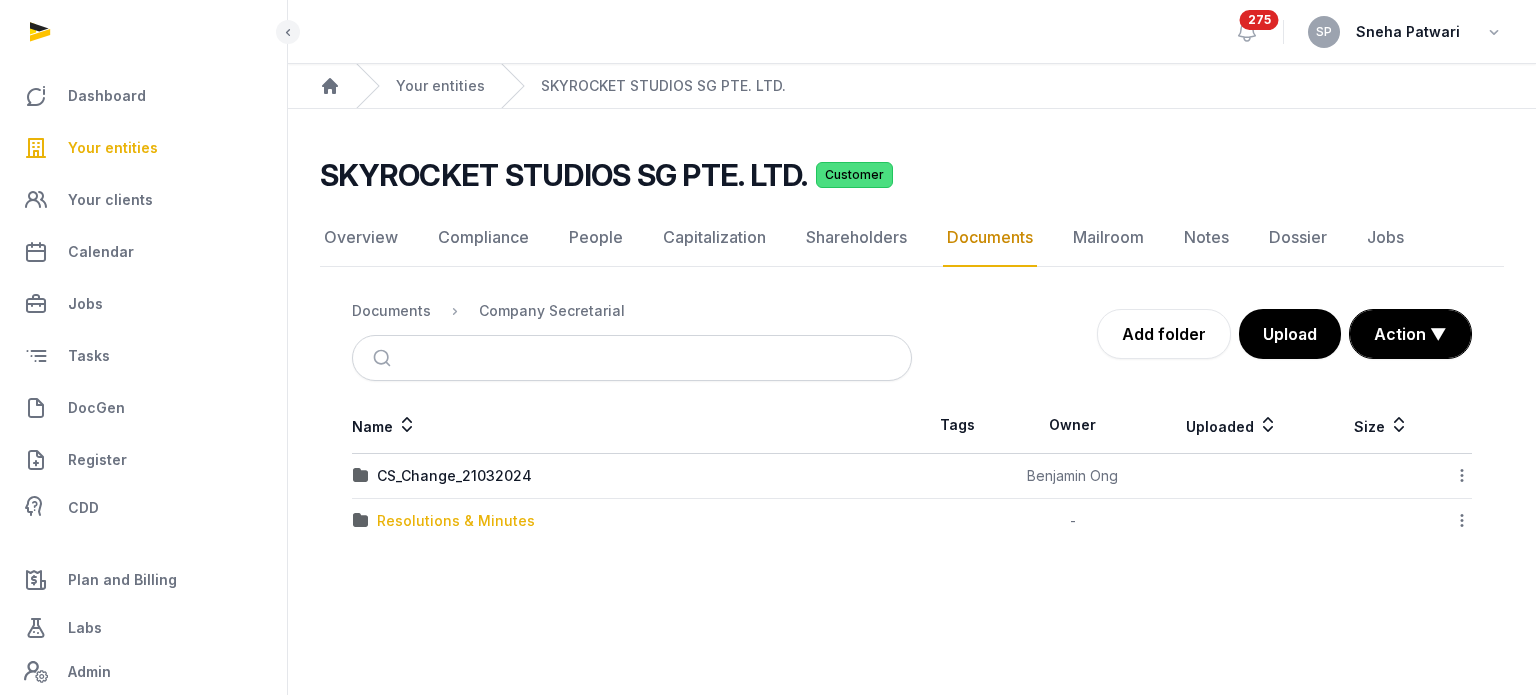 click on "Resolutions & Minutes" at bounding box center (456, 521) 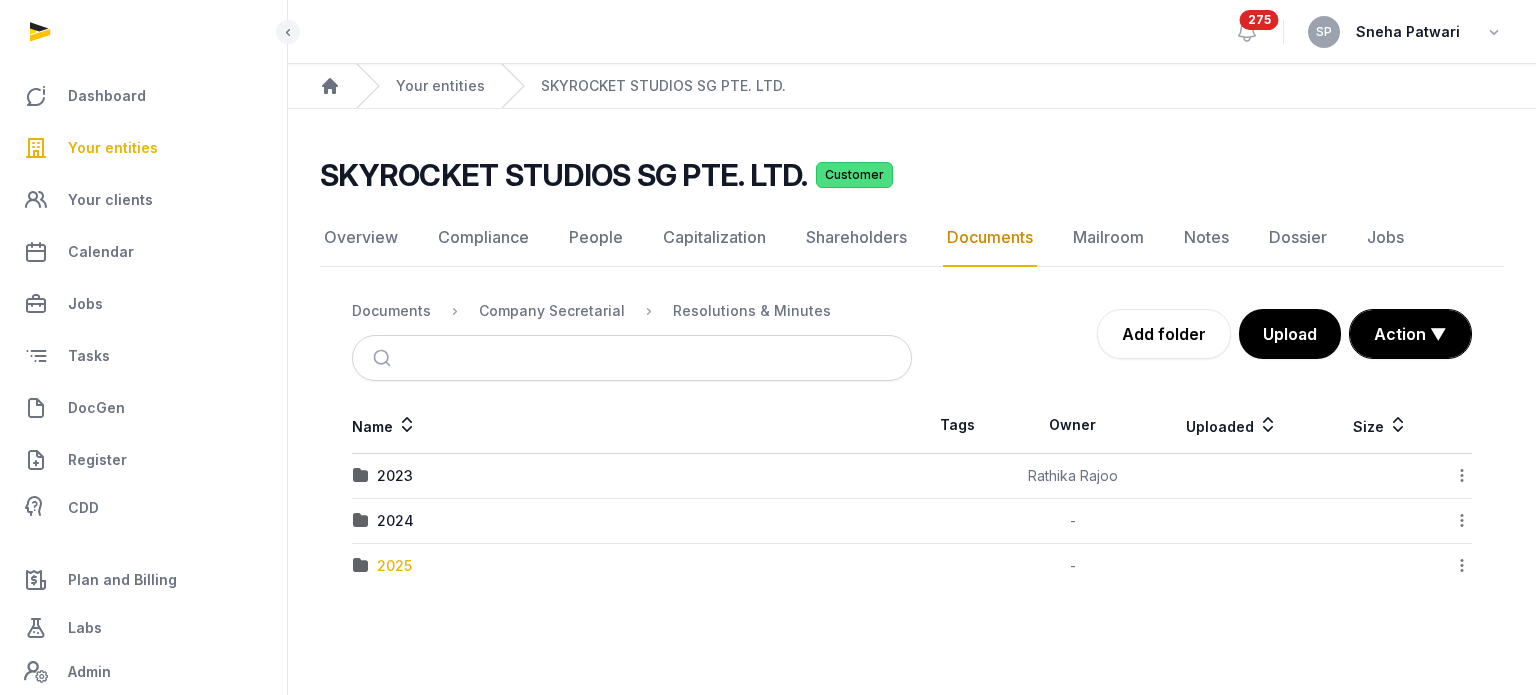 click on "2025" at bounding box center (394, 566) 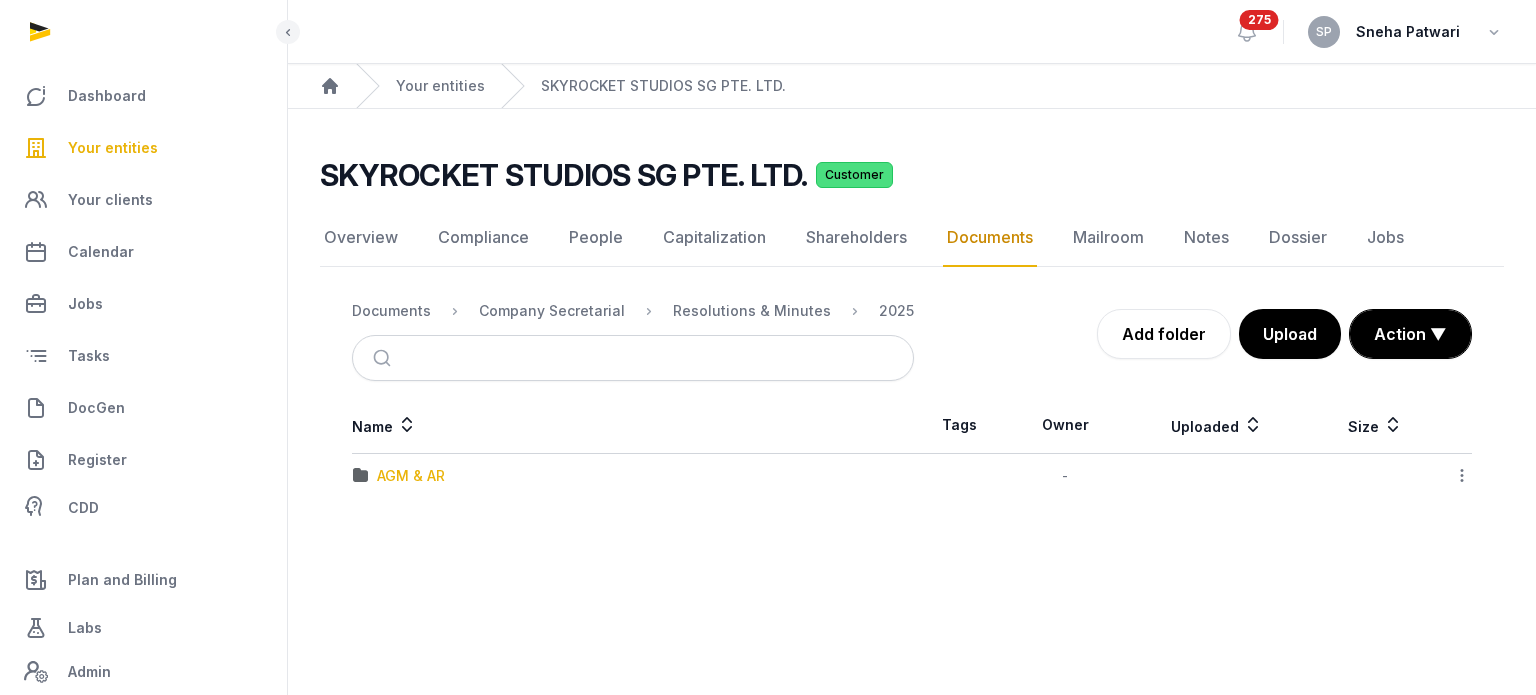 click on "AGM & AR" at bounding box center (411, 476) 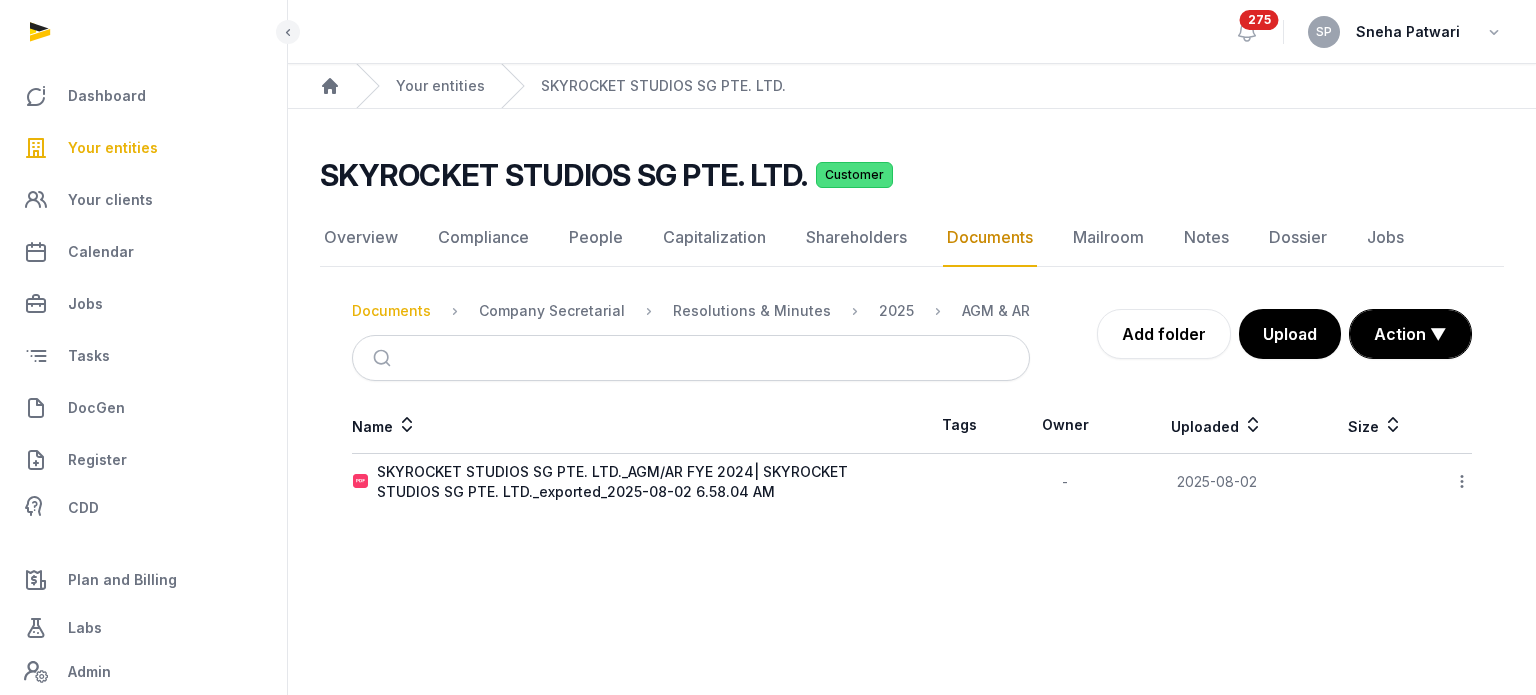 click on "Documents" at bounding box center [391, 311] 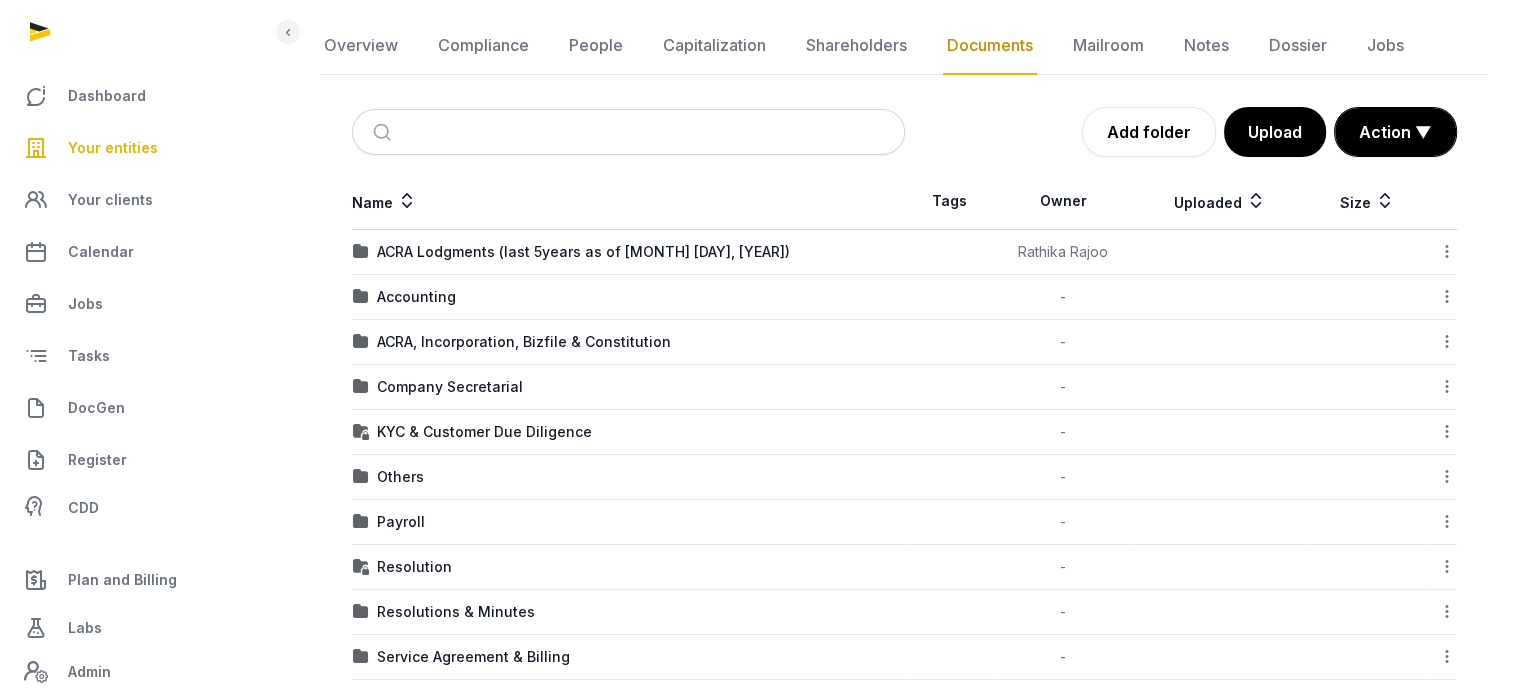 scroll, scrollTop: 392, scrollLeft: 0, axis: vertical 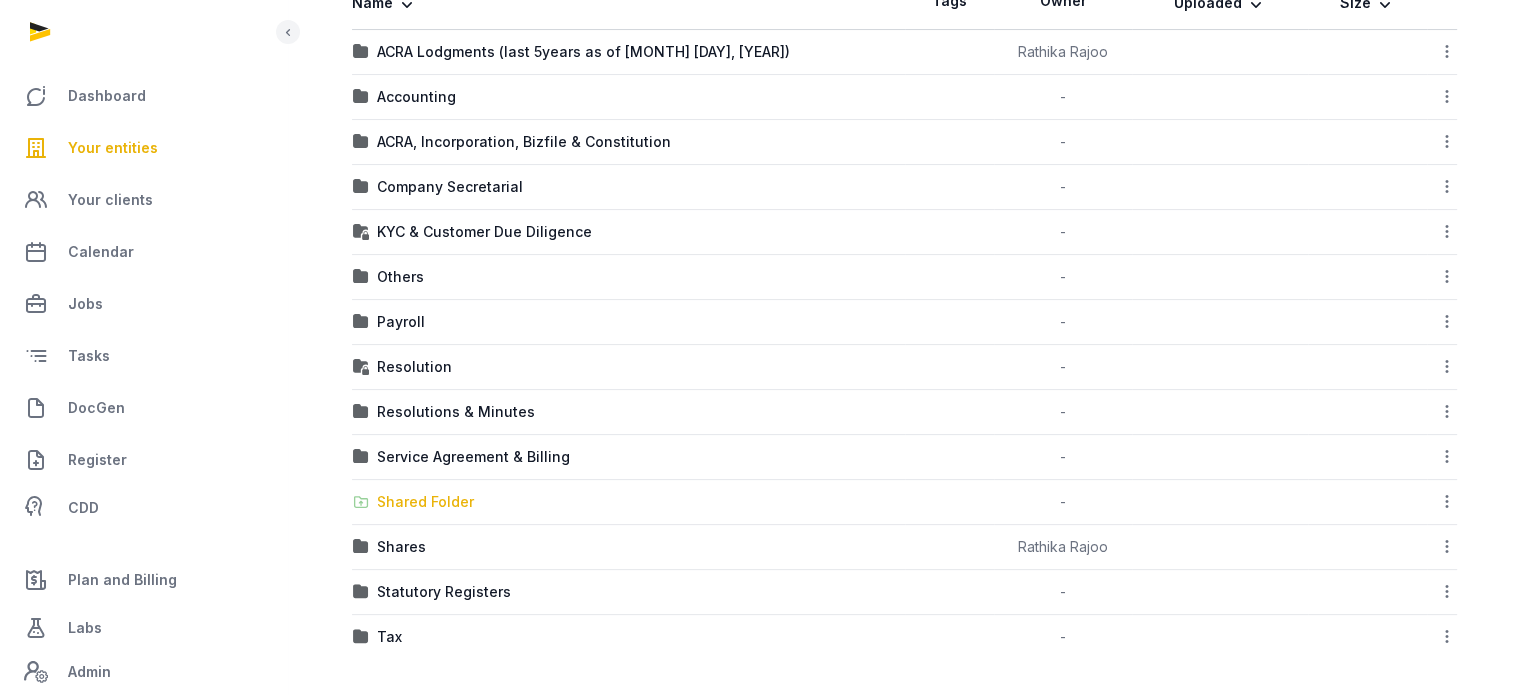click on "Shared Folder" at bounding box center (425, 502) 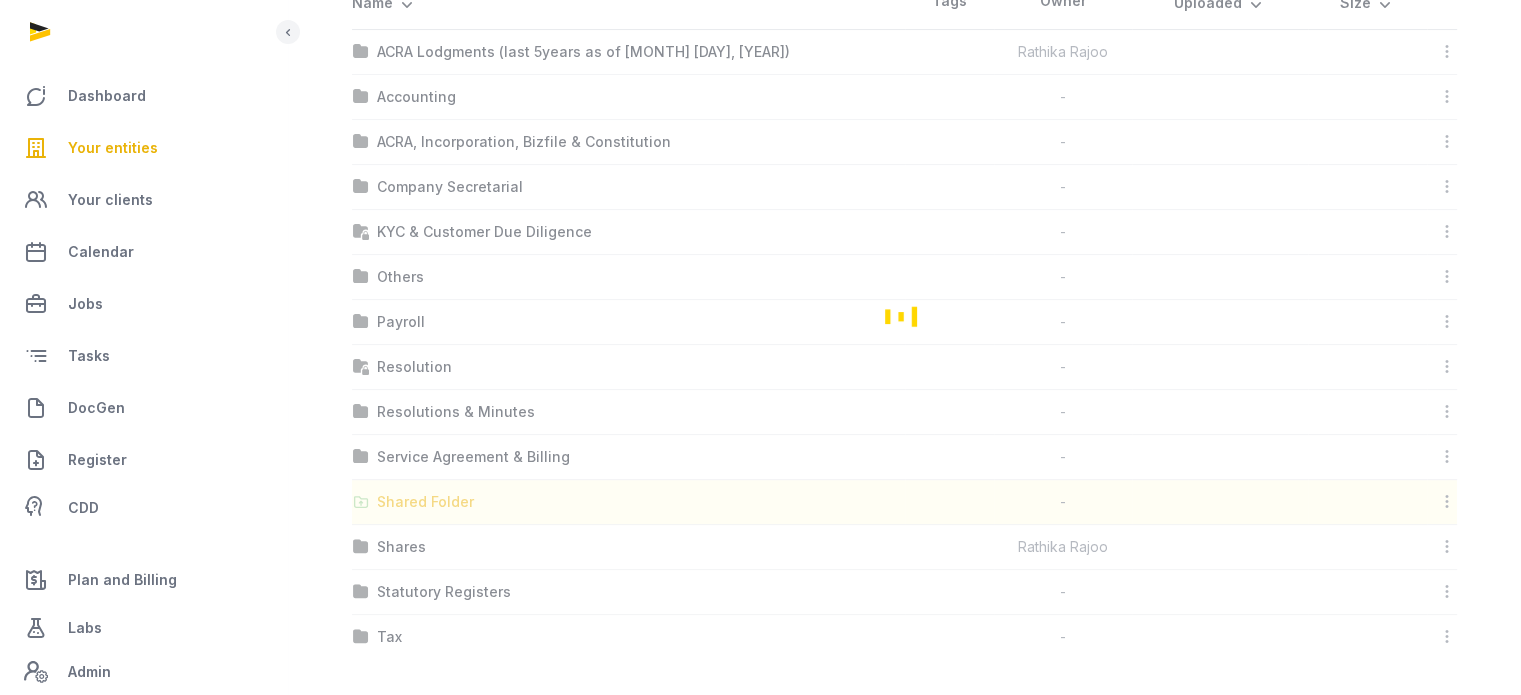 scroll, scrollTop: 0, scrollLeft: 0, axis: both 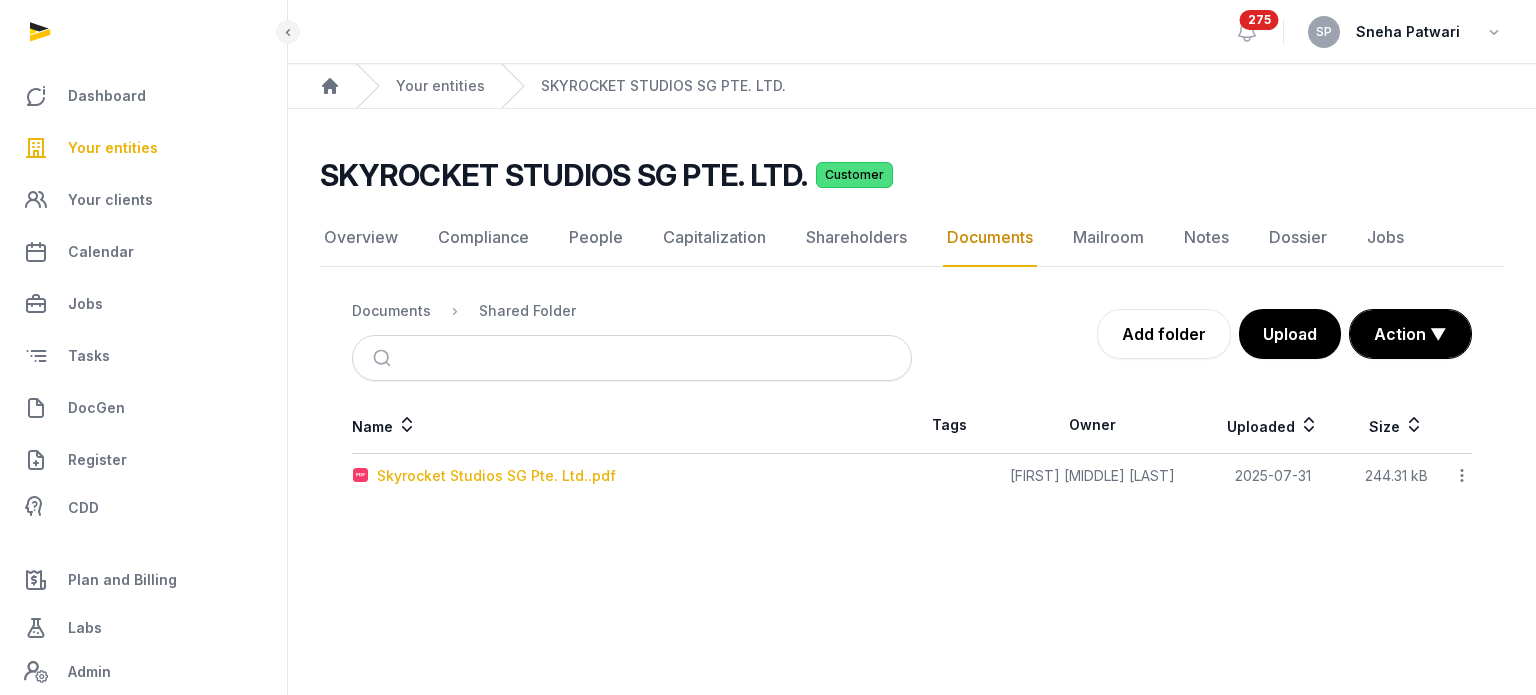 click on "Skyrocket Studios SG Pte. Ltd..pdf" at bounding box center (496, 476) 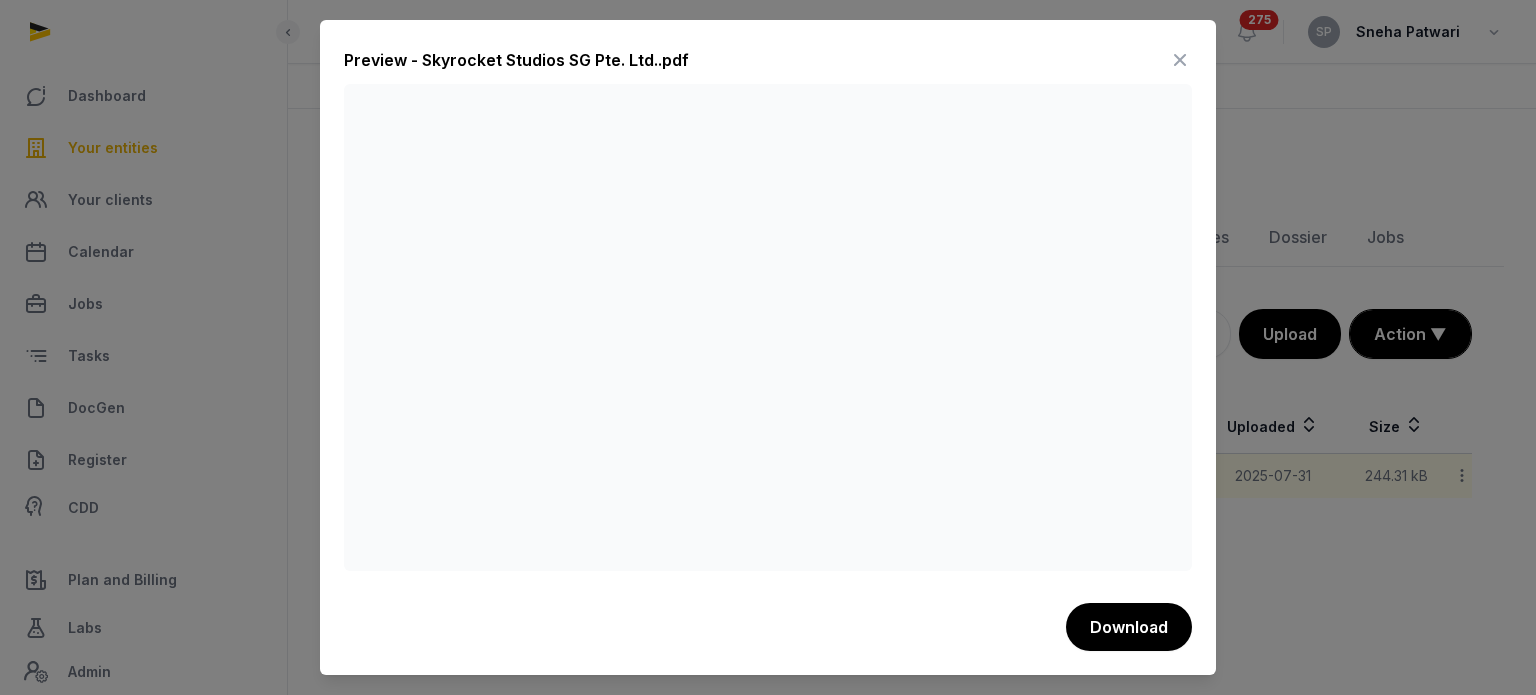 click at bounding box center [1180, 60] 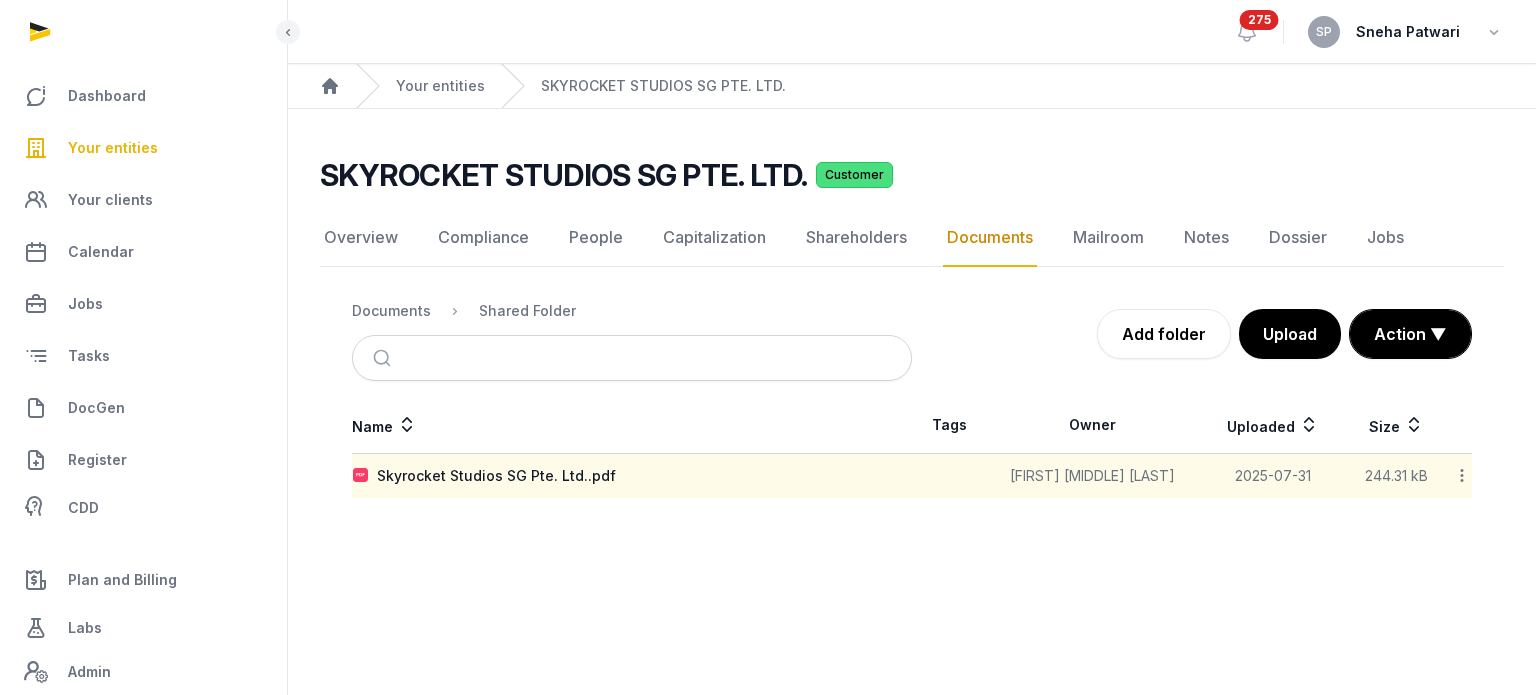 click on "Documents  Shared Folder" at bounding box center (632, 311) 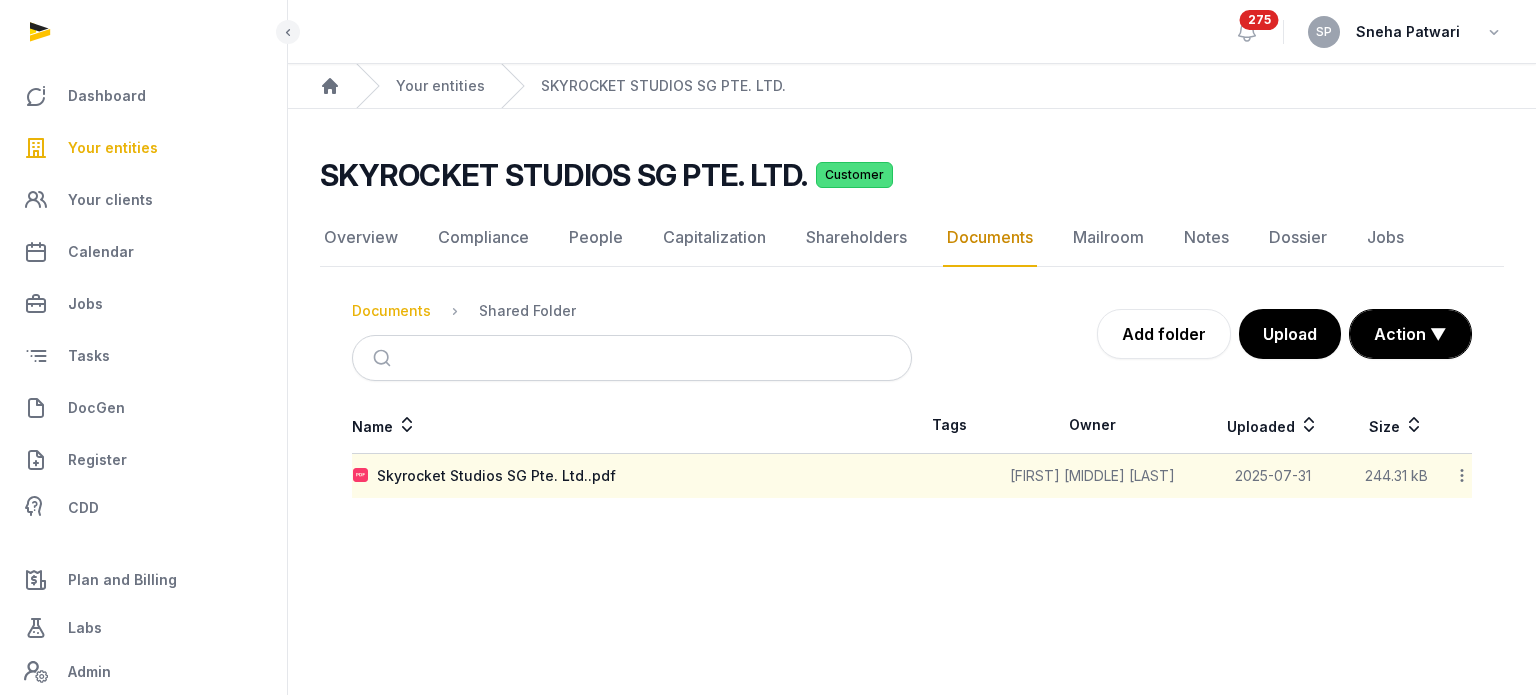 click on "Documents" at bounding box center [391, 311] 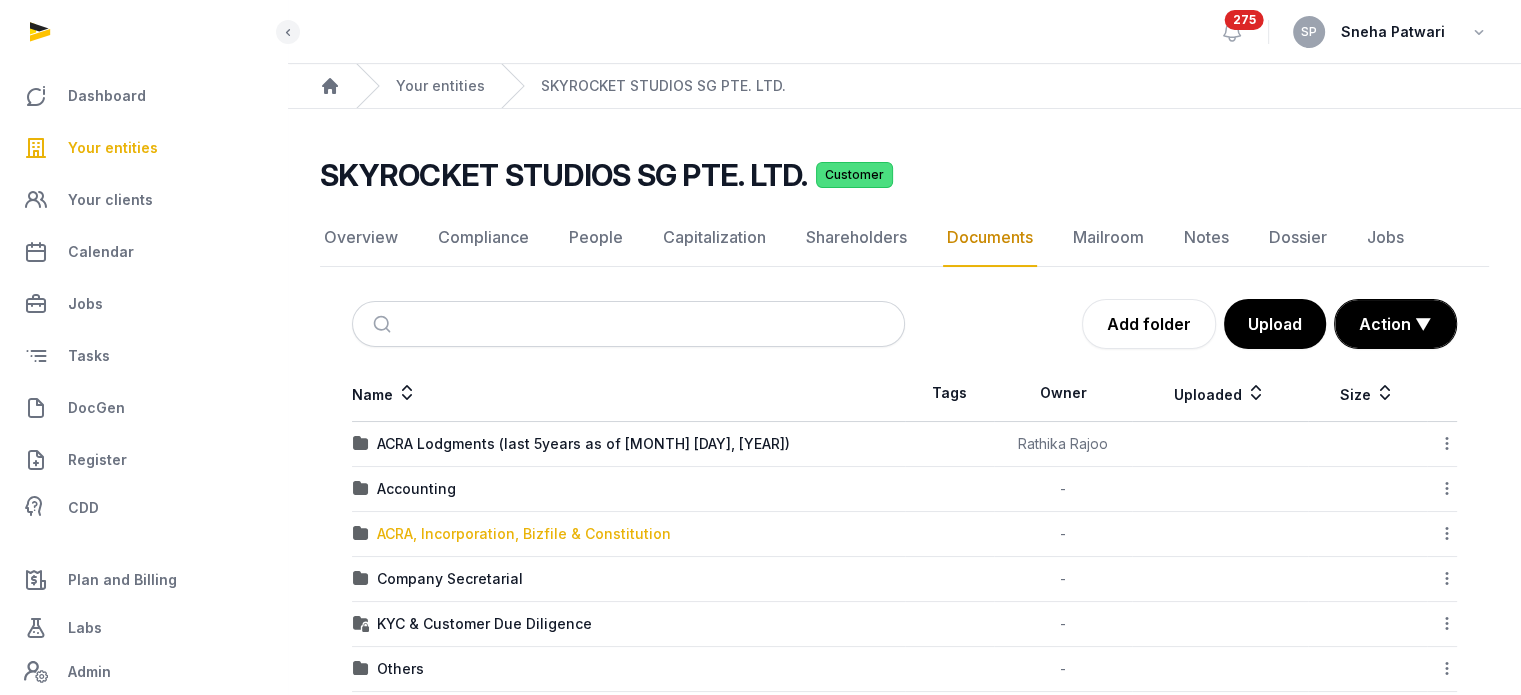 click on "ACRA, Incorporation, Bizfile & Constitution" at bounding box center [524, 534] 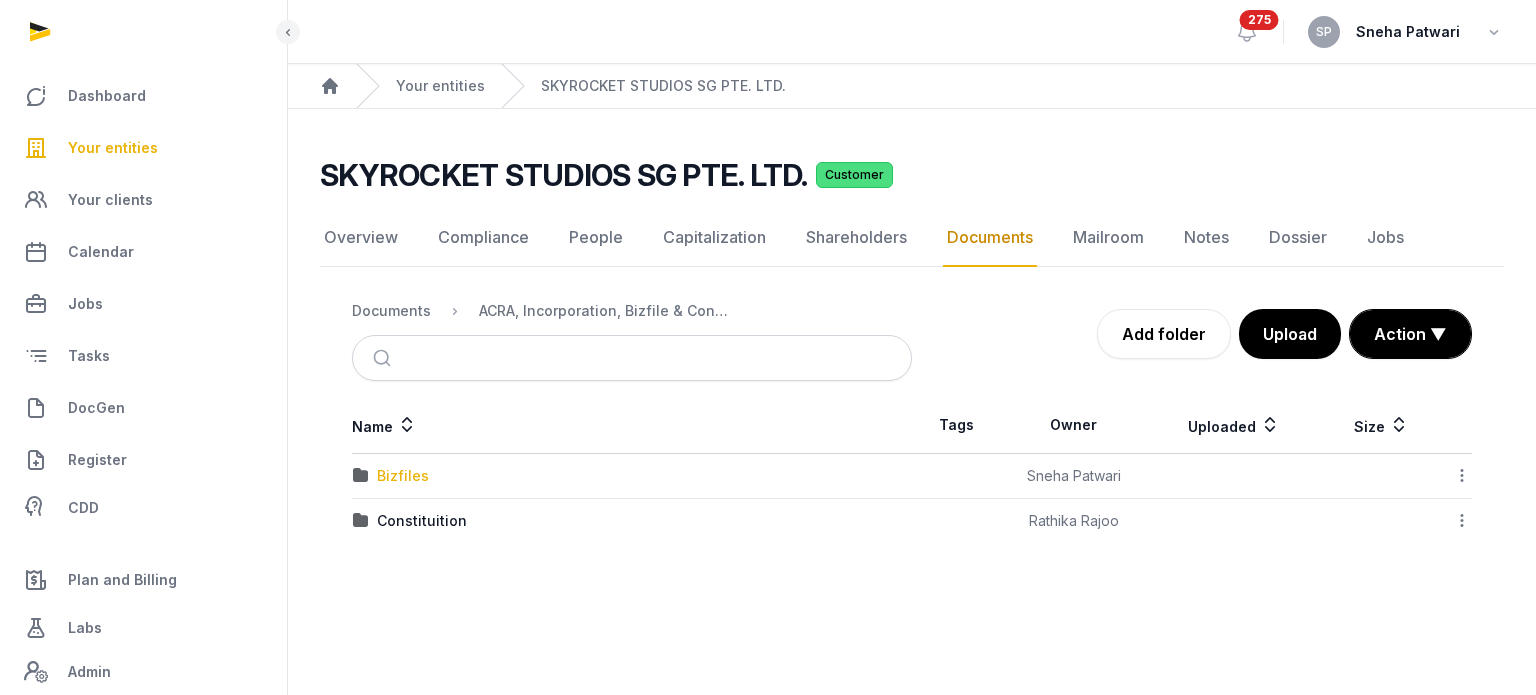 click on "Bizfiles" at bounding box center [403, 476] 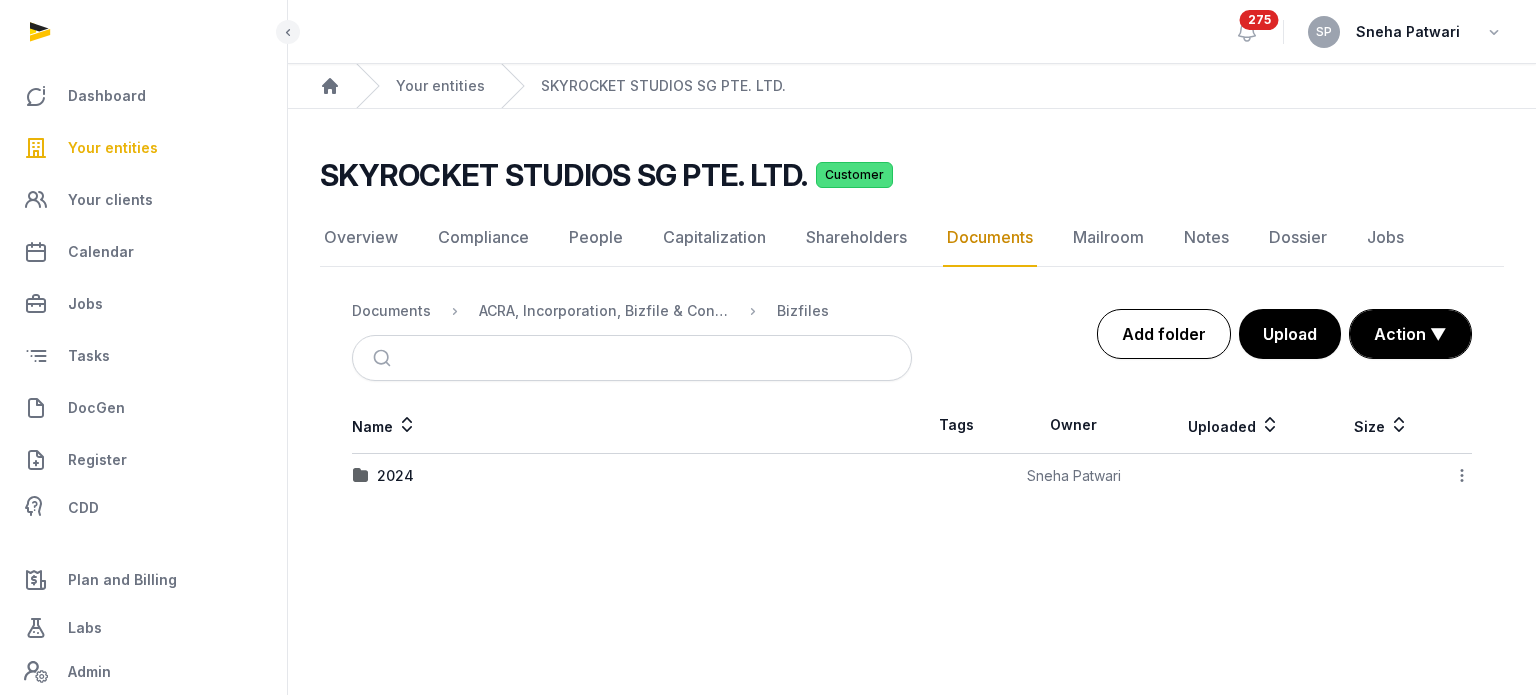 click on "Add folder" at bounding box center (1164, 334) 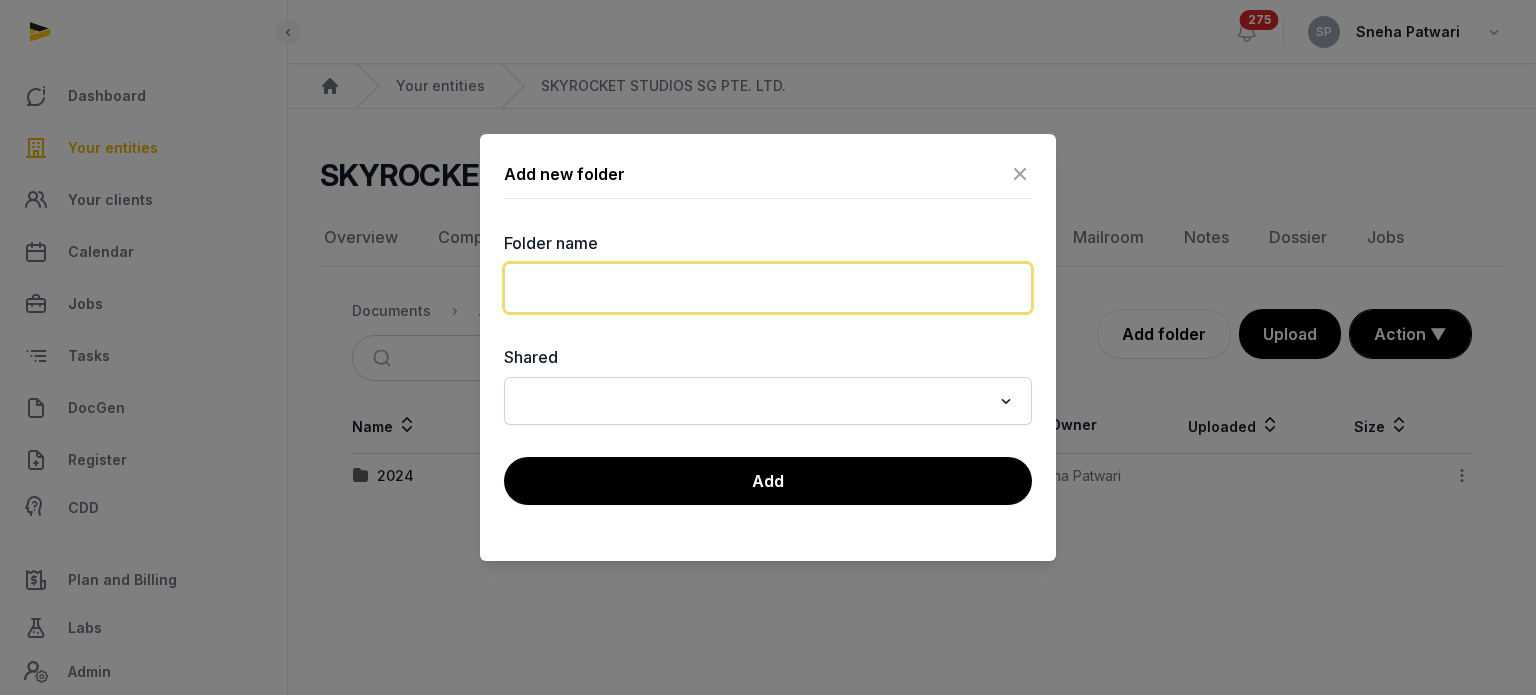 click 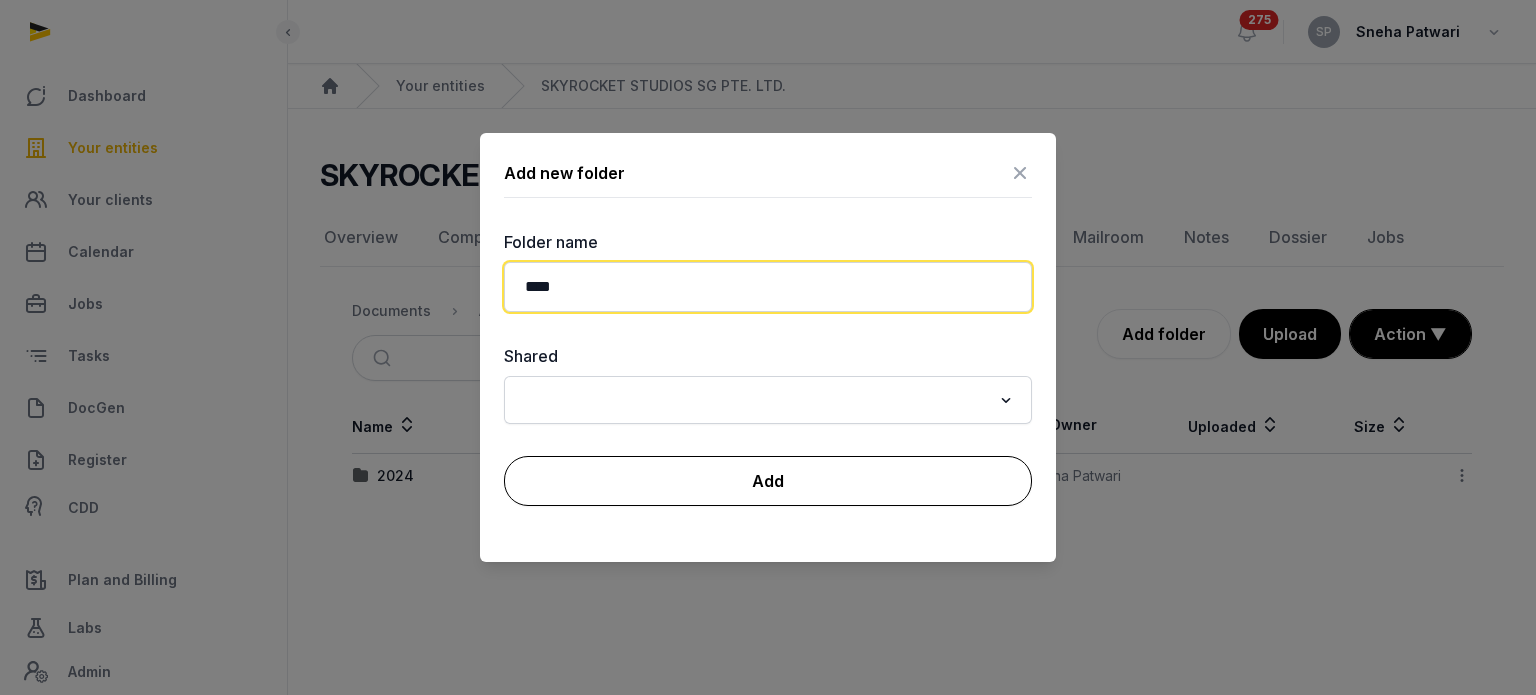 type on "****" 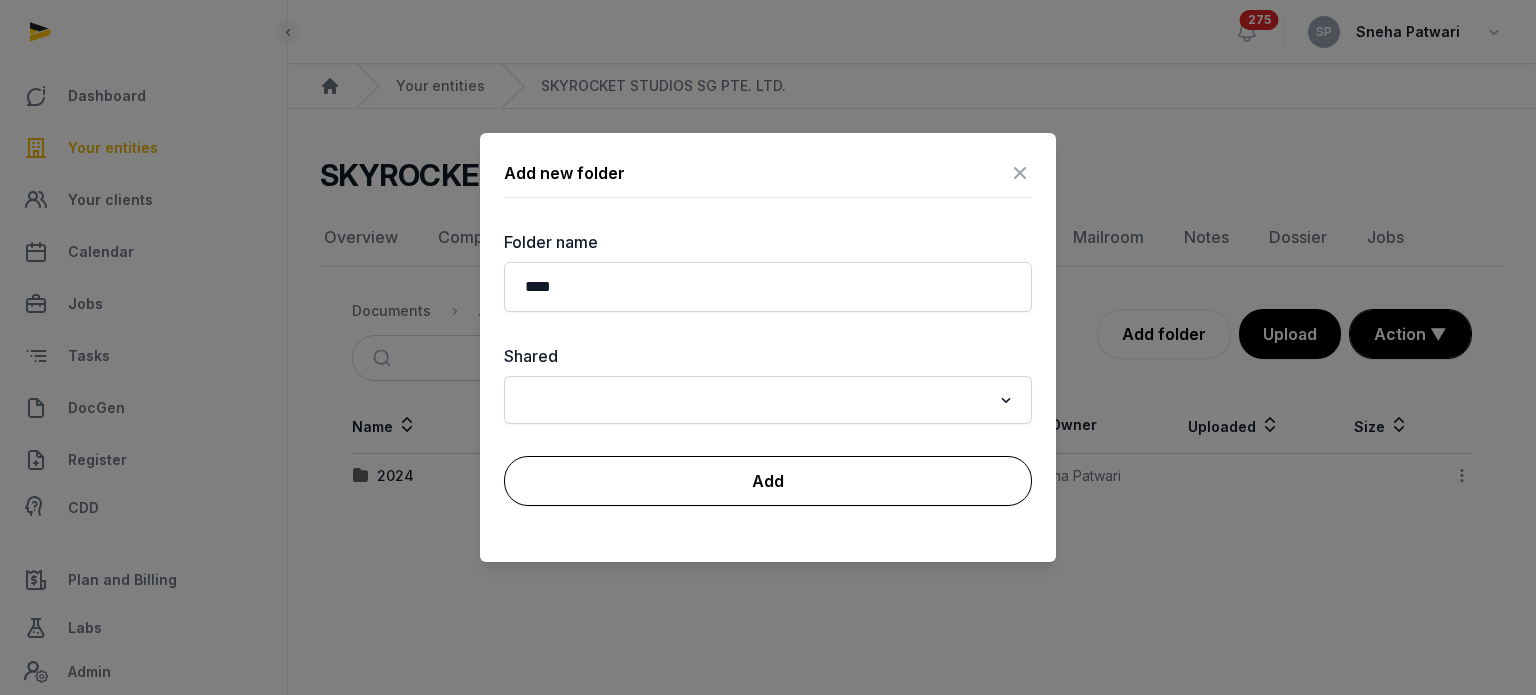 click on "Add" at bounding box center [768, 481] 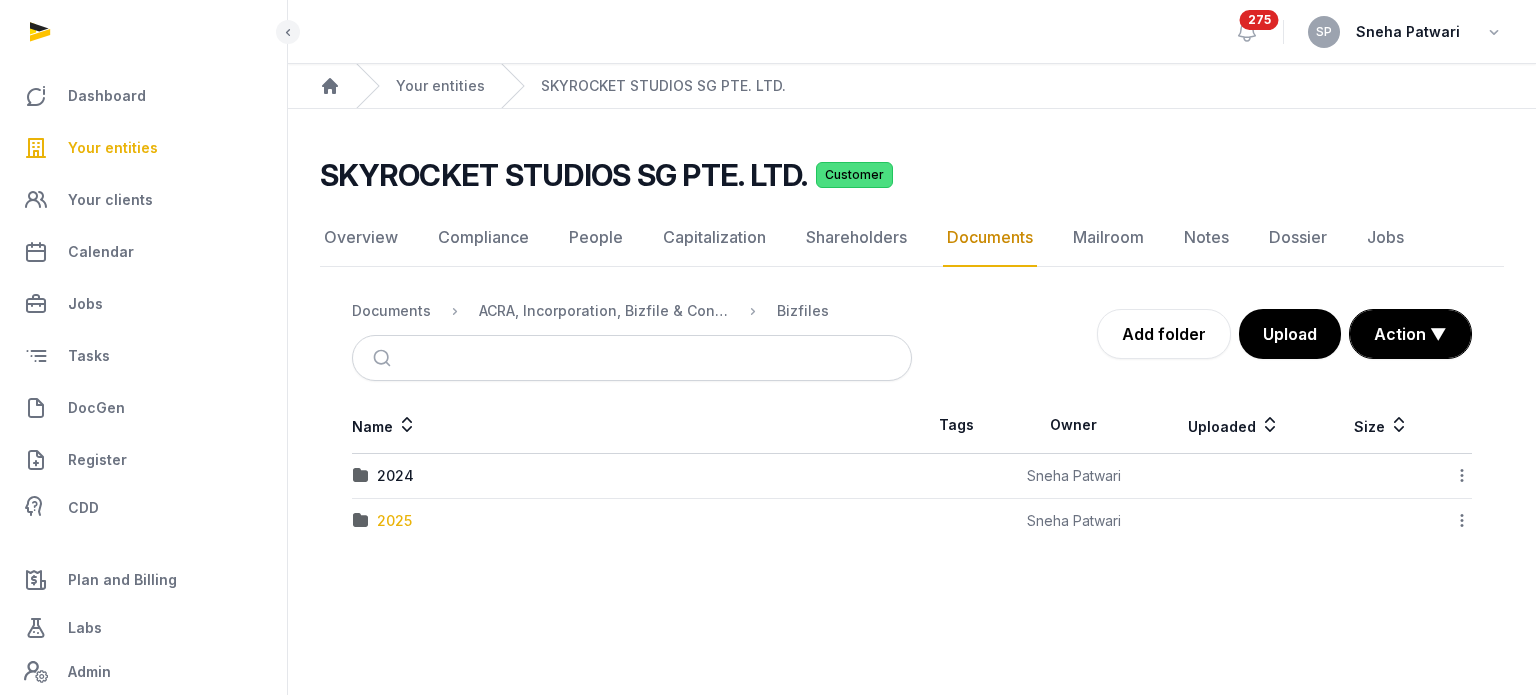 click on "2025" at bounding box center [394, 521] 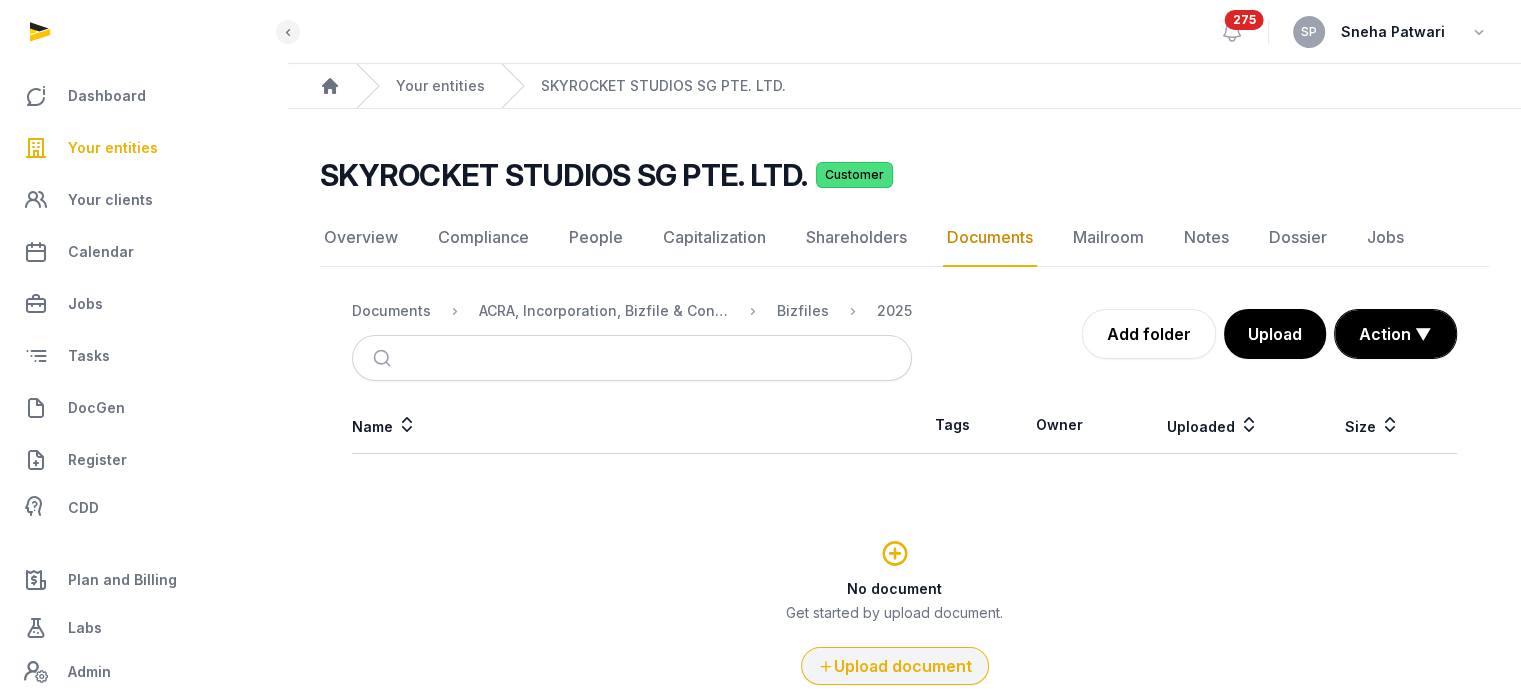 click on "Upload document" at bounding box center [895, 666] 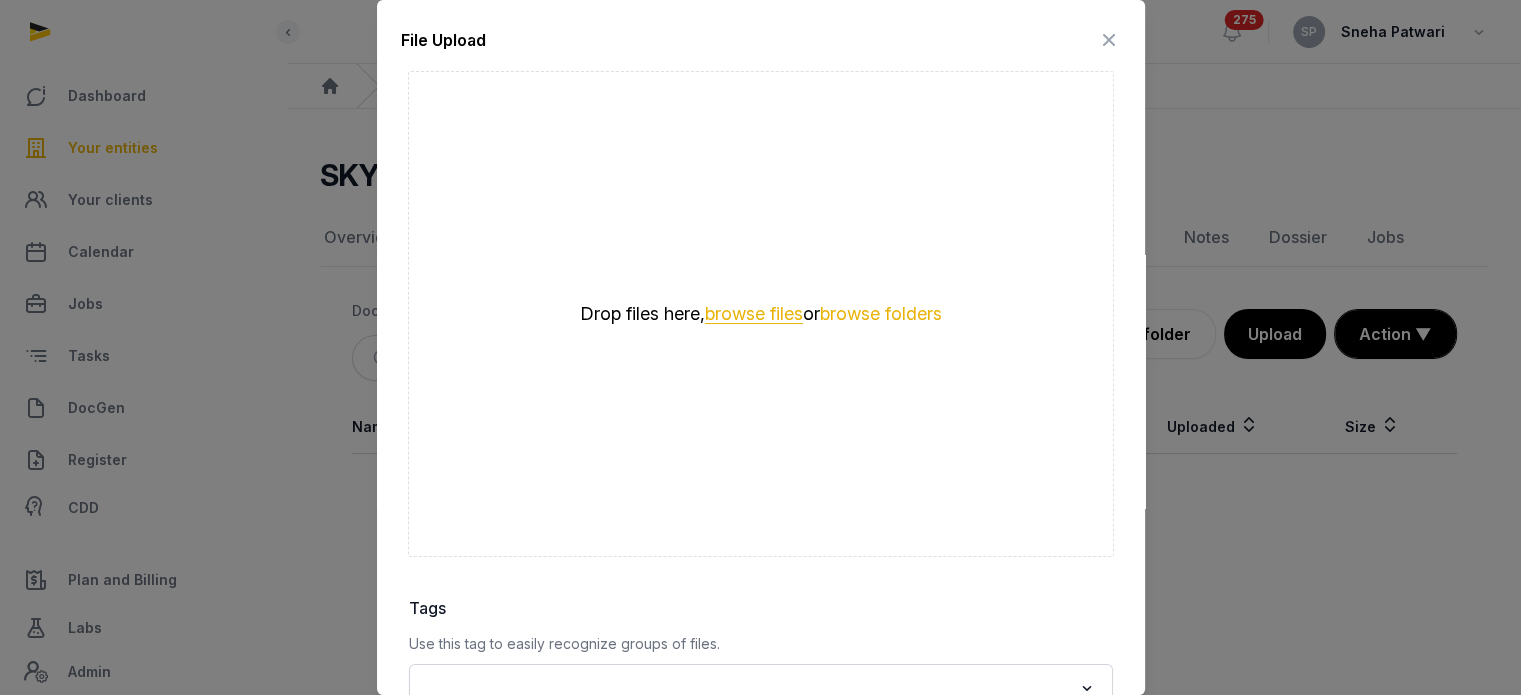 click on "browse files" at bounding box center [754, 314] 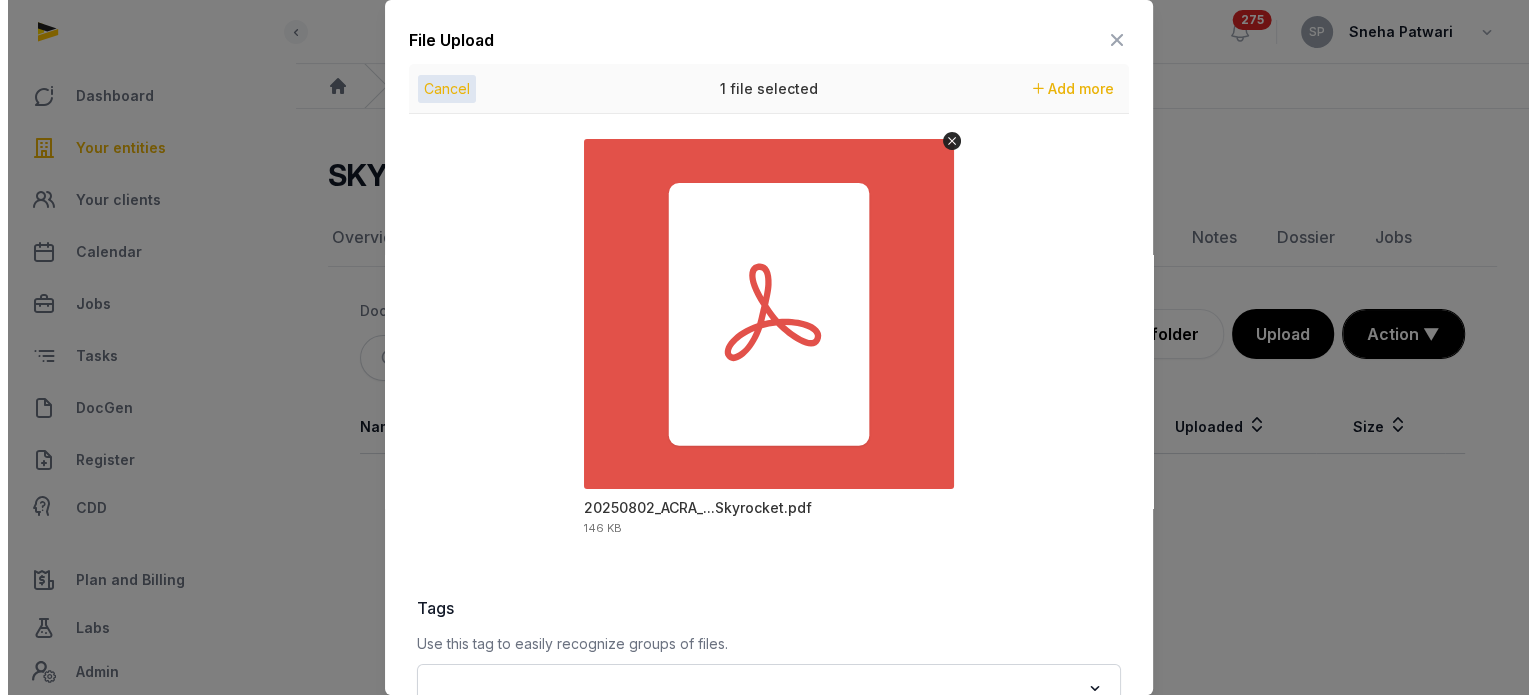 scroll, scrollTop: 282, scrollLeft: 0, axis: vertical 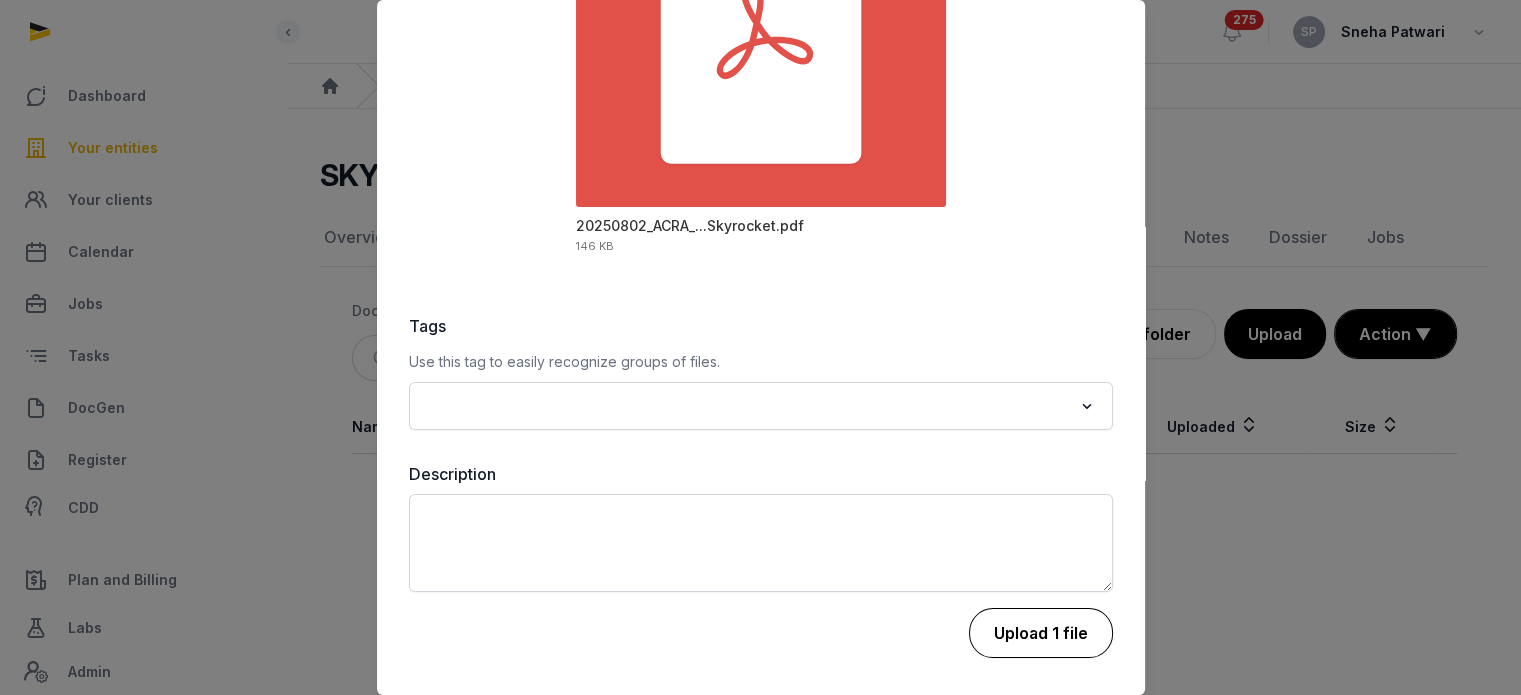 click on "Upload 1 file" at bounding box center [1041, 633] 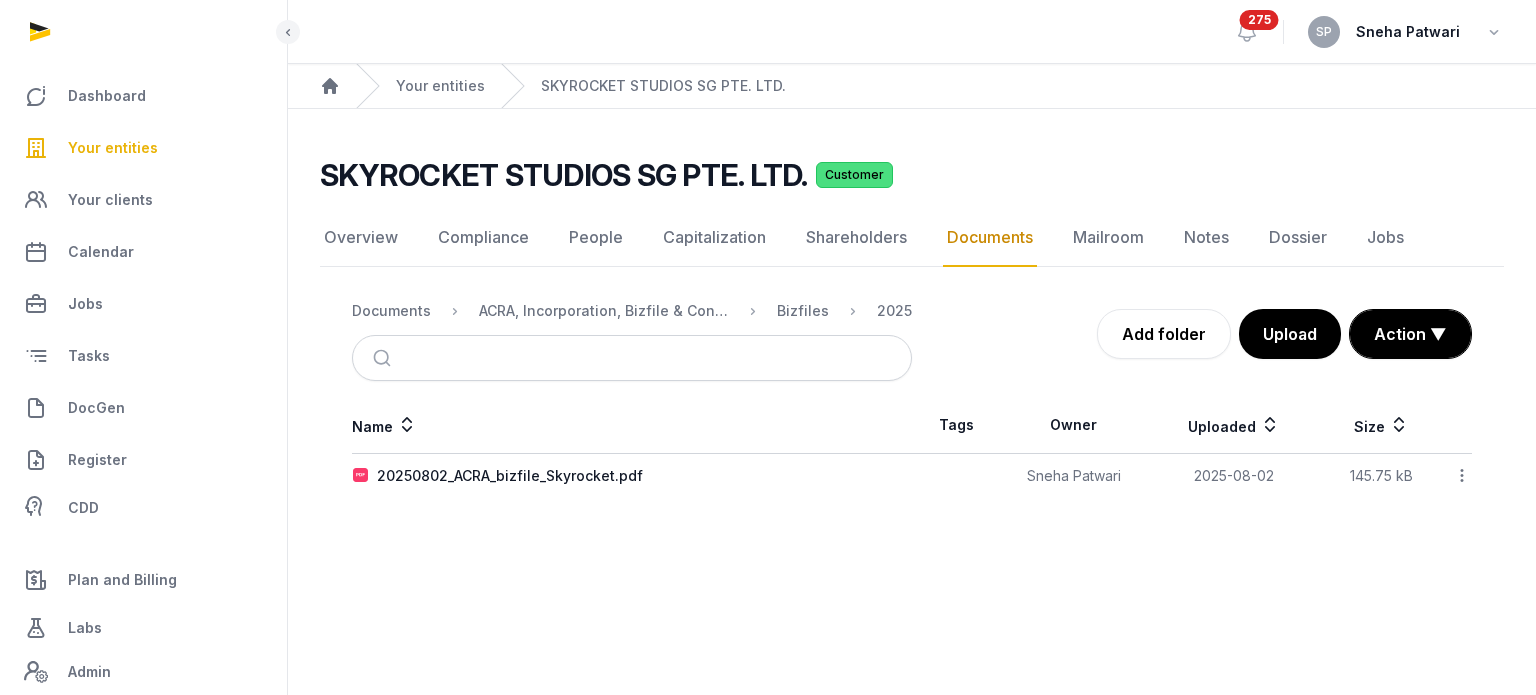 click 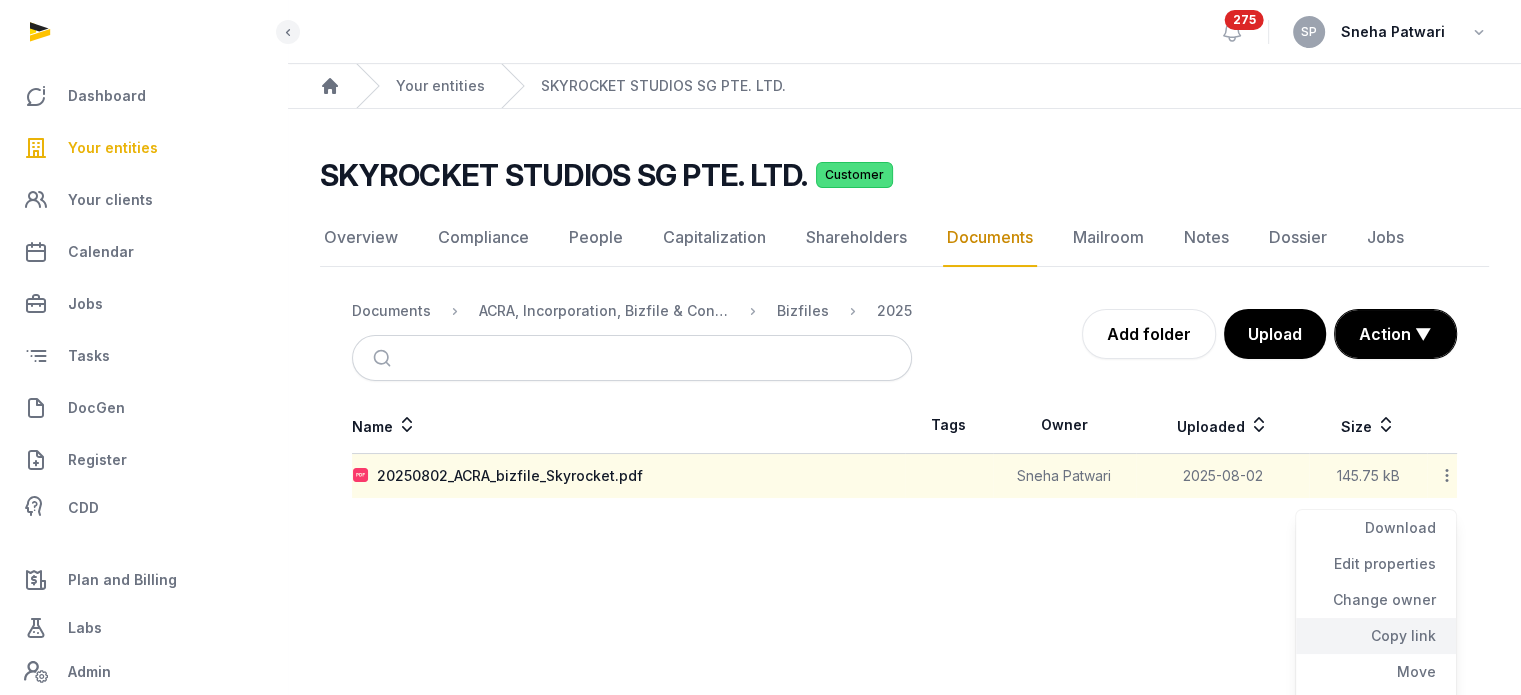 click on "Copy link" 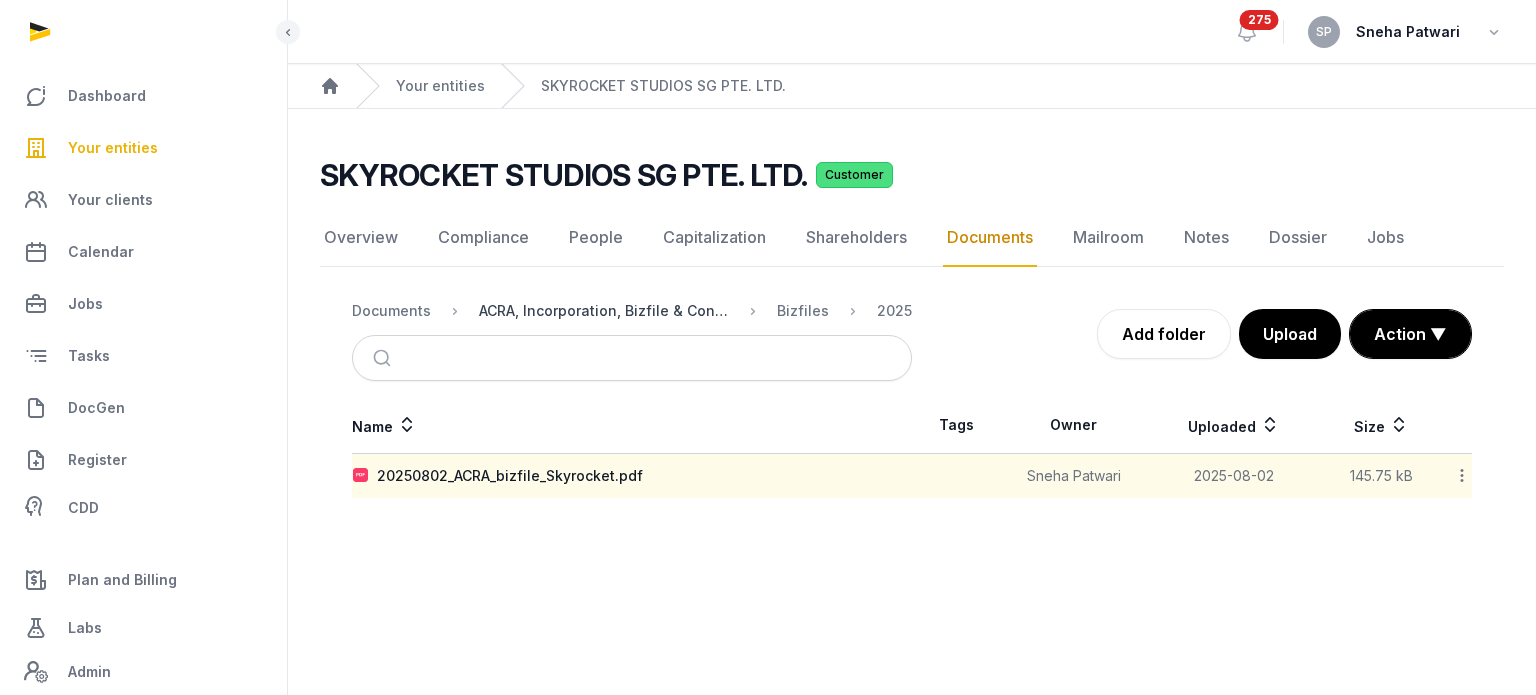 click on "ACRA, Incorporation, Bizfile & Constitution" at bounding box center [604, 311] 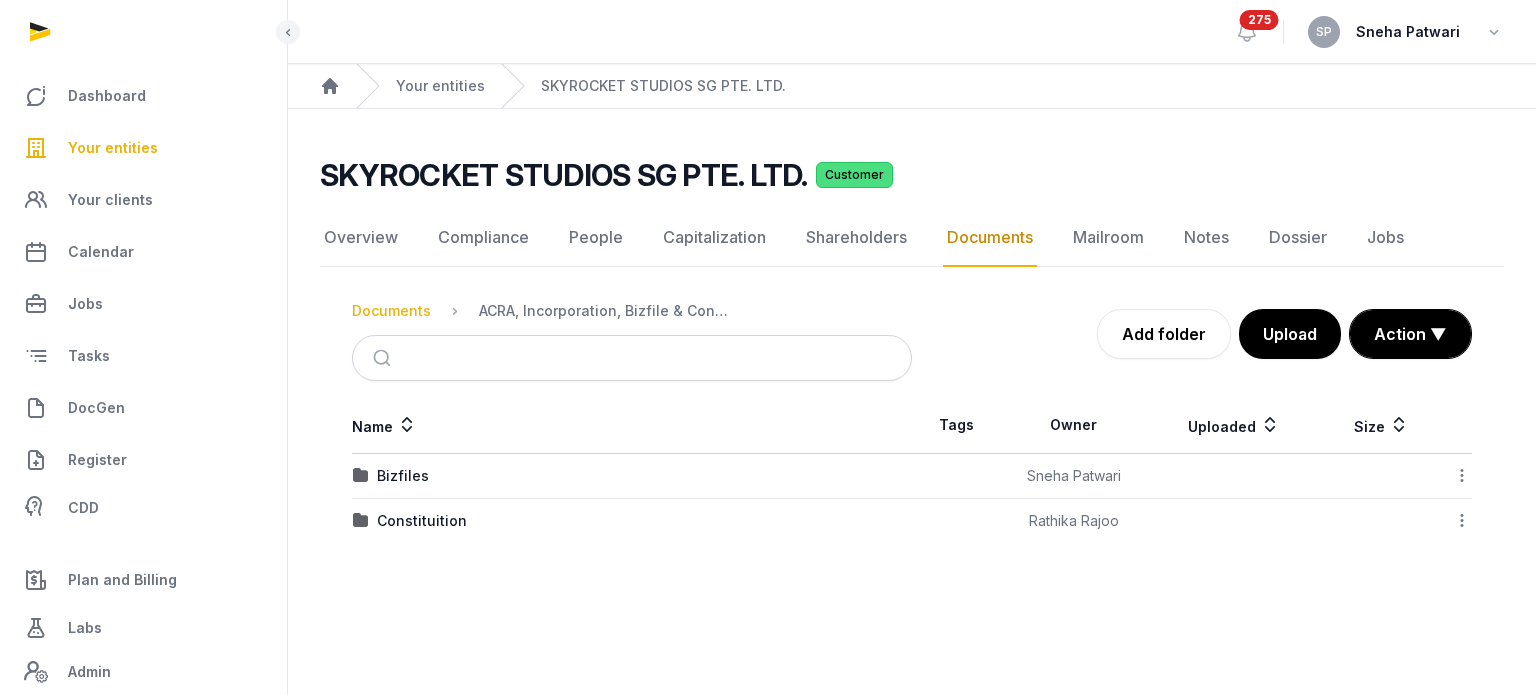 click on "Documents" at bounding box center [391, 311] 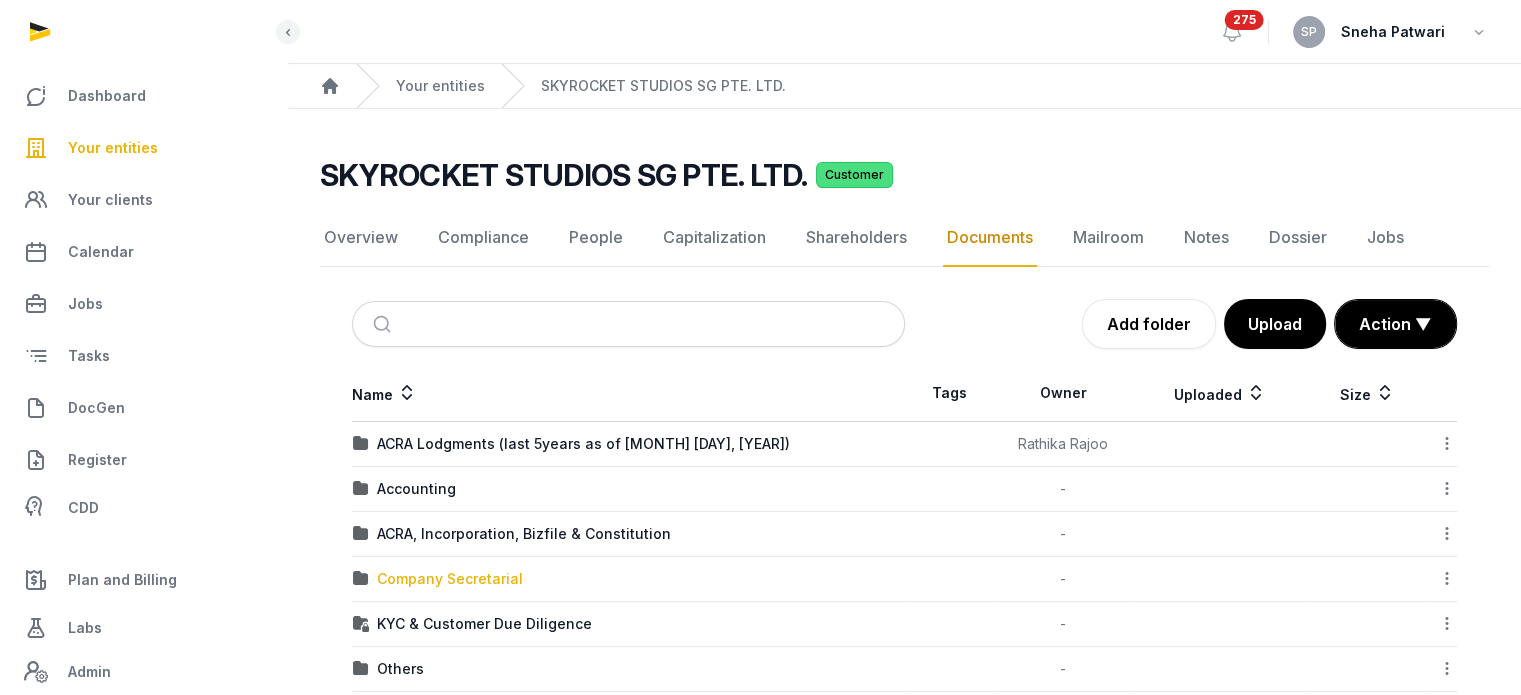 click on "Company Secretarial" at bounding box center (450, 579) 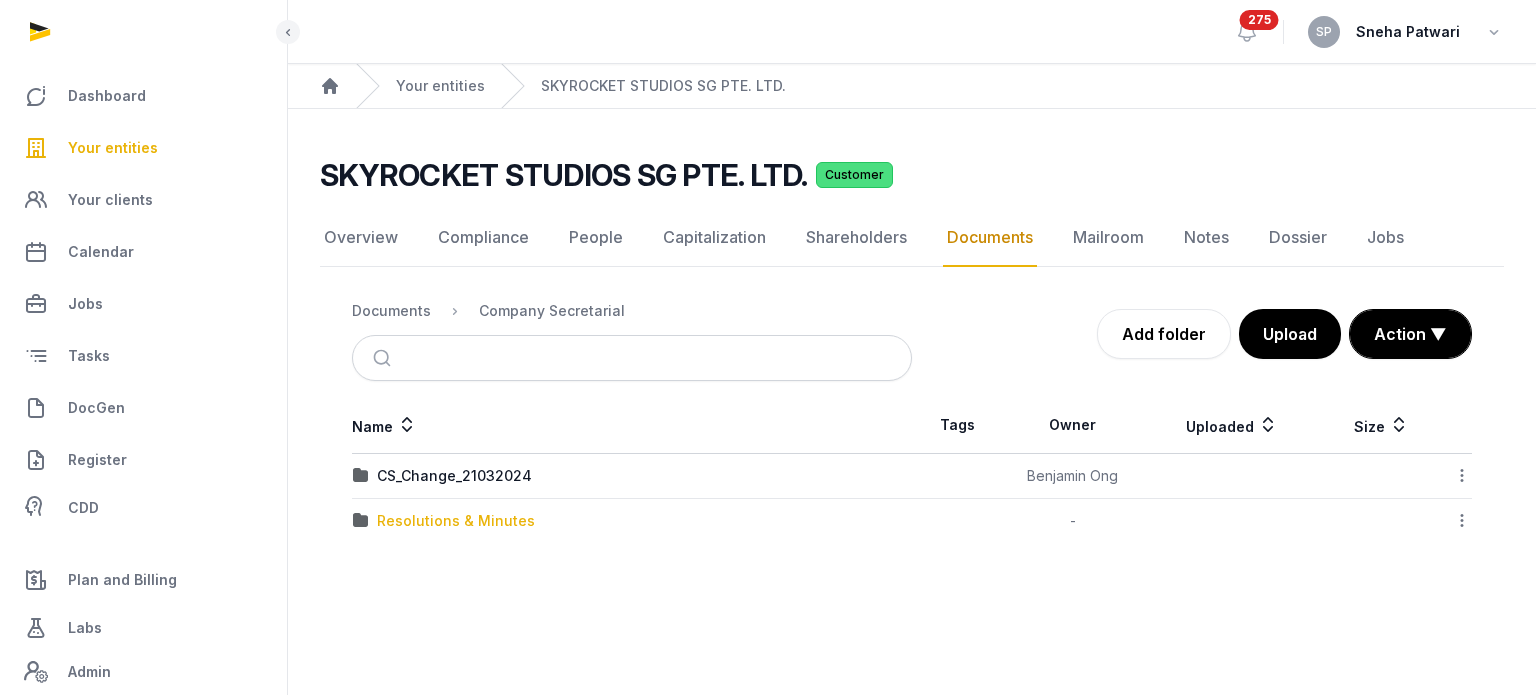 click on "Resolutions & Minutes" at bounding box center [456, 521] 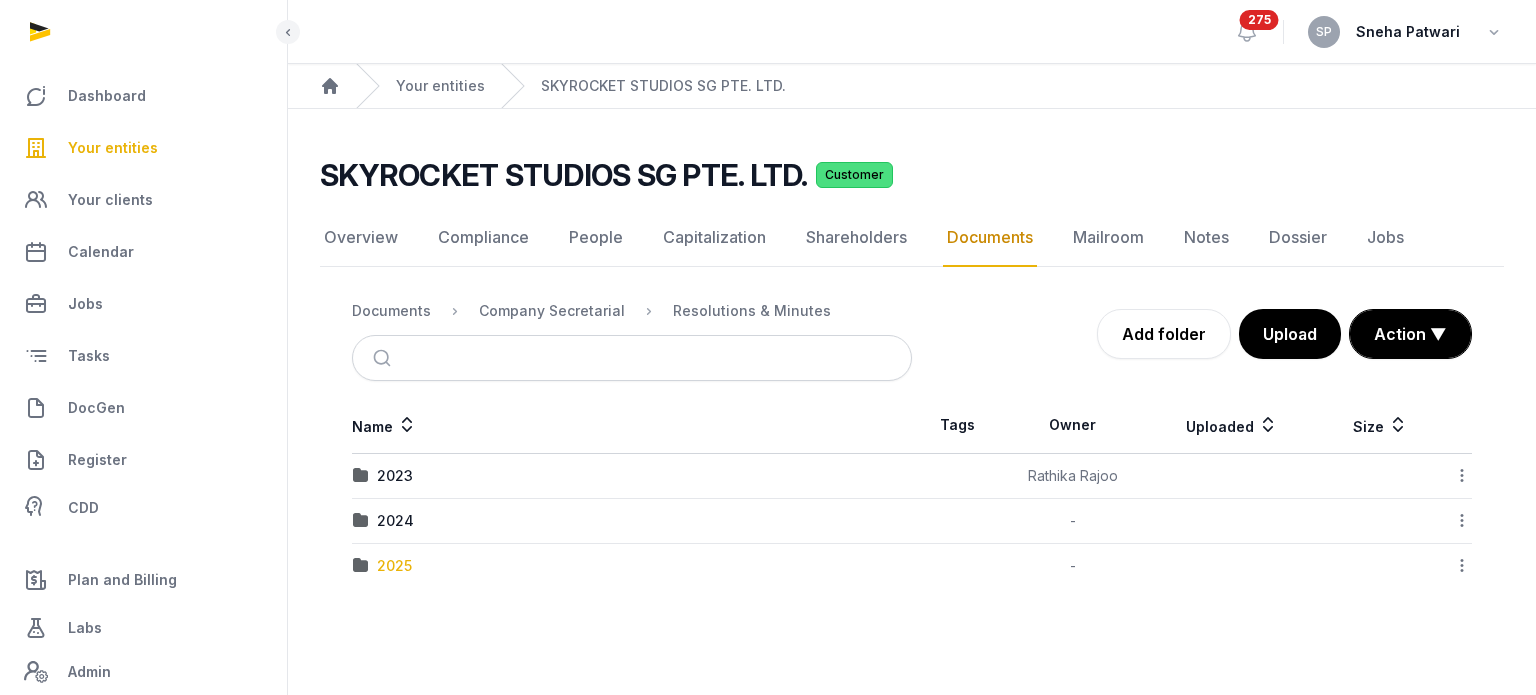 click on "2025" at bounding box center [394, 566] 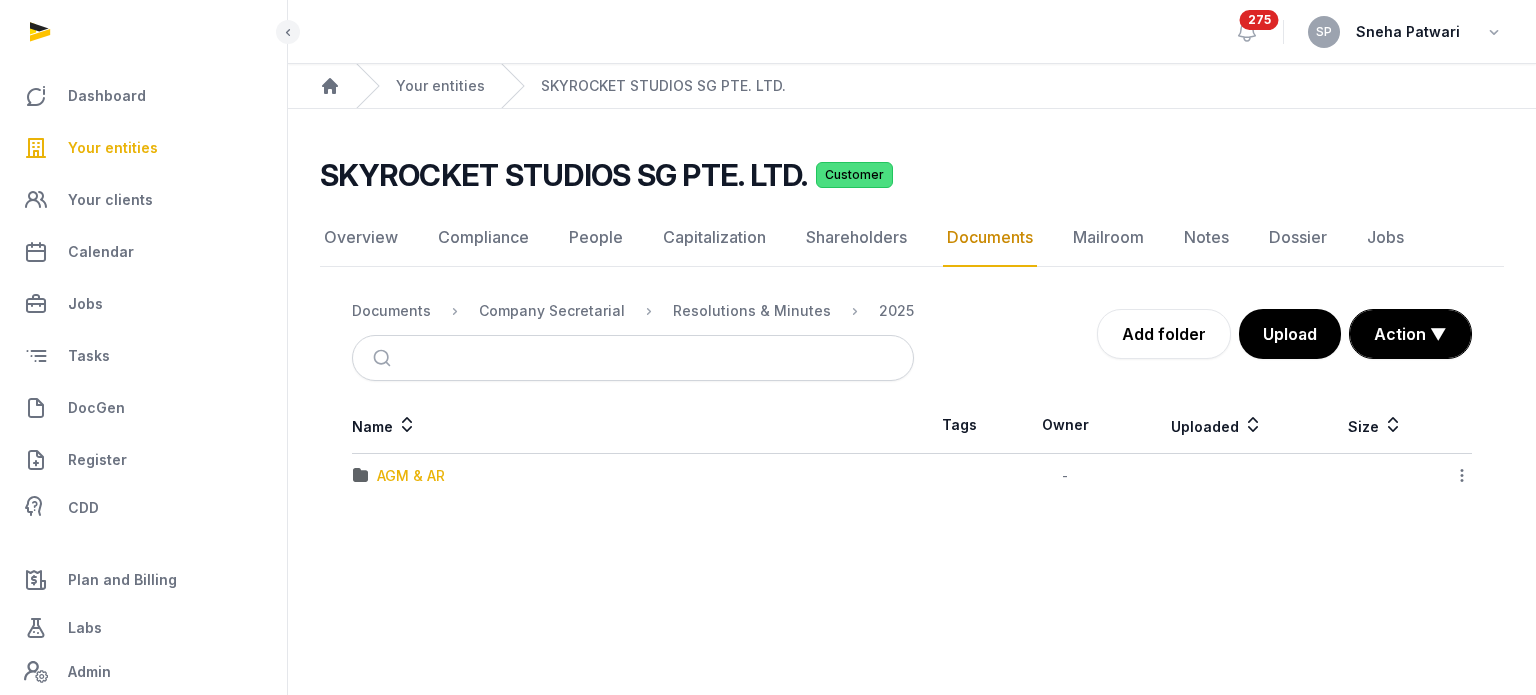 click on "AGM & AR" at bounding box center (411, 476) 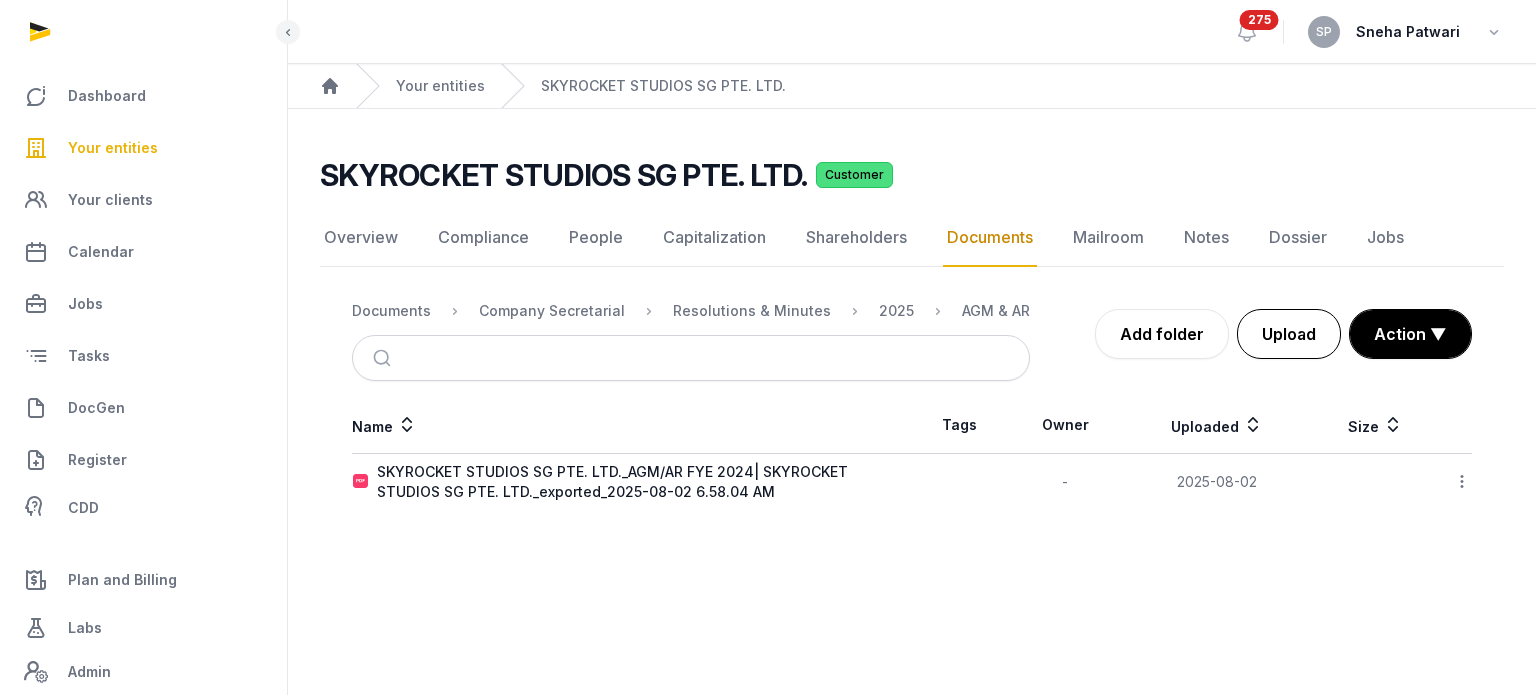 click on "Upload" at bounding box center (1289, 334) 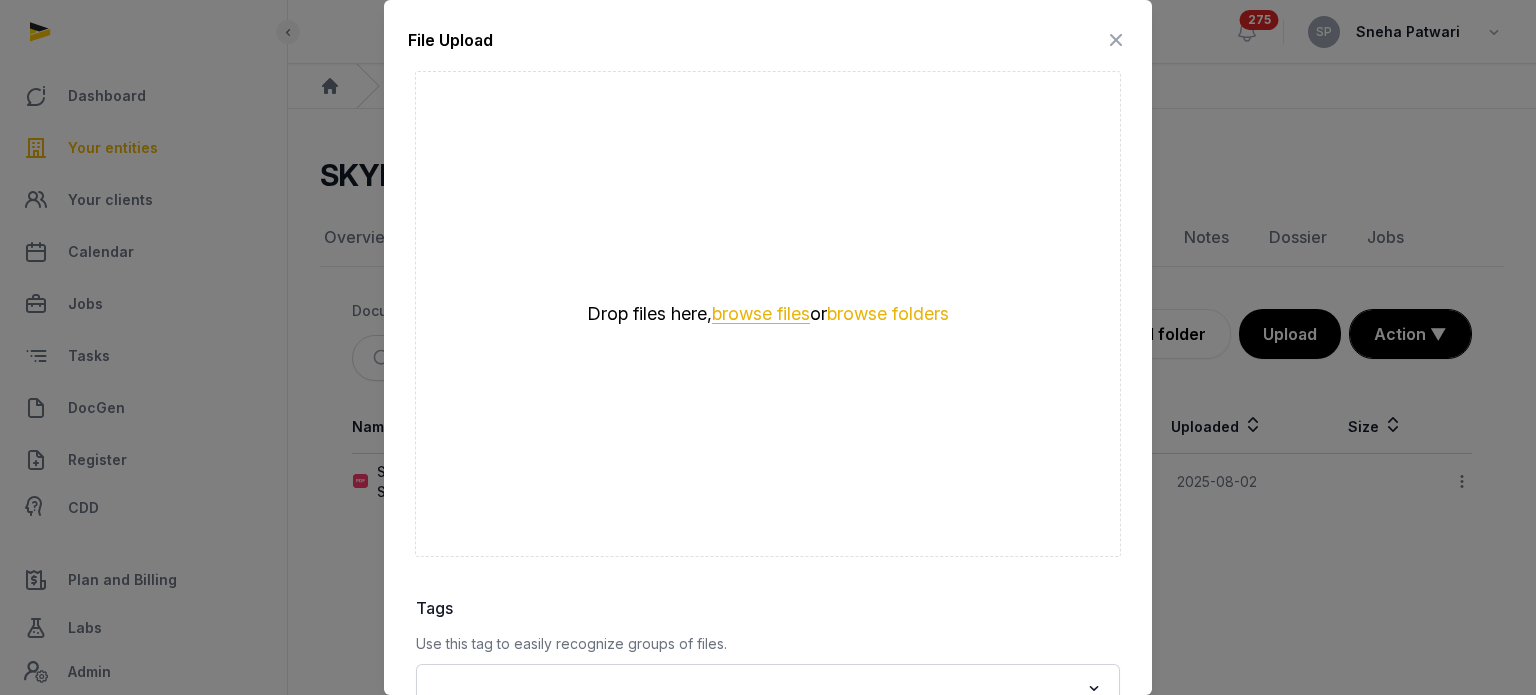 click on "browse files" at bounding box center [761, 314] 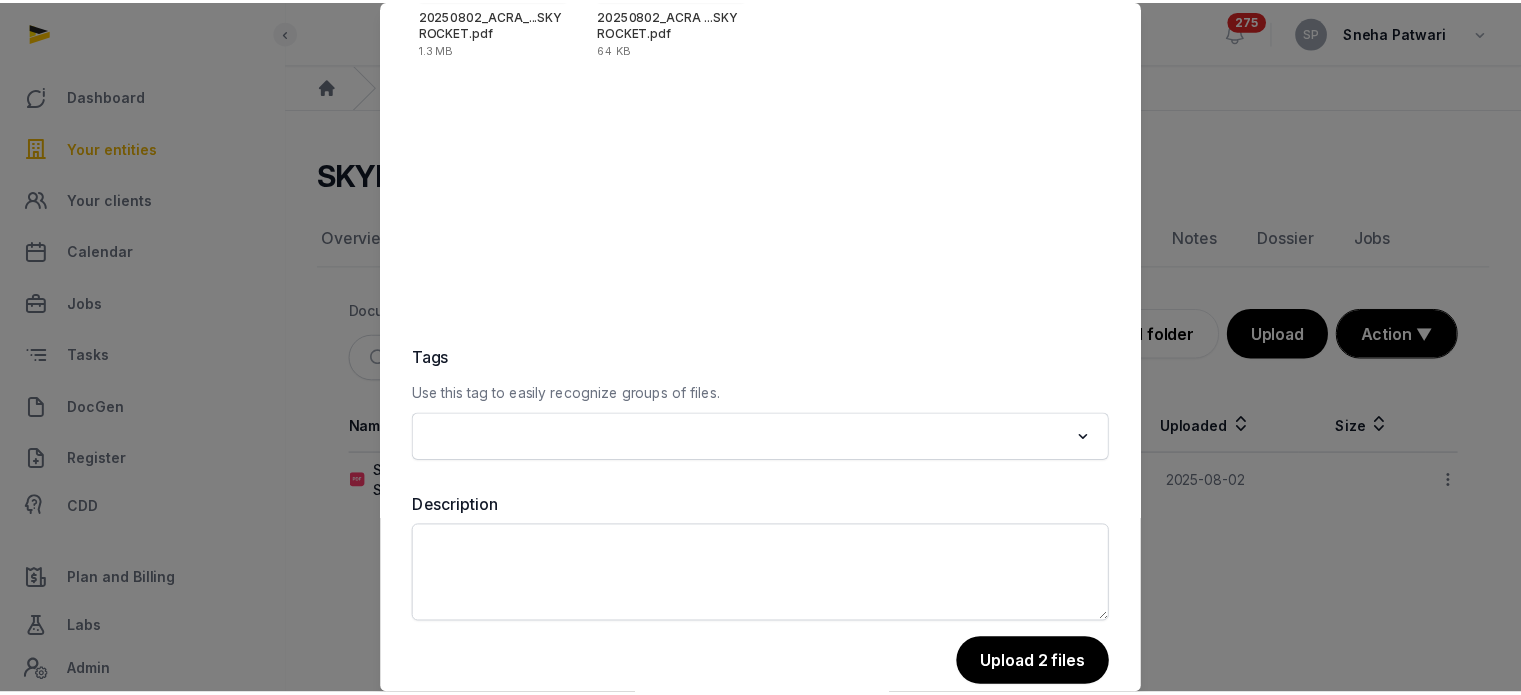 scroll, scrollTop: 282, scrollLeft: 0, axis: vertical 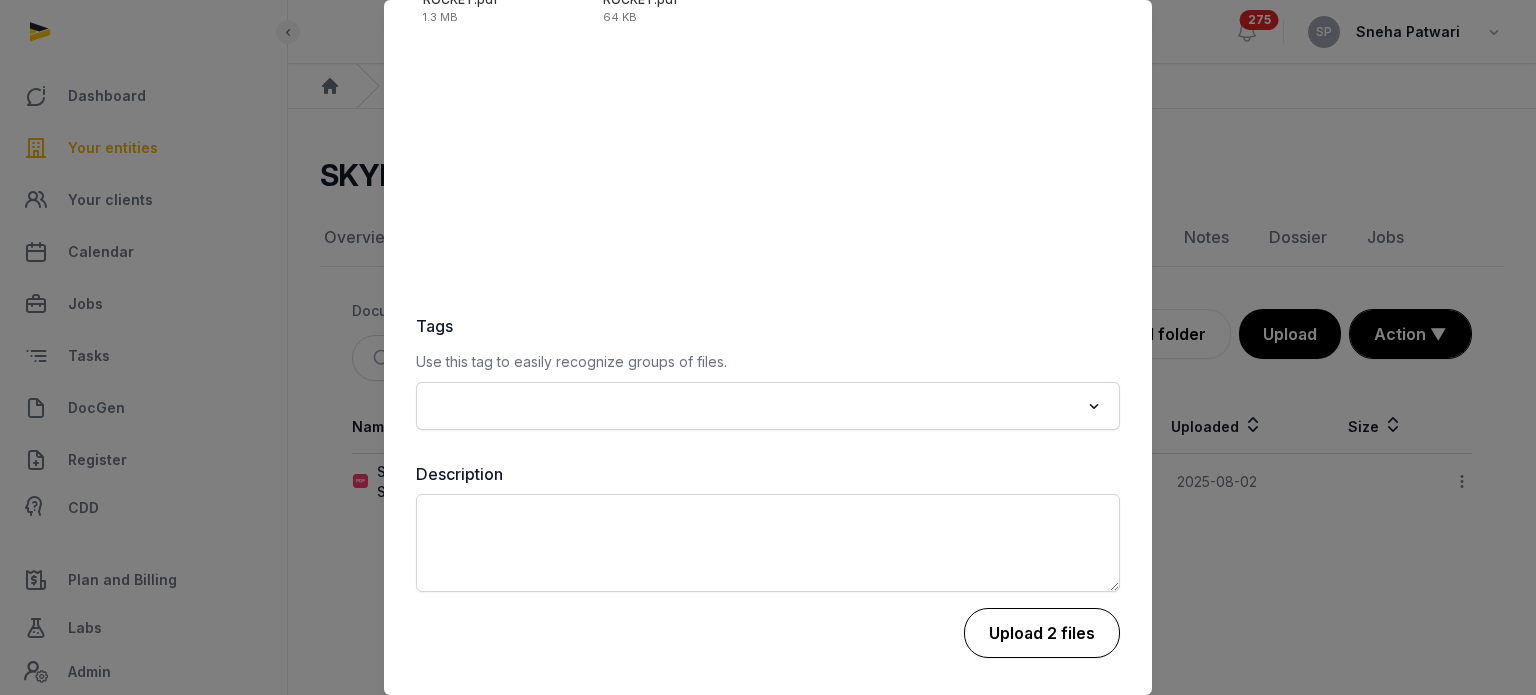click on "Upload 2 files" at bounding box center [1042, 633] 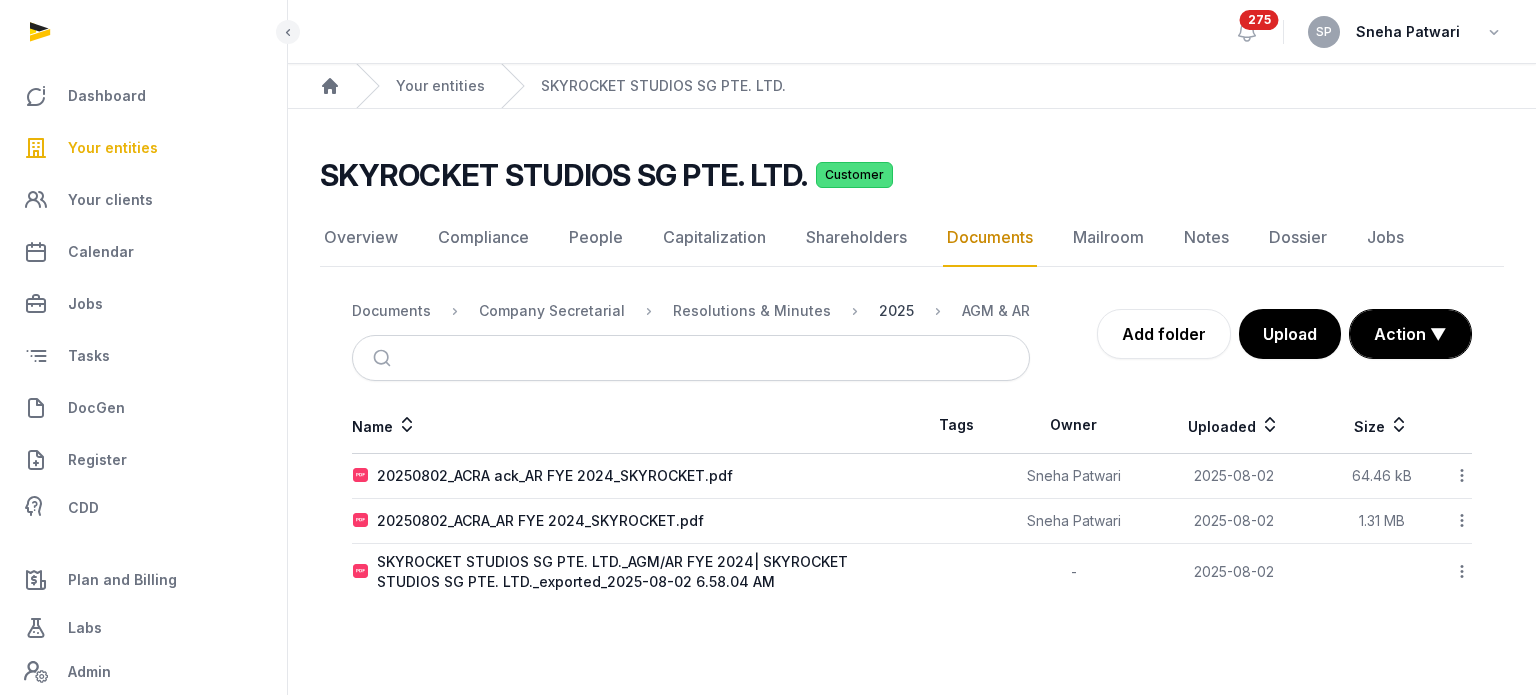 click on "2025" at bounding box center [896, 311] 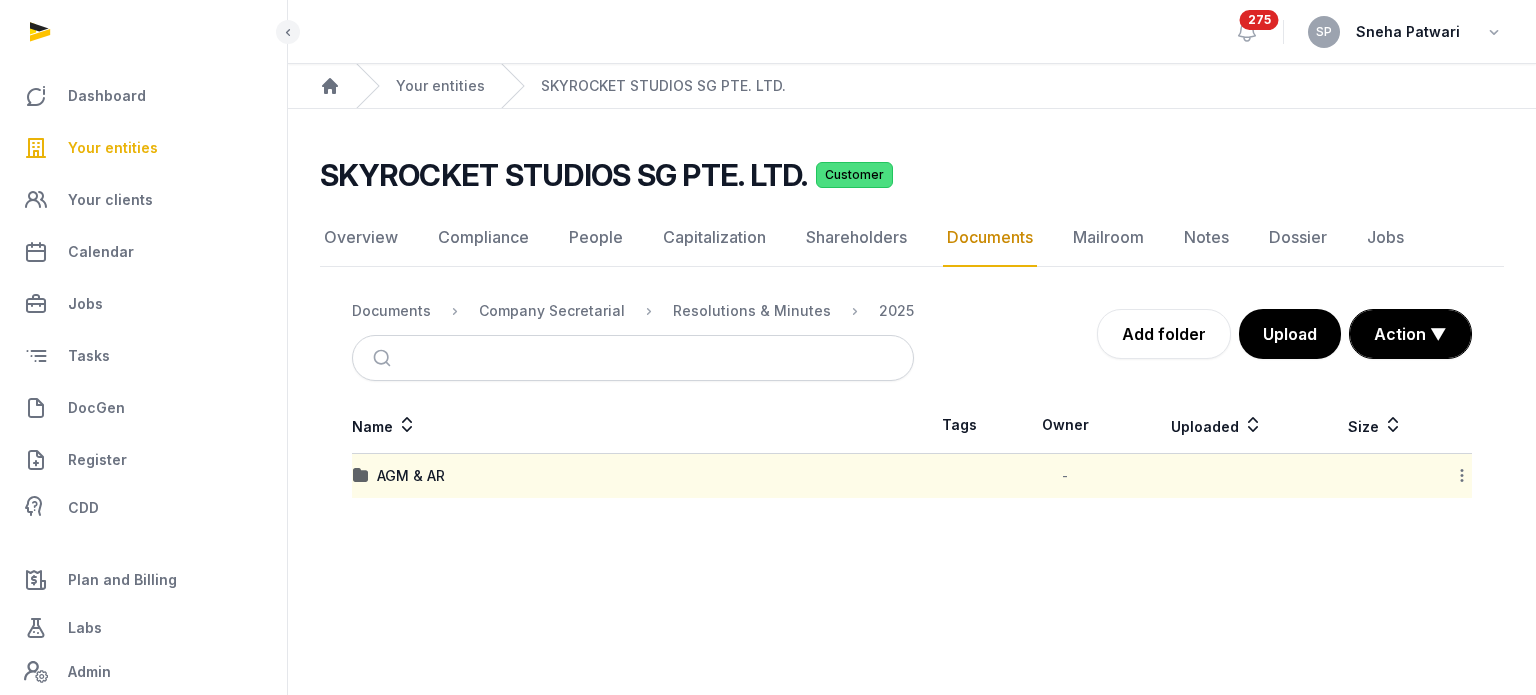 click 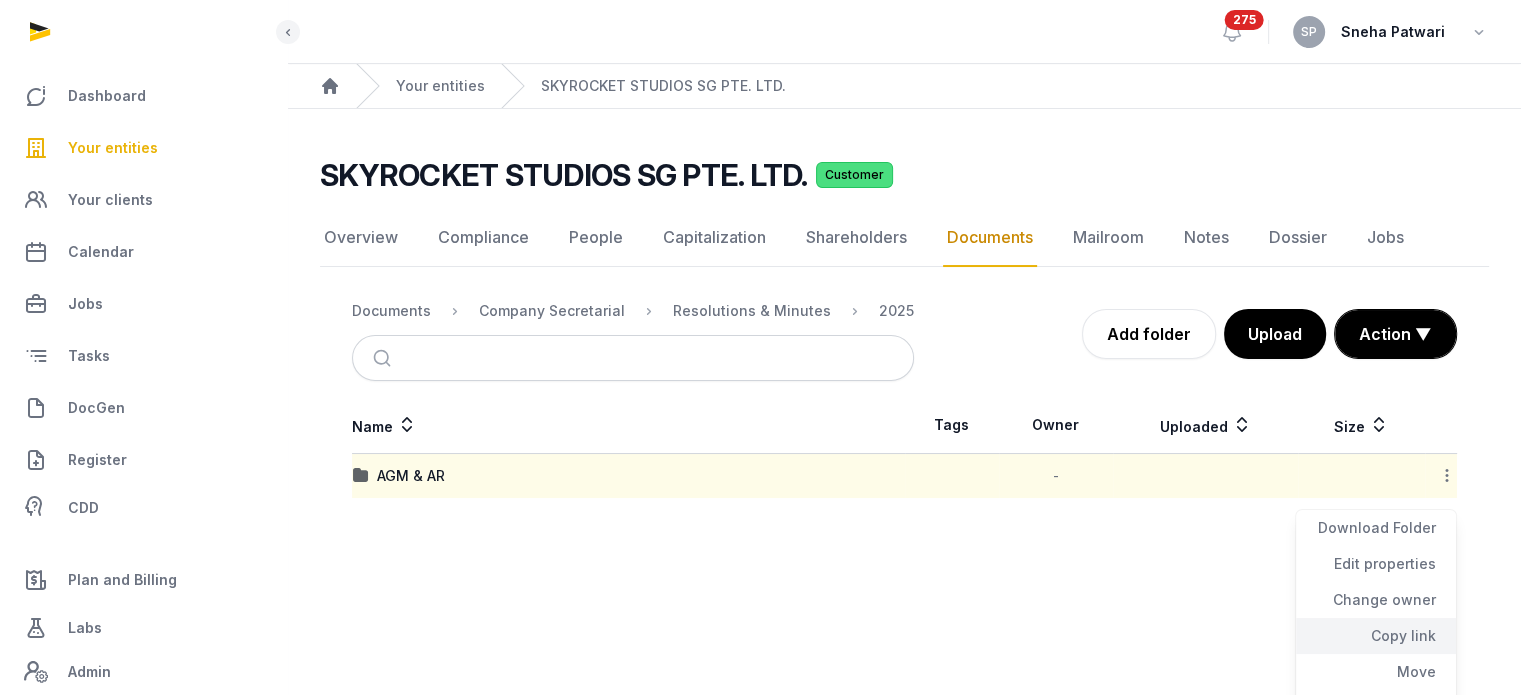 click on "Copy link" 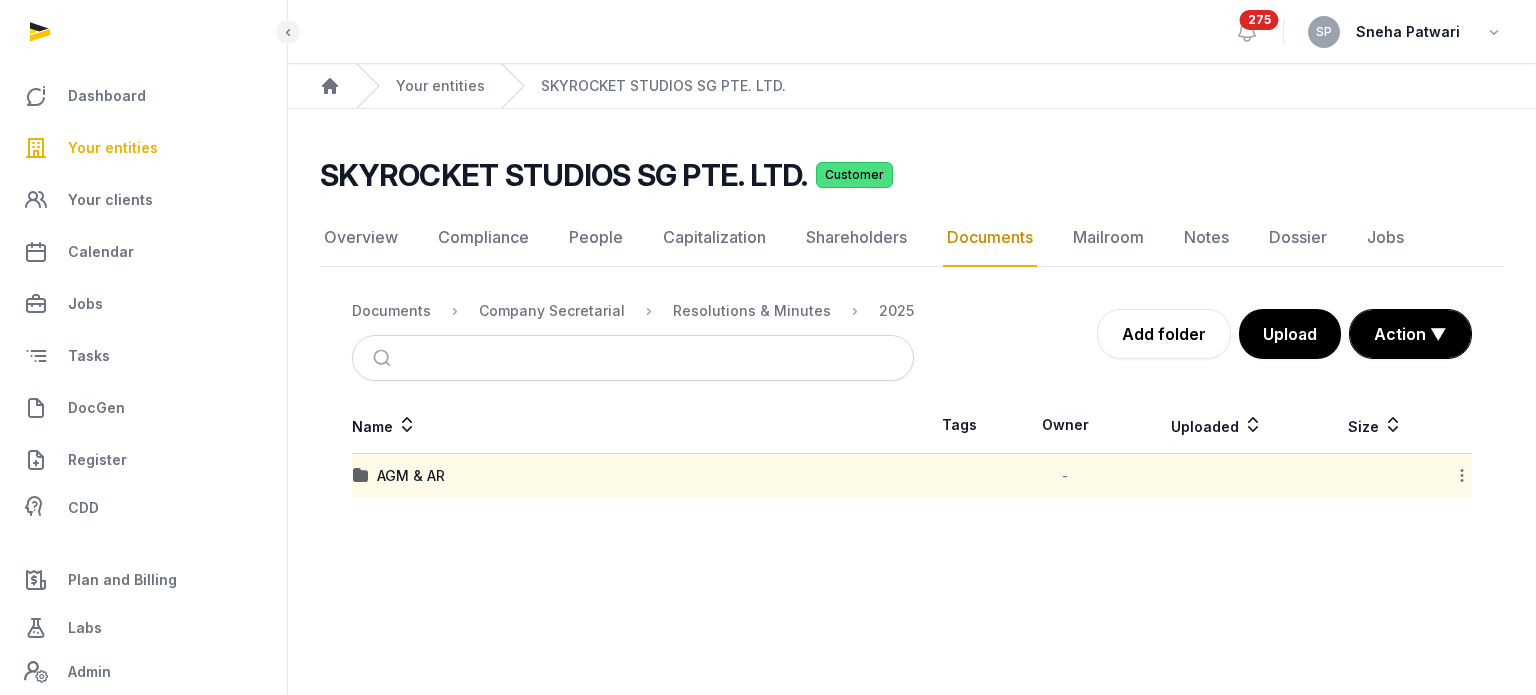 click on "Your entities" at bounding box center (143, 148) 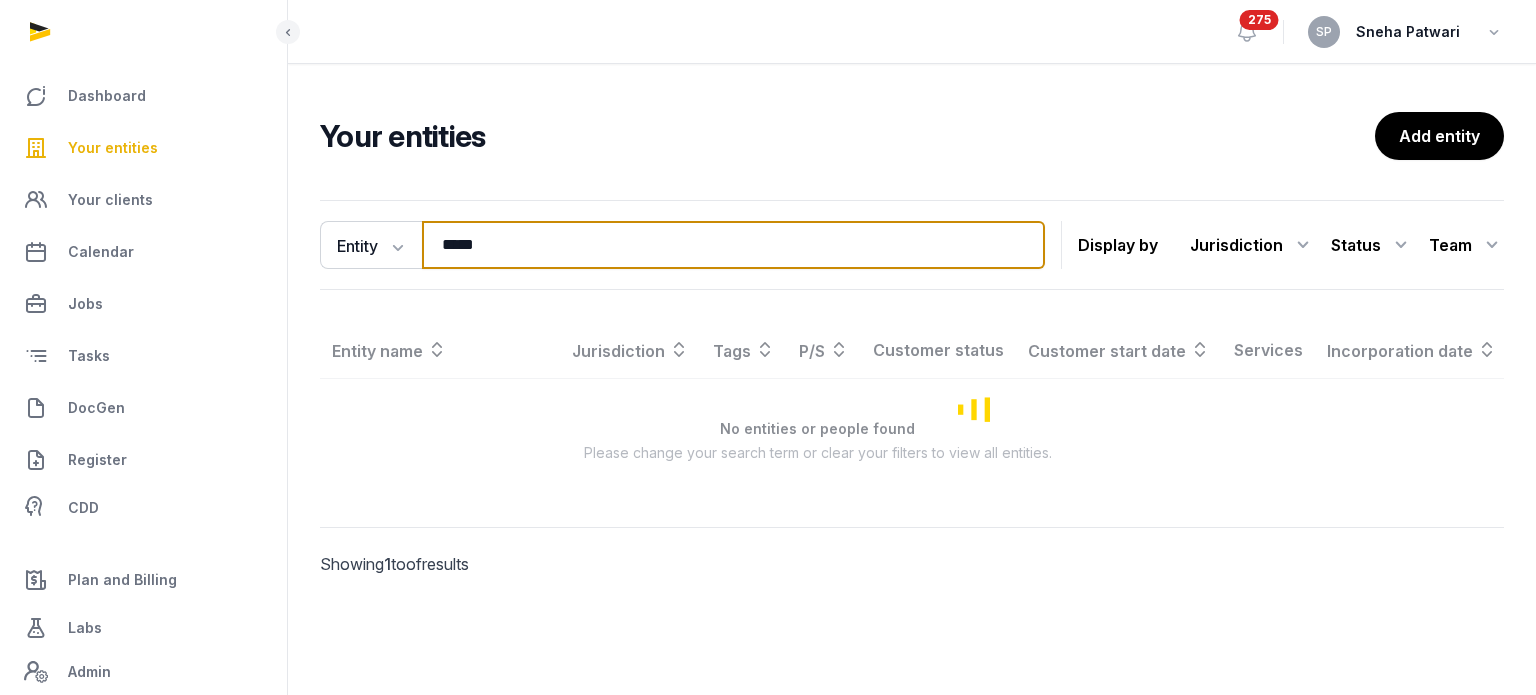click on "*****" at bounding box center [733, 245] 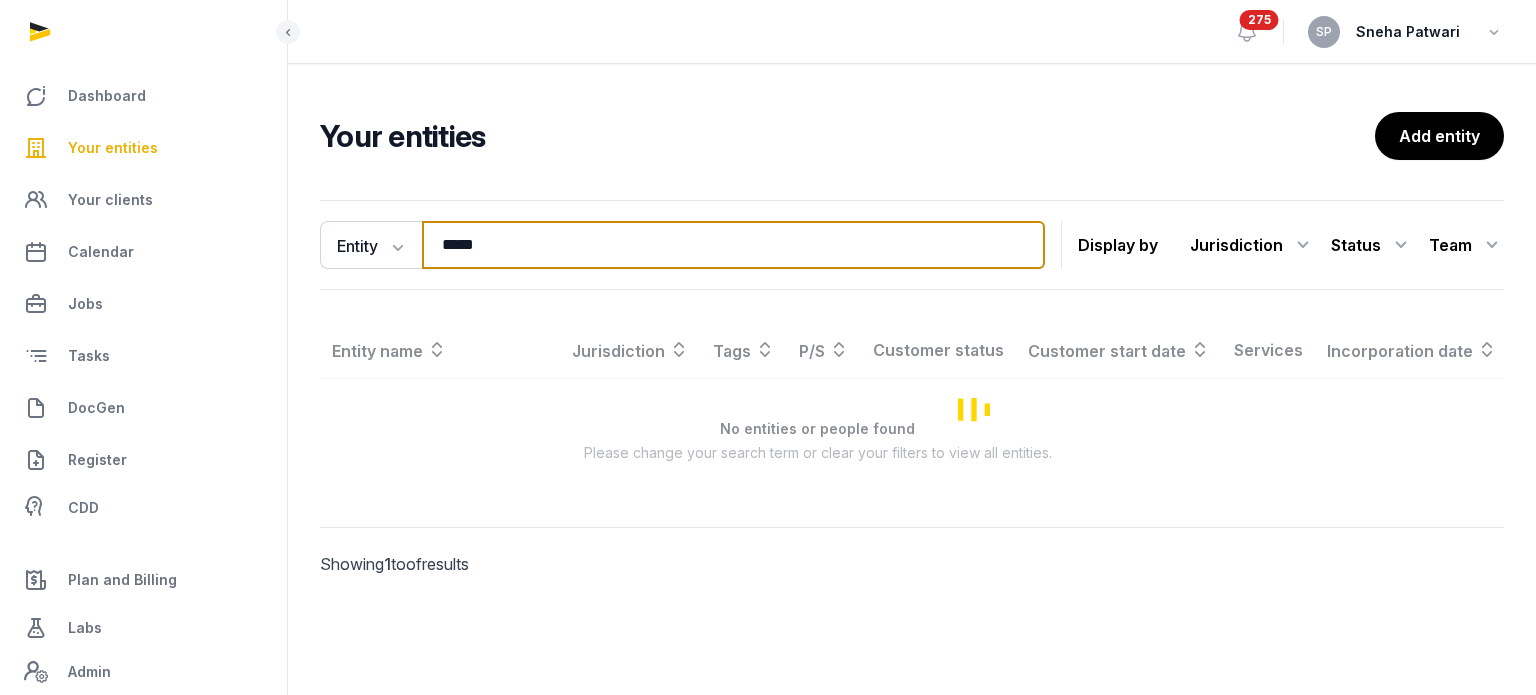 click on "*****" at bounding box center [733, 245] 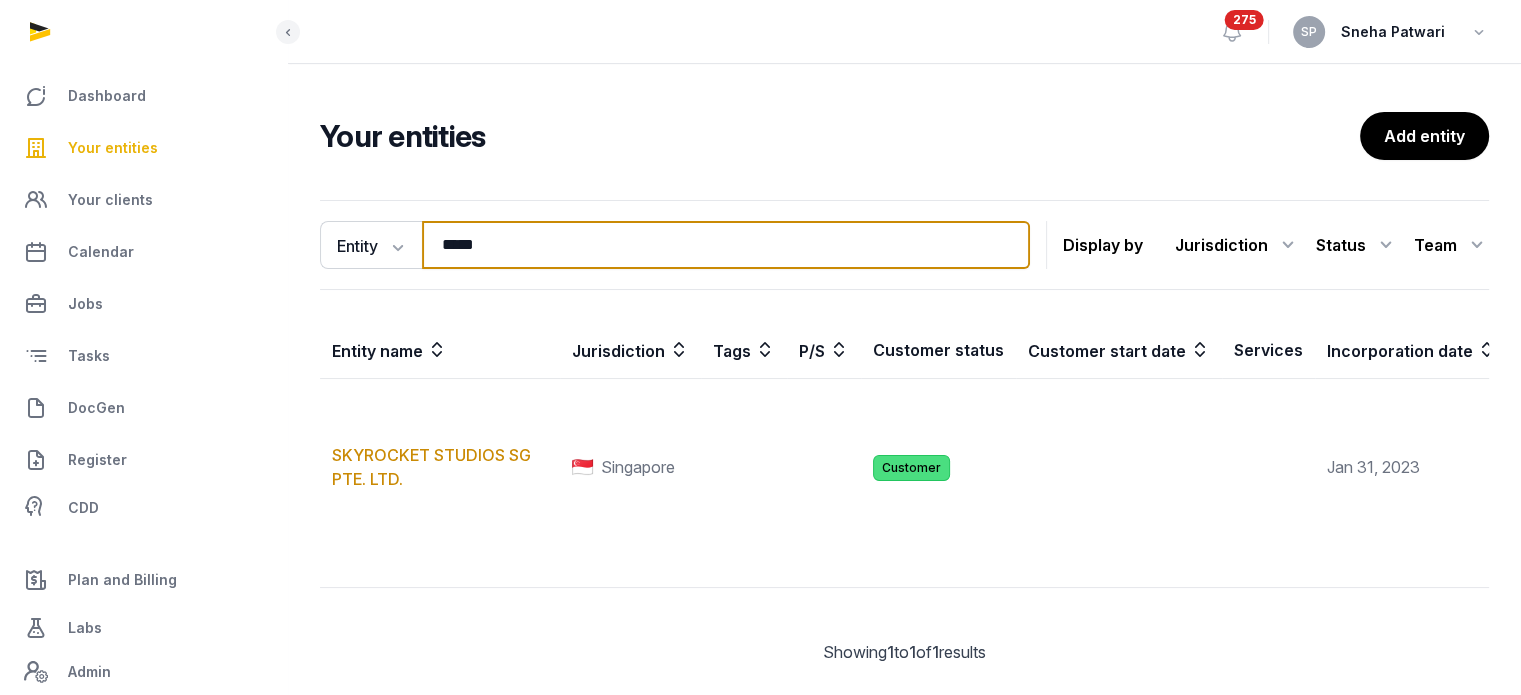 click on "*****" at bounding box center (726, 245) 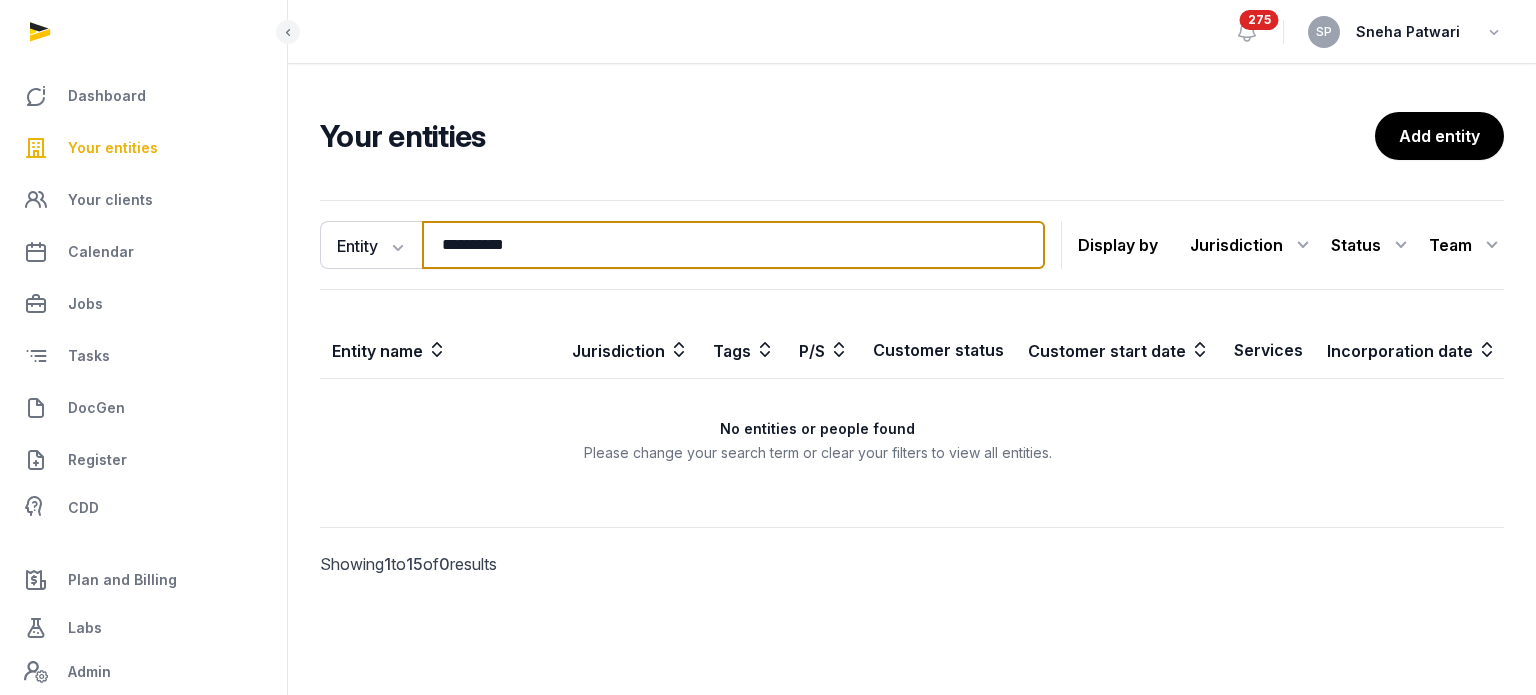 click on "**********" at bounding box center (733, 245) 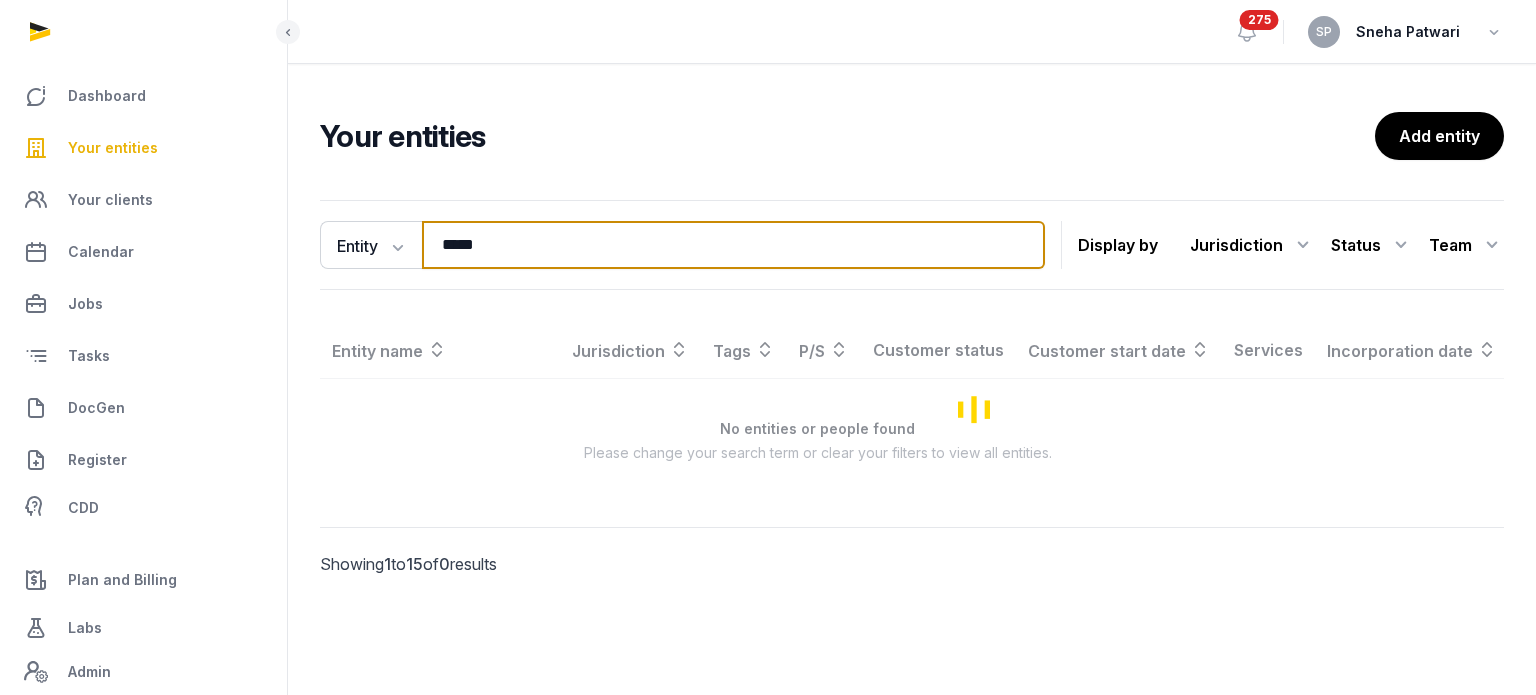 type on "*****" 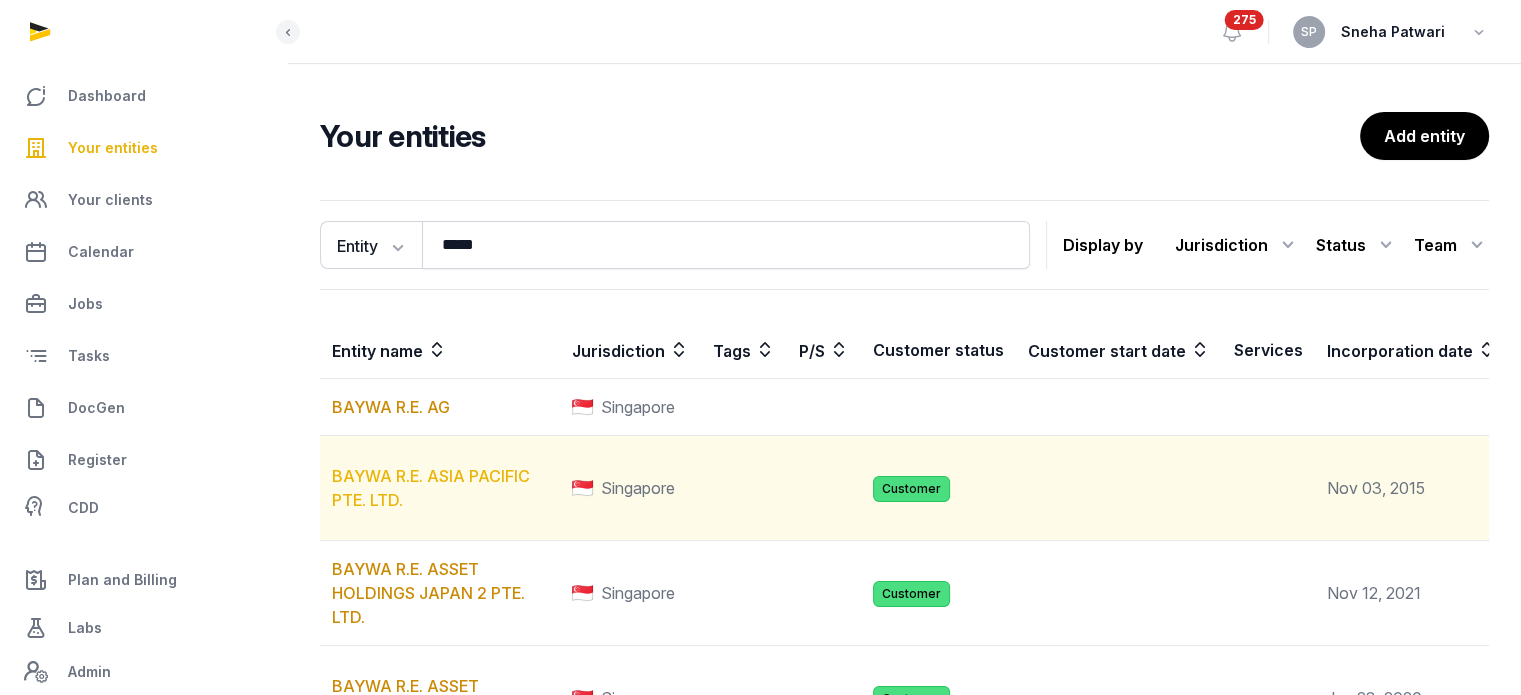 click on "BAYWA R.E. ASIA PACIFIC PTE. LTD." at bounding box center (431, 488) 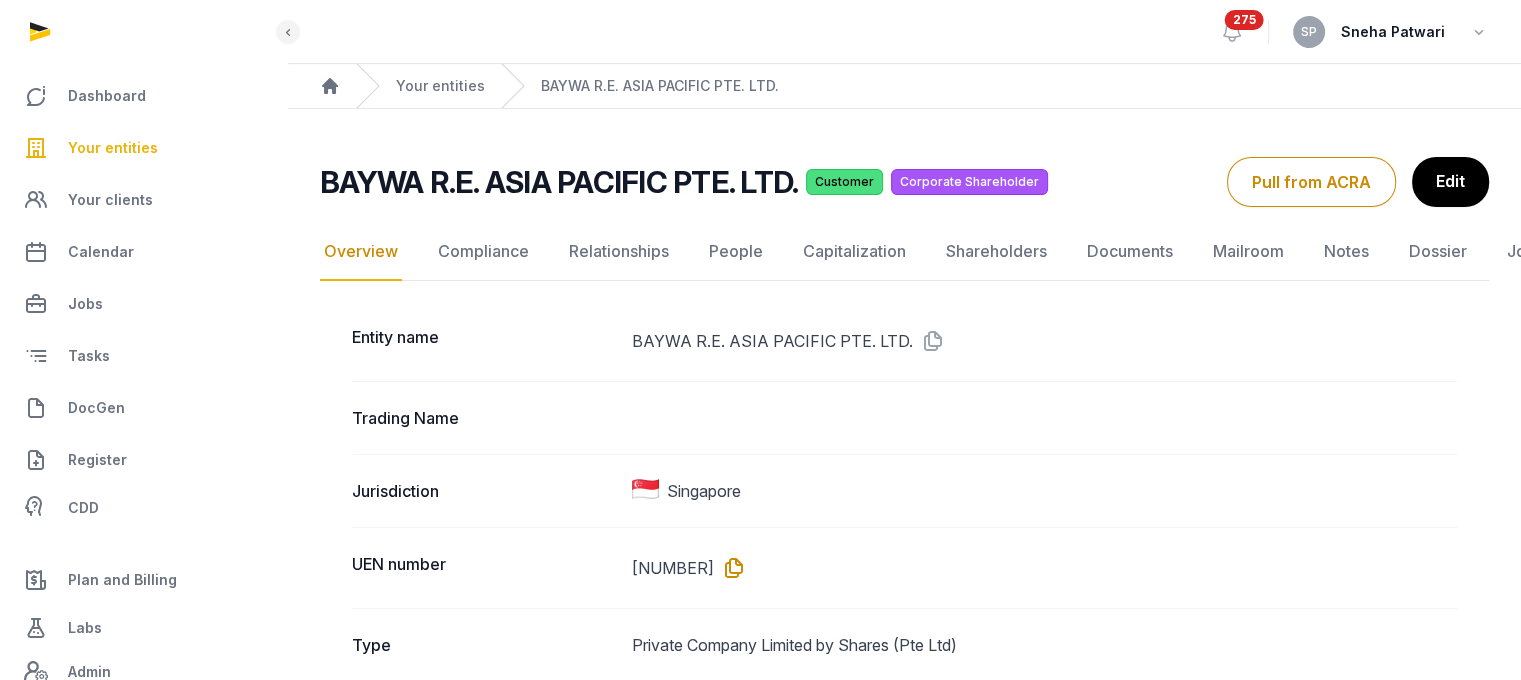 click at bounding box center (730, 568) 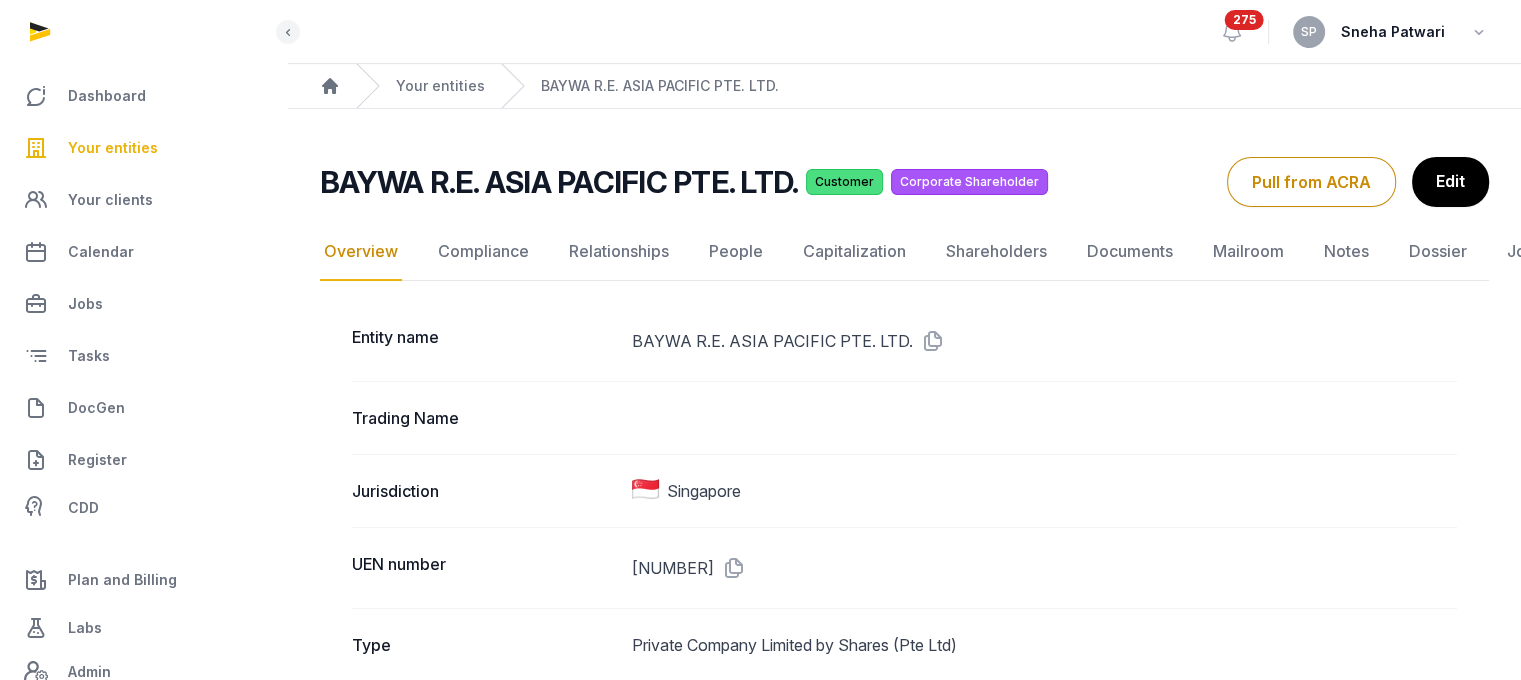 click on "Your entities" at bounding box center (143, 148) 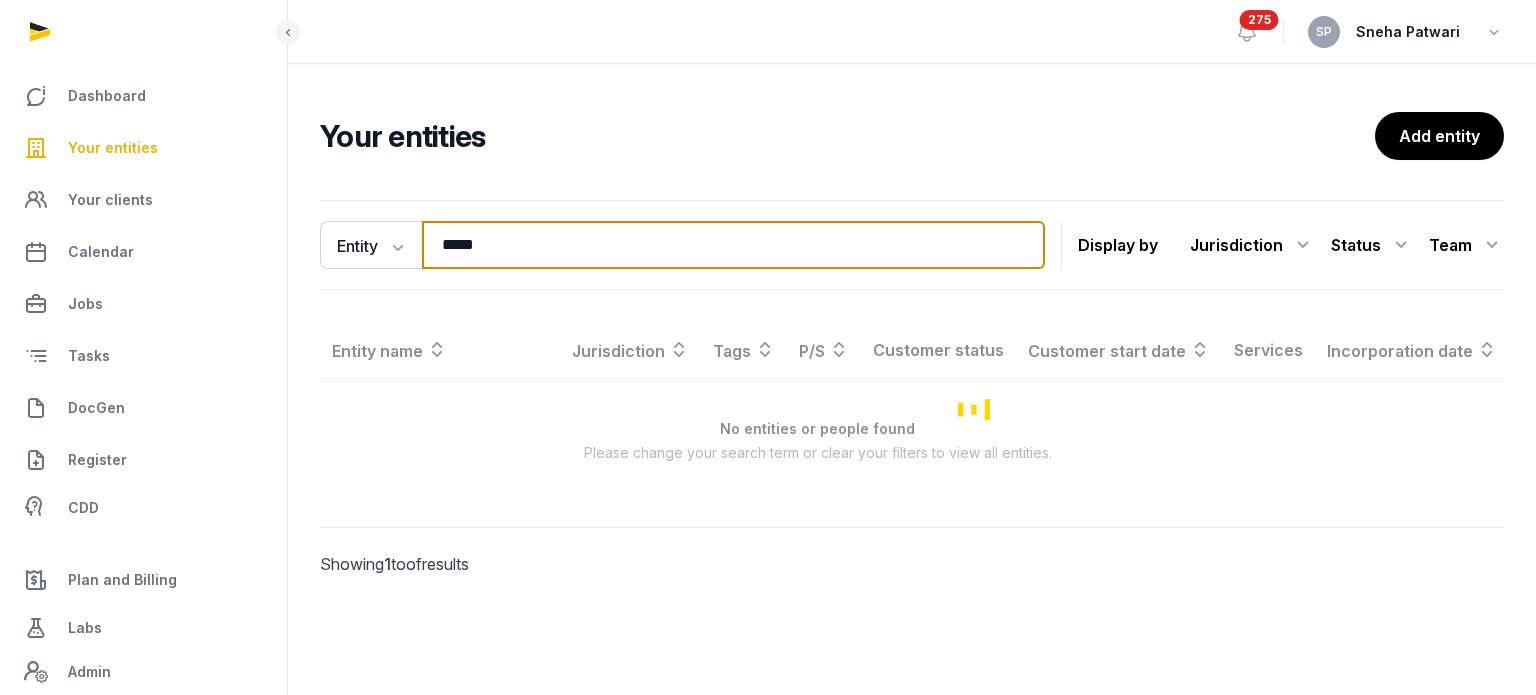 click on "*****" at bounding box center [733, 245] 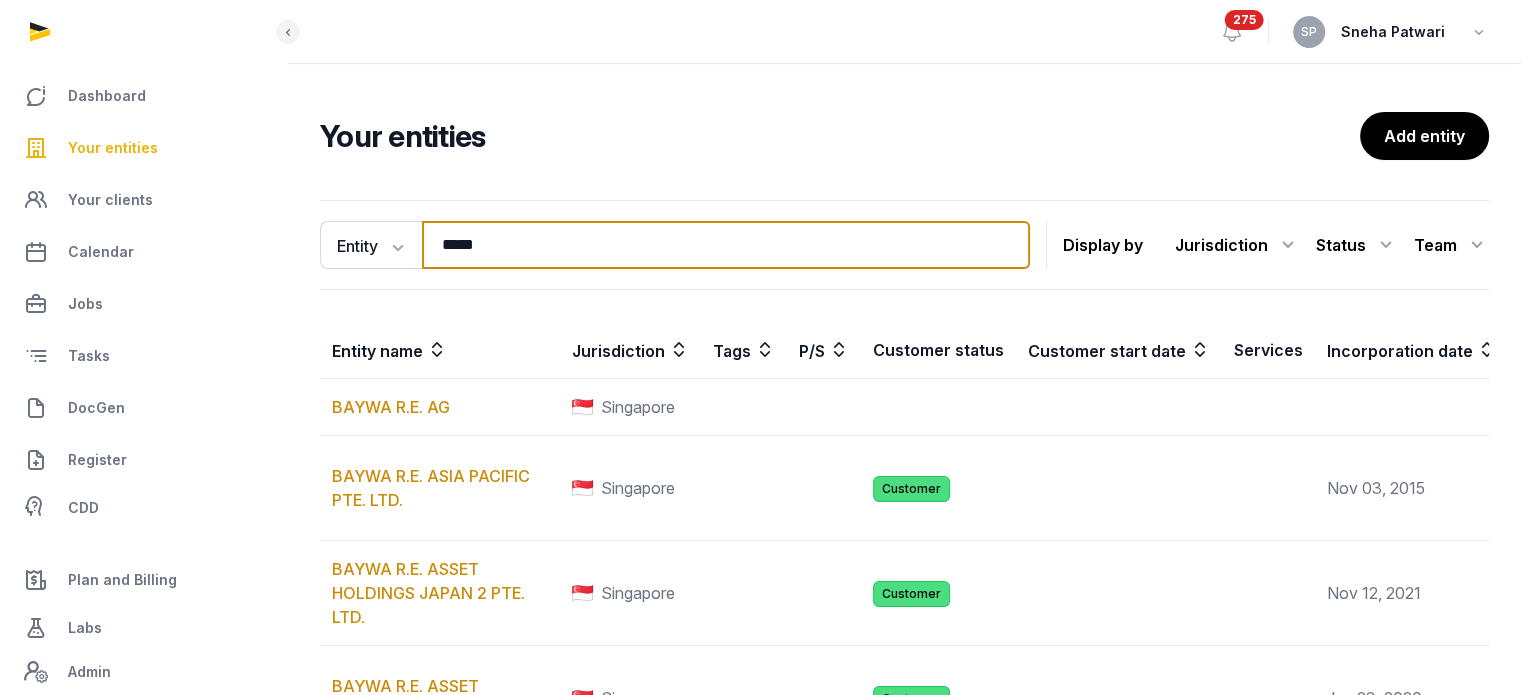 click on "*****" at bounding box center (726, 245) 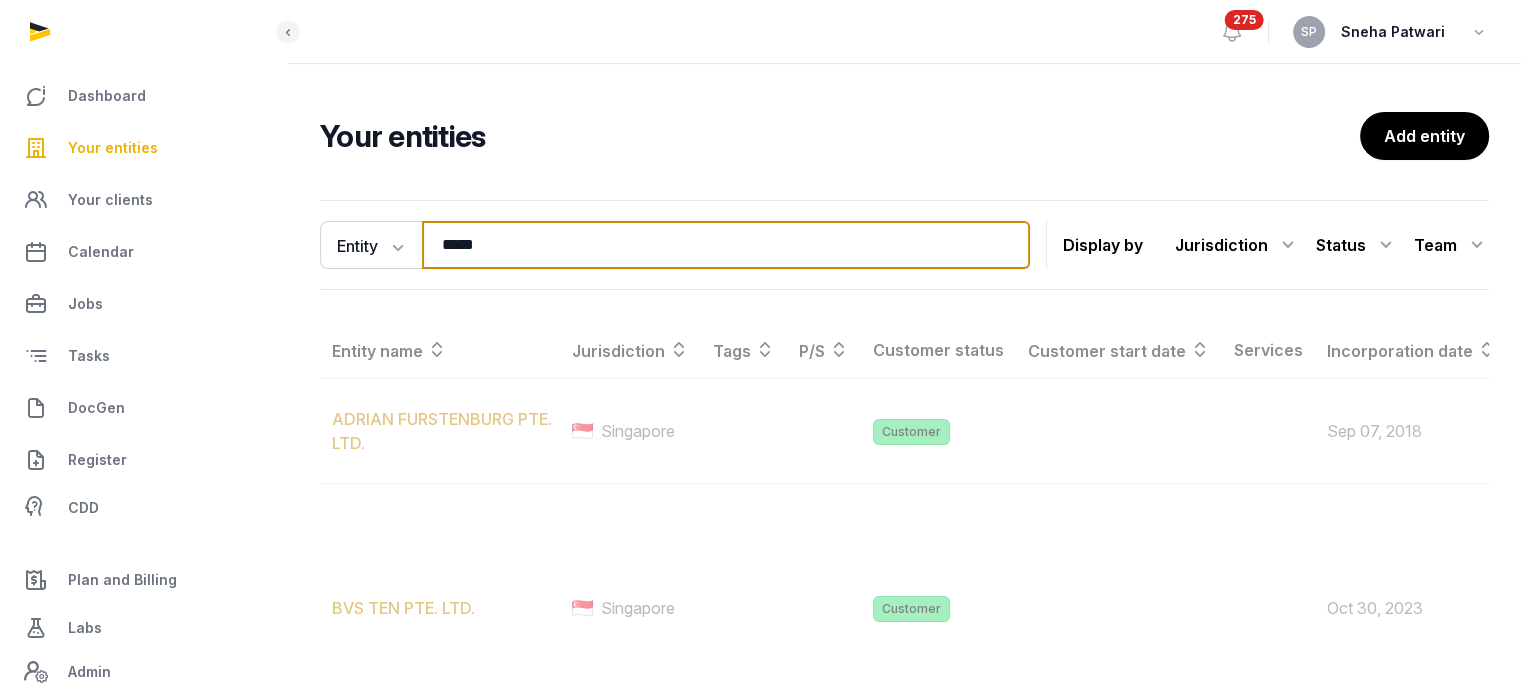 type on "*****" 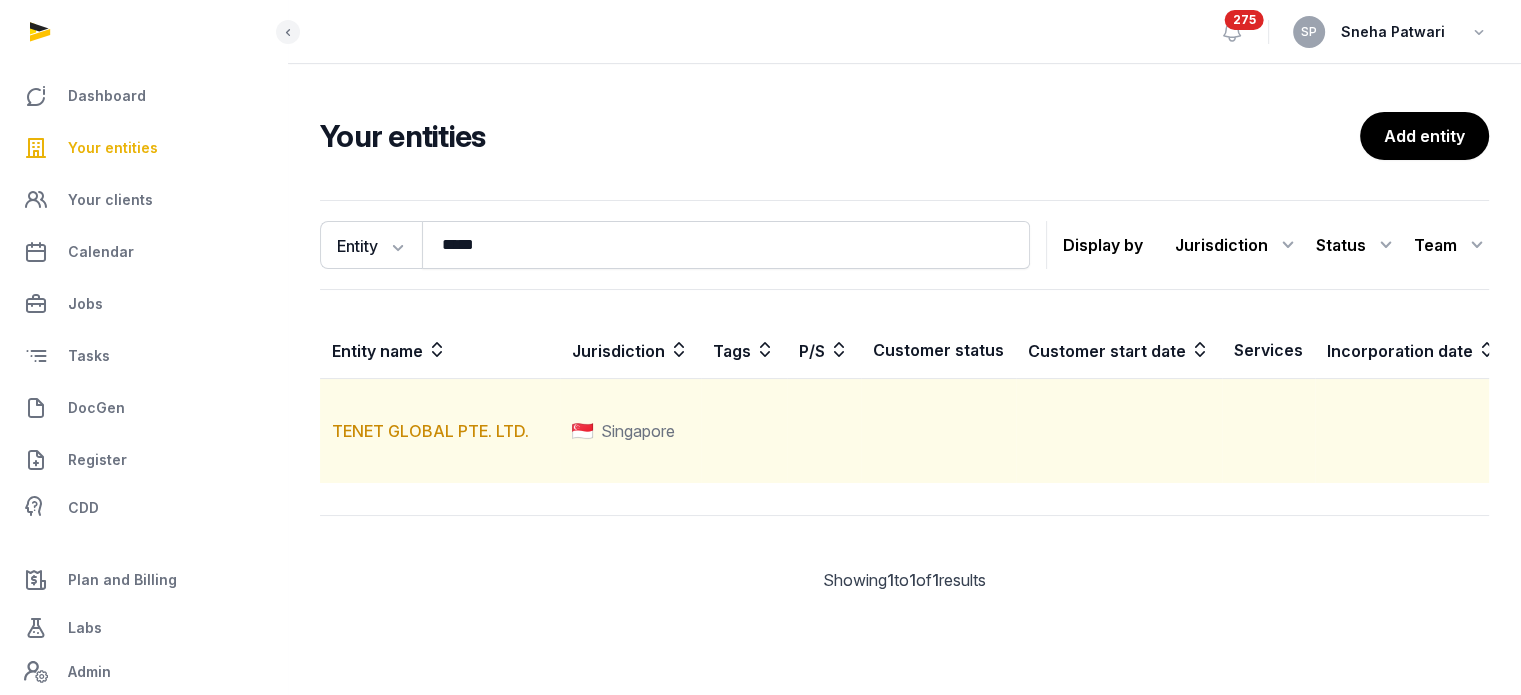 click on "TENET GLOBAL PTE. LTD." at bounding box center [440, 431] 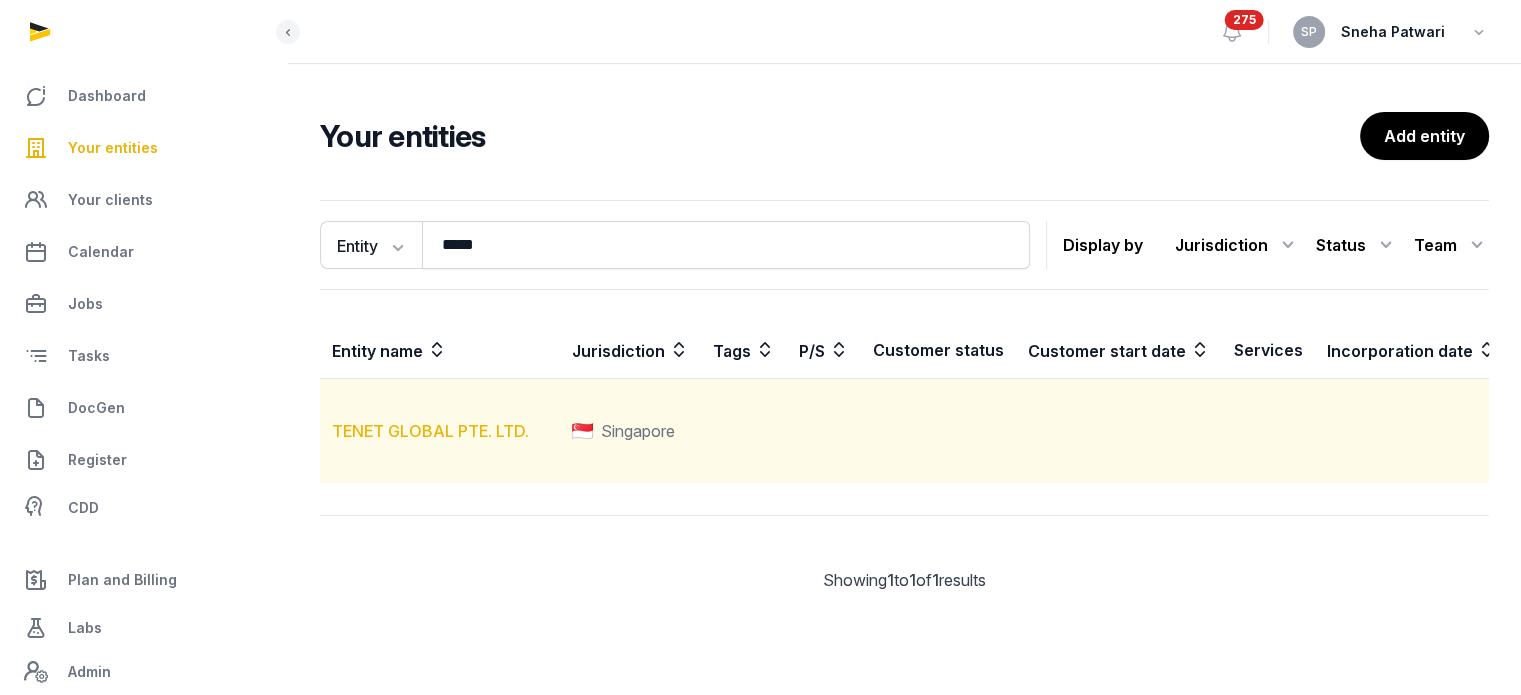 click on "TENET GLOBAL PTE. LTD." at bounding box center [430, 431] 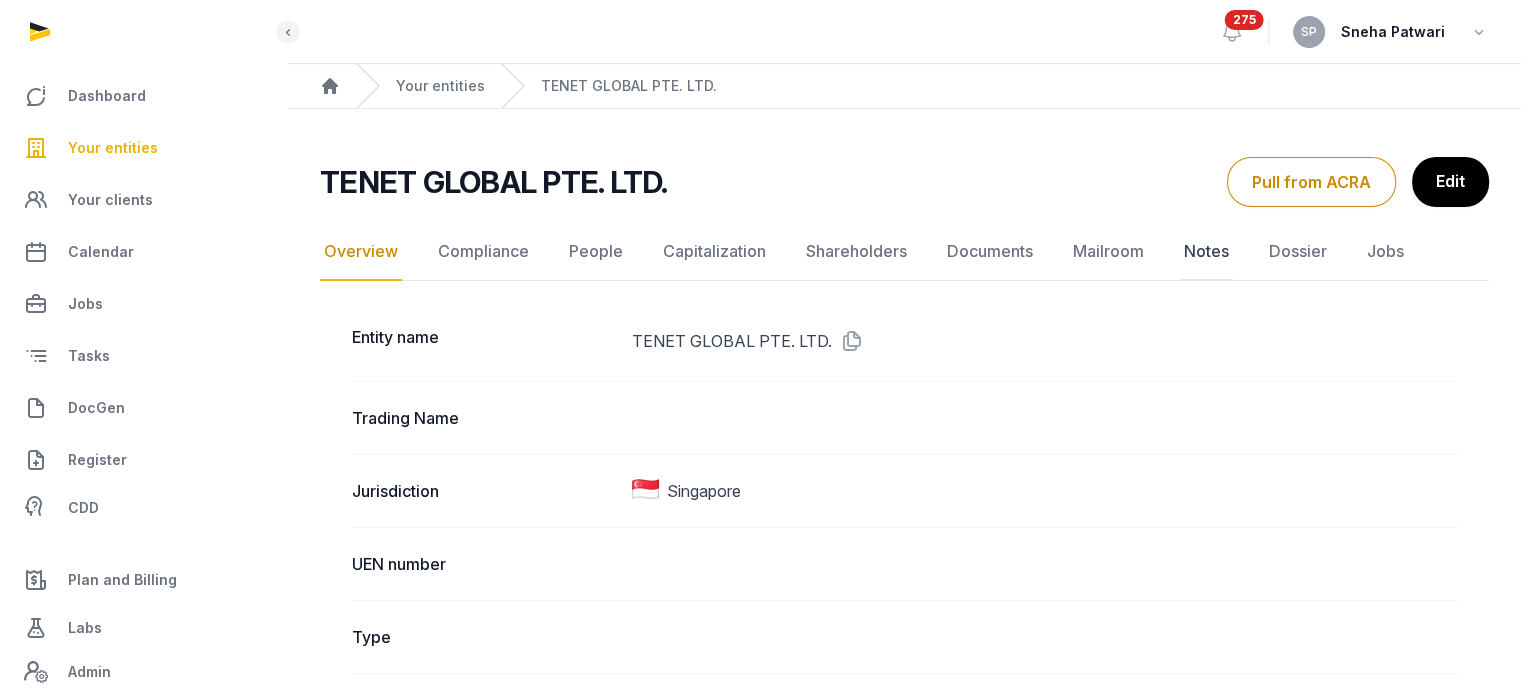 click on "Notes" 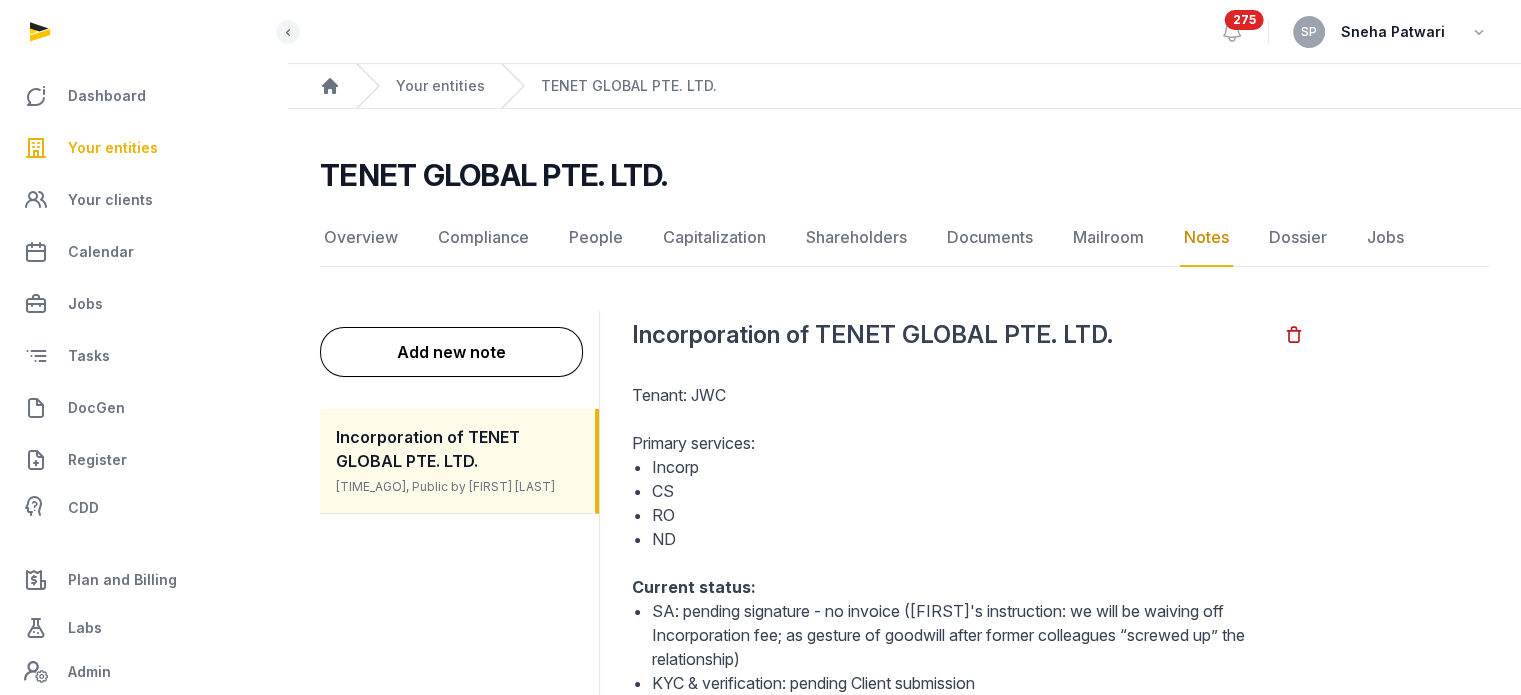 scroll, scrollTop: 608, scrollLeft: 0, axis: vertical 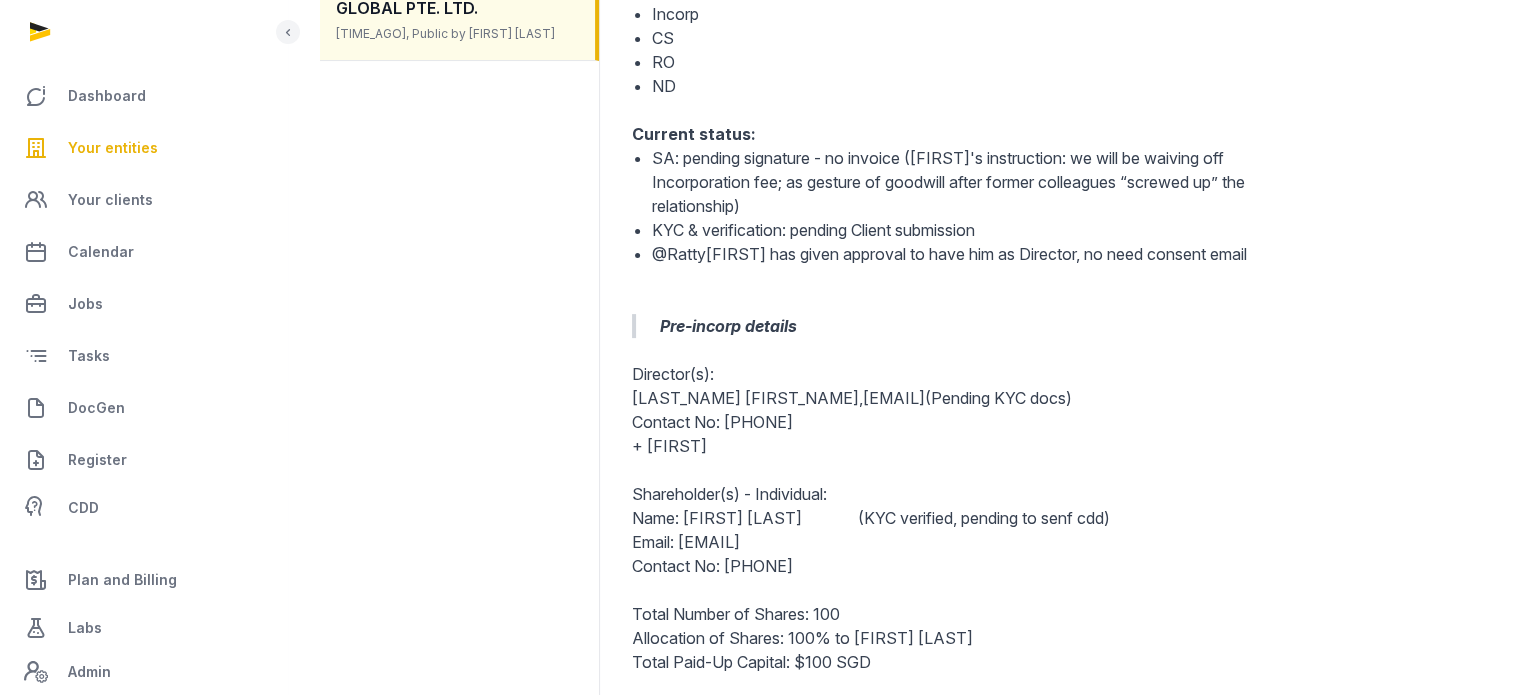 click on "Your entities" at bounding box center (113, 148) 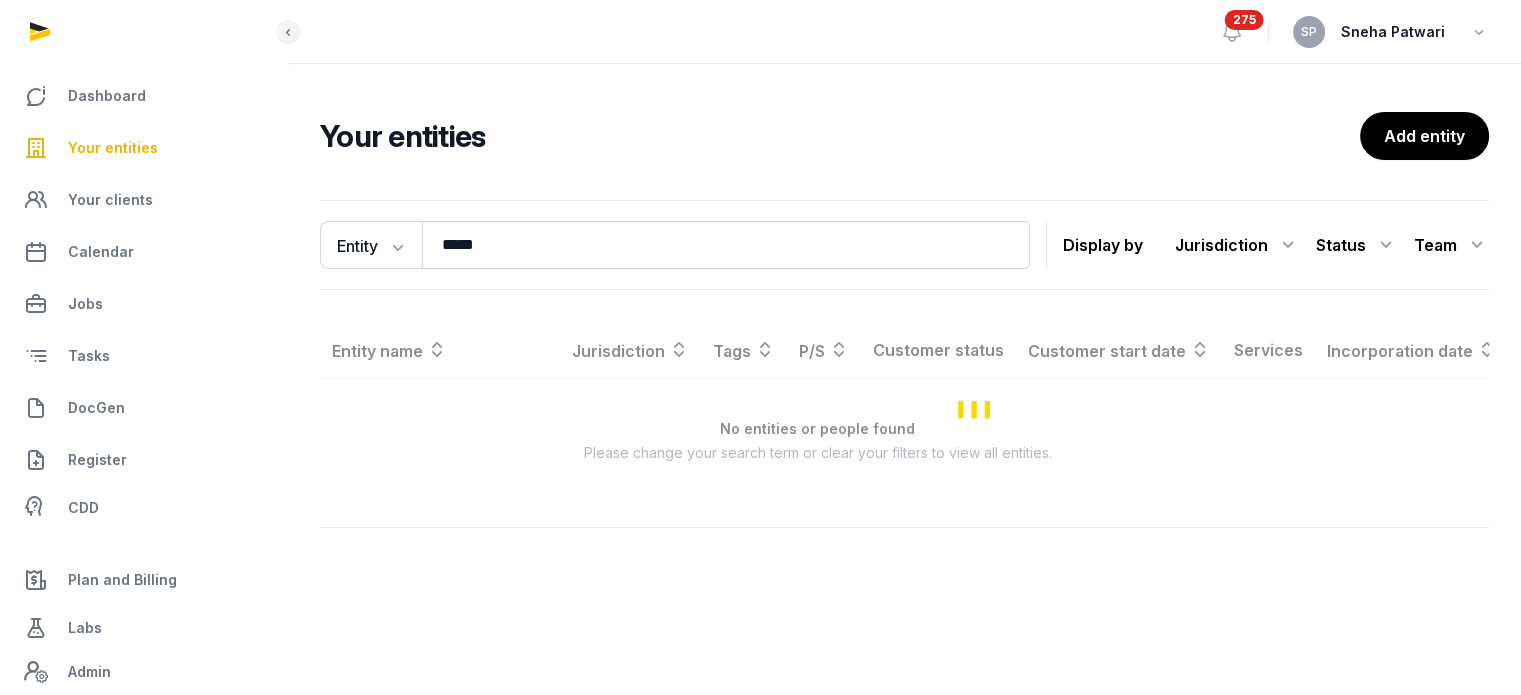 scroll, scrollTop: 0, scrollLeft: 0, axis: both 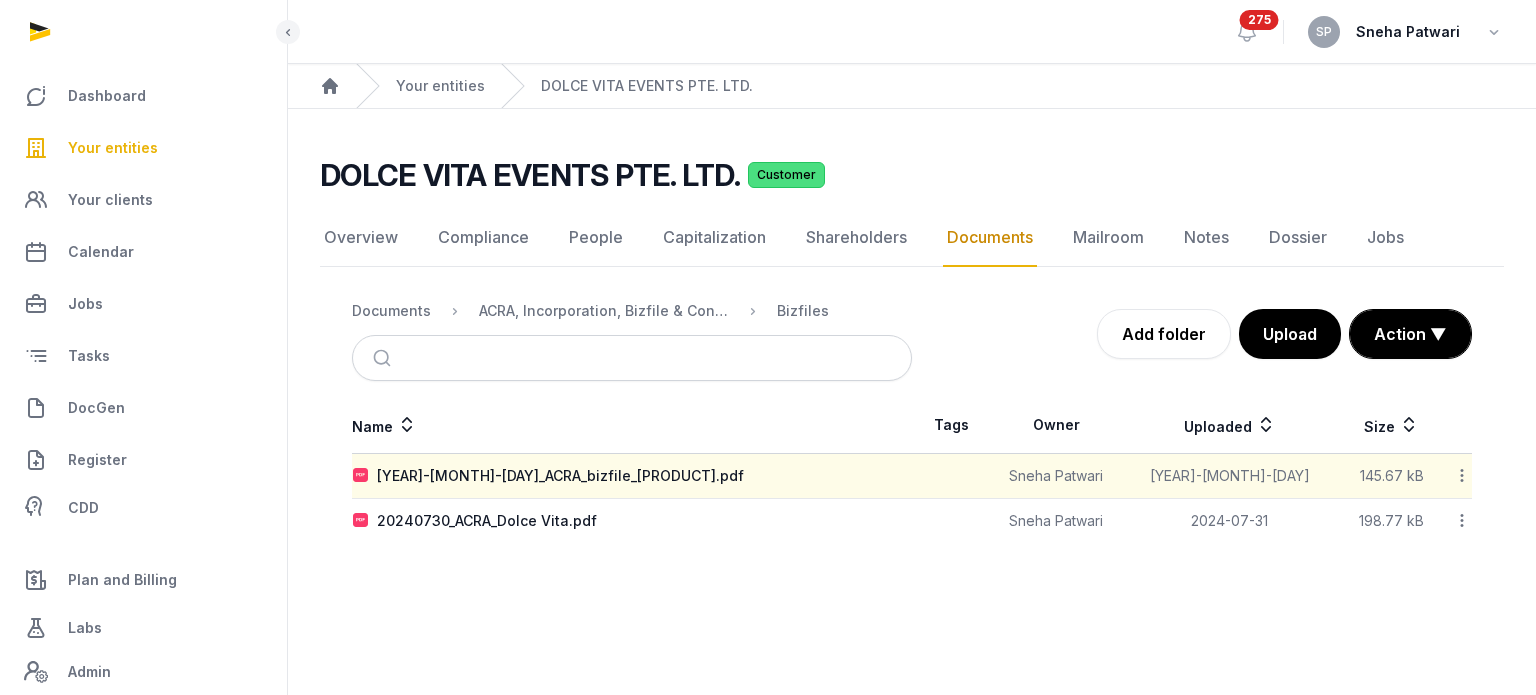 click on "DocGen" at bounding box center [96, 408] 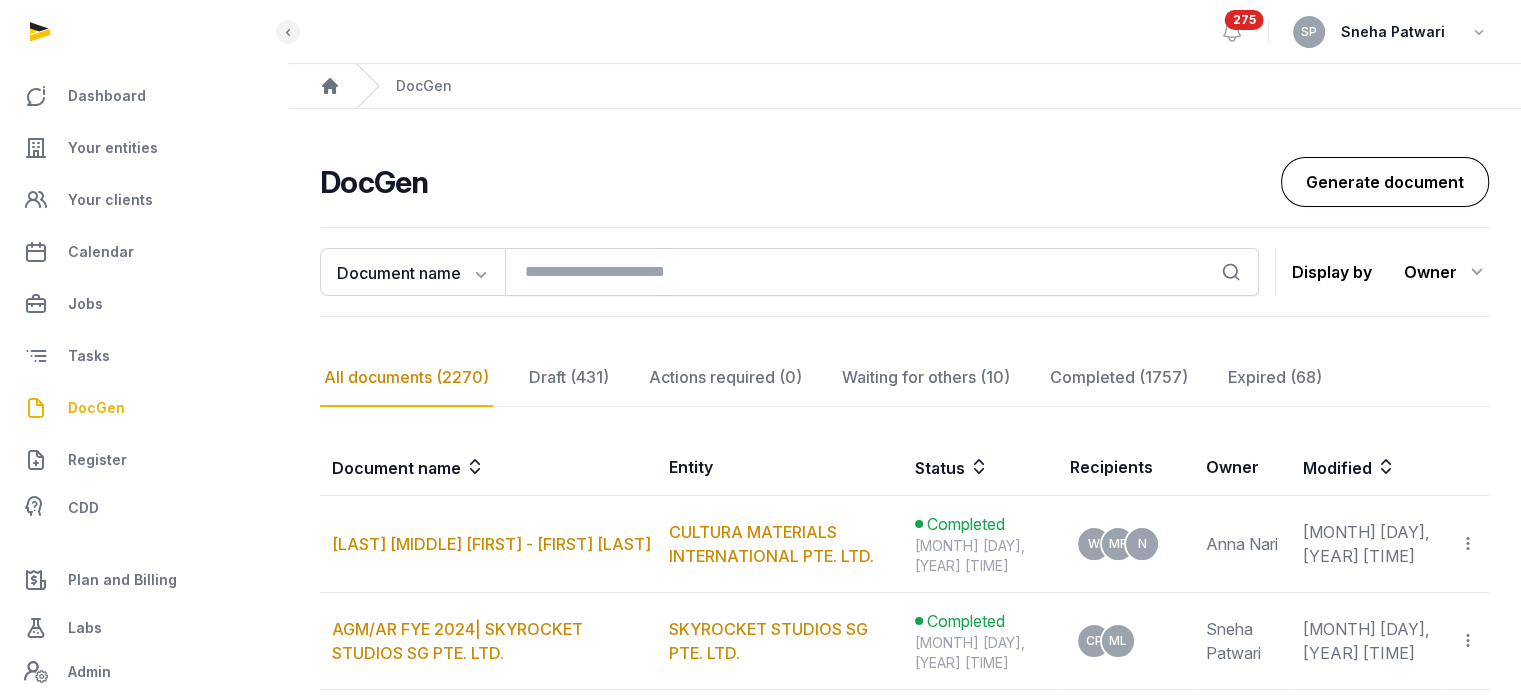click on "Generate document" at bounding box center [1385, 182] 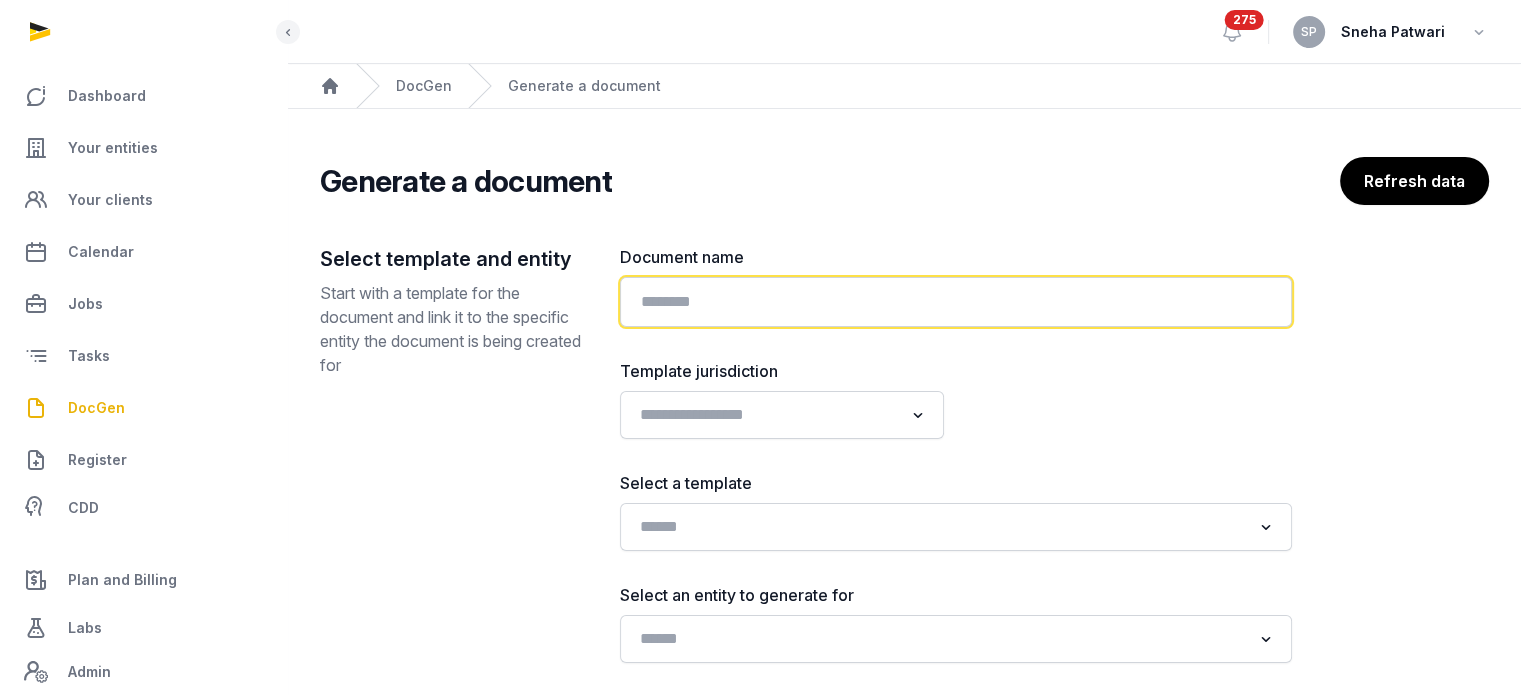 click 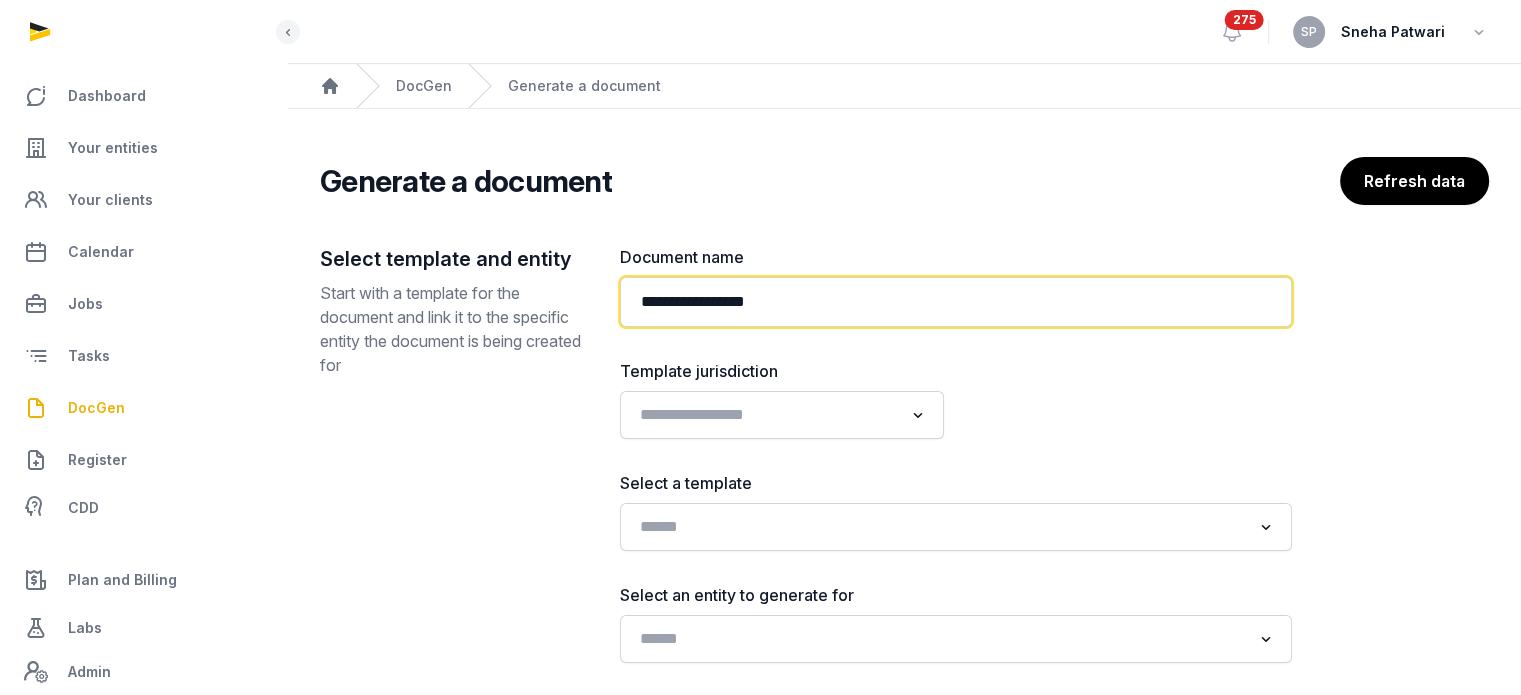 paste on "**********" 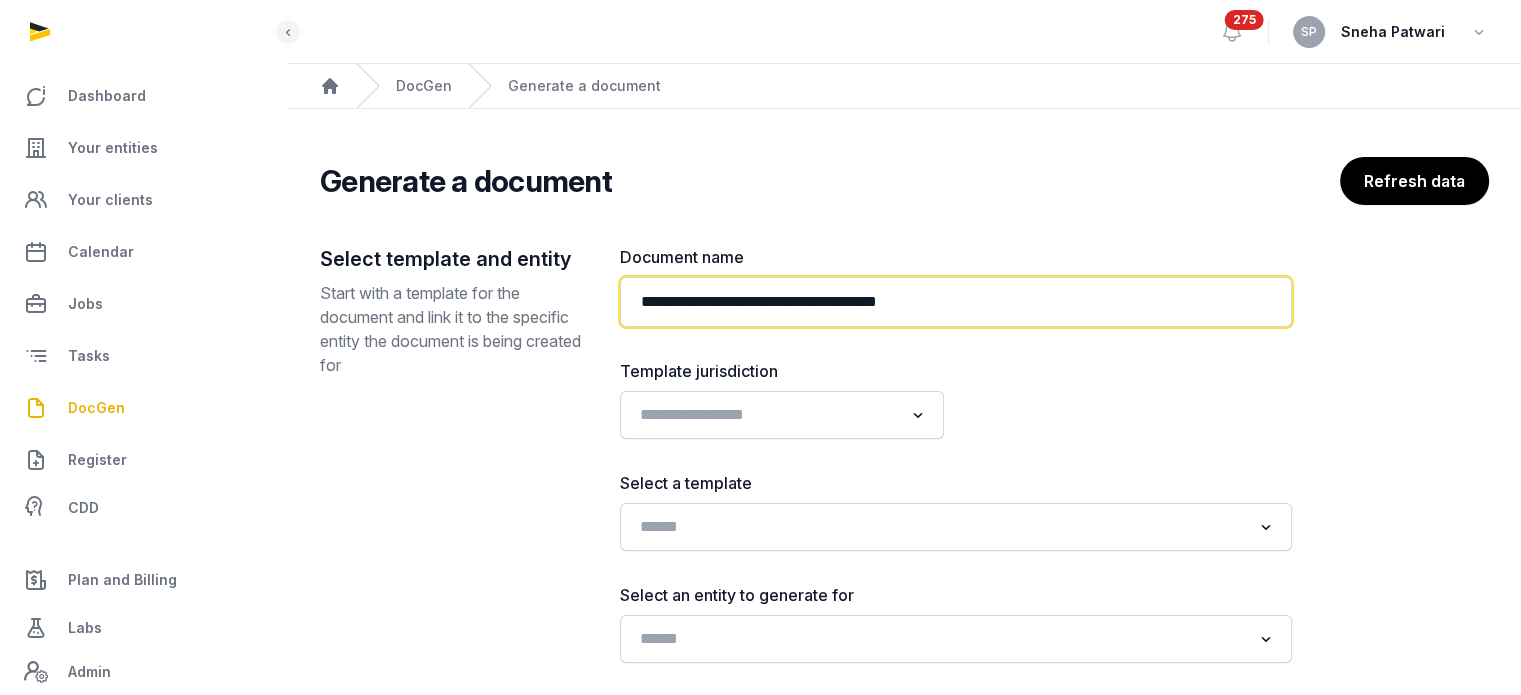 type on "**********" 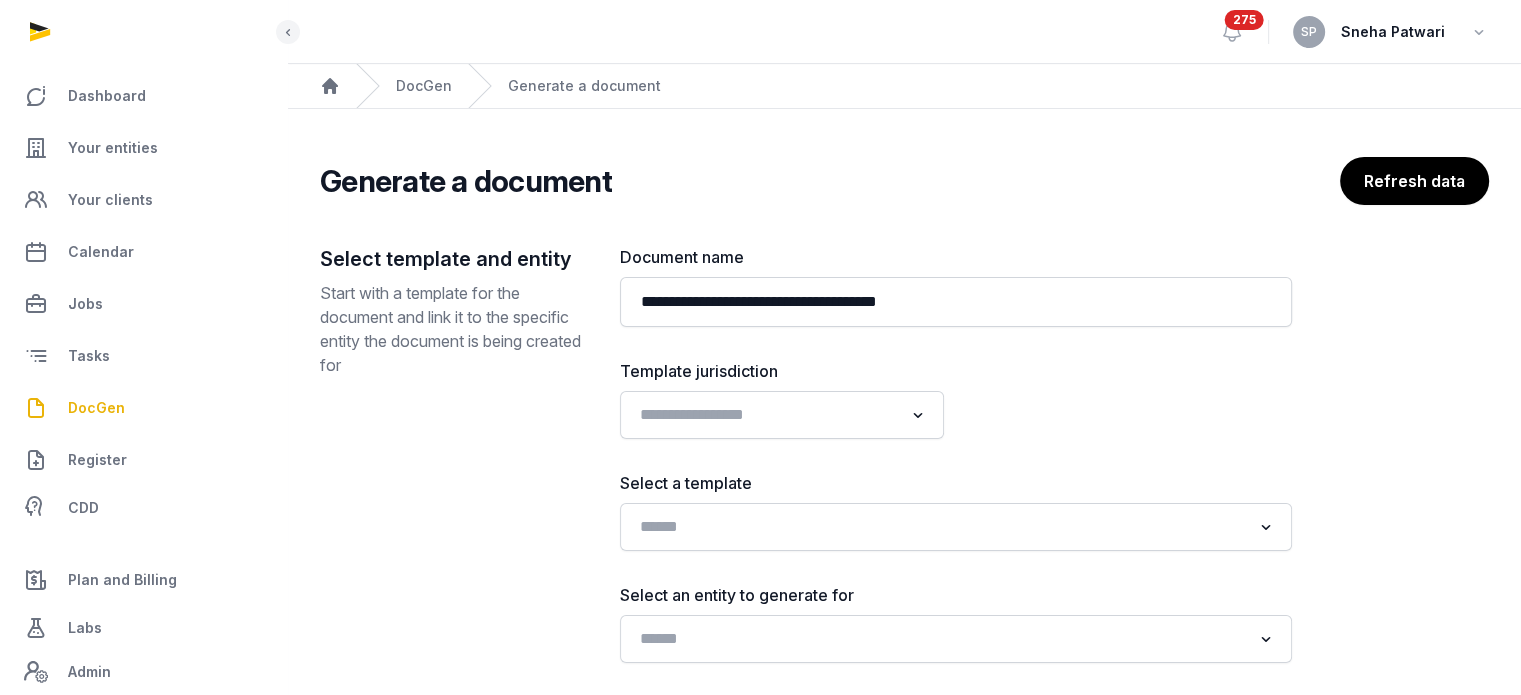 click on "Loading..." 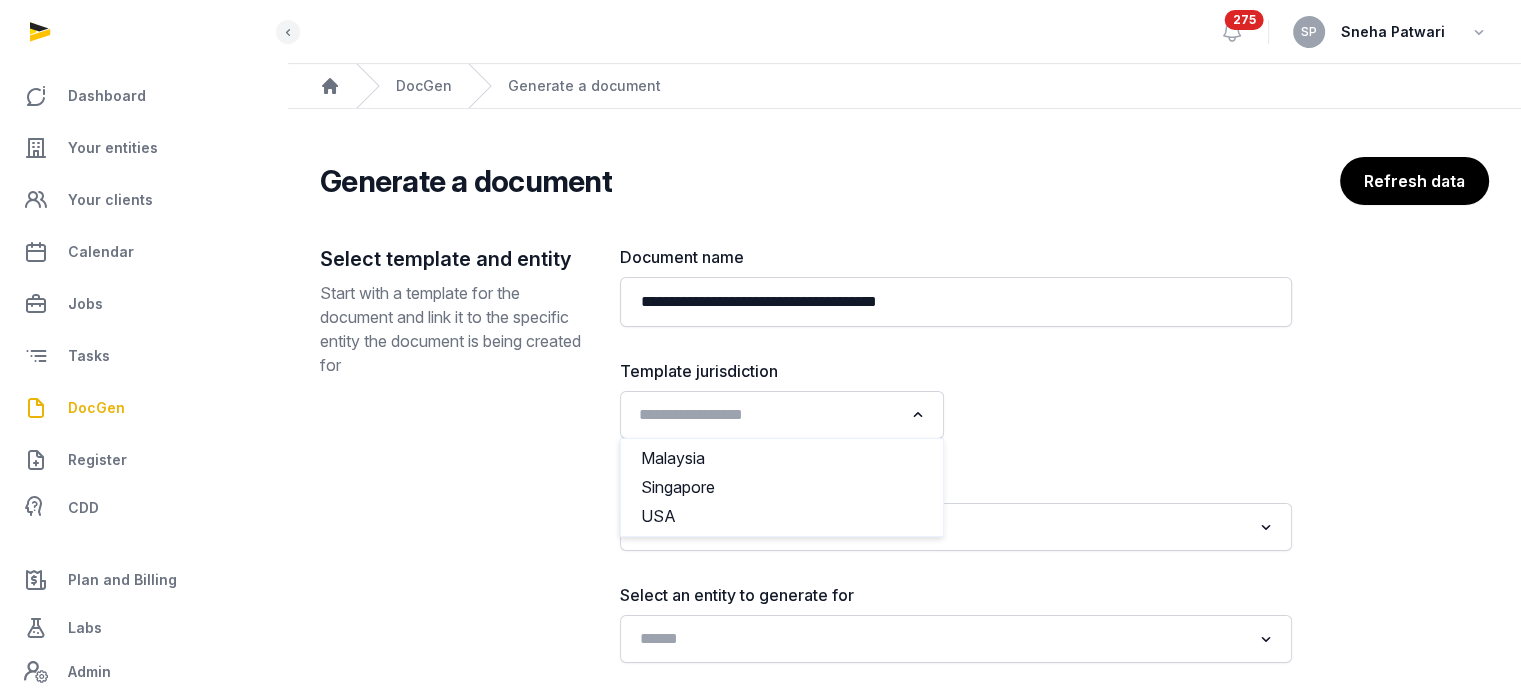 click 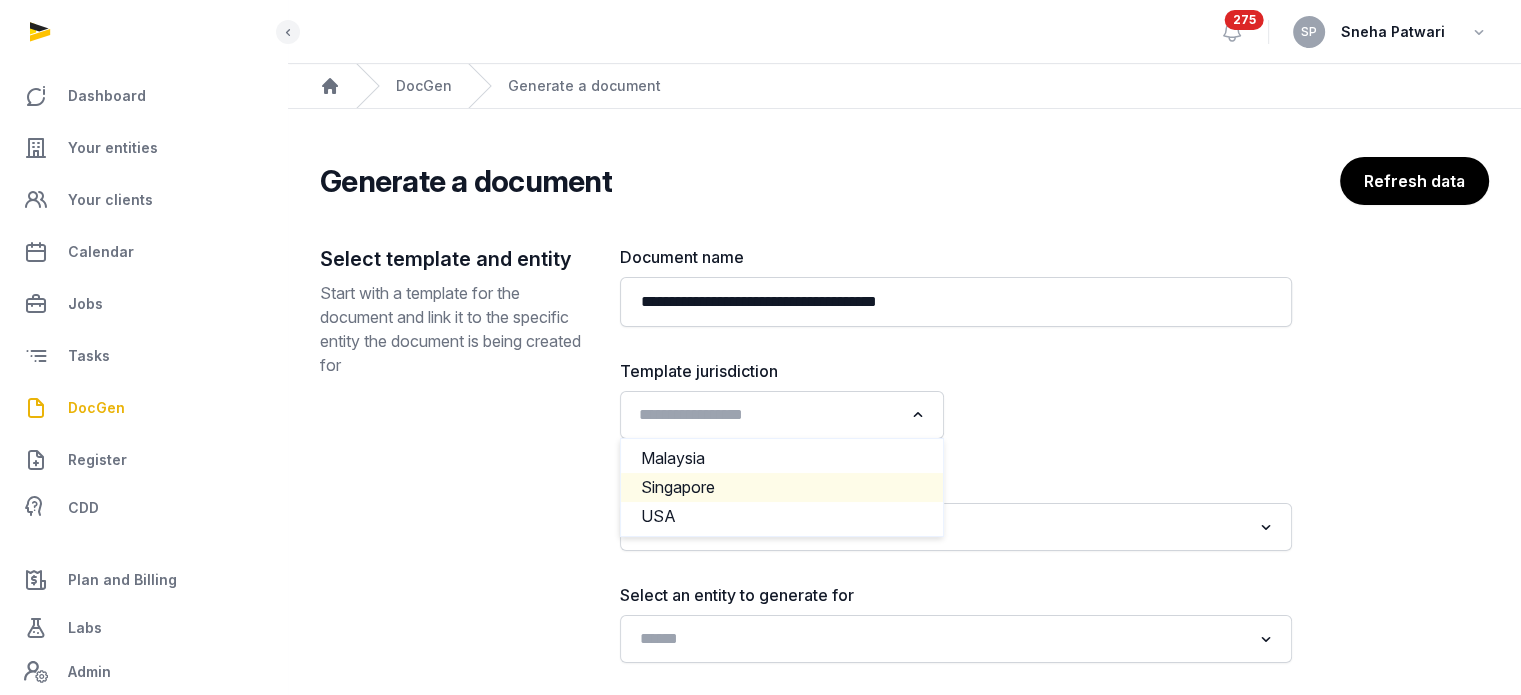 click on "Singapore" 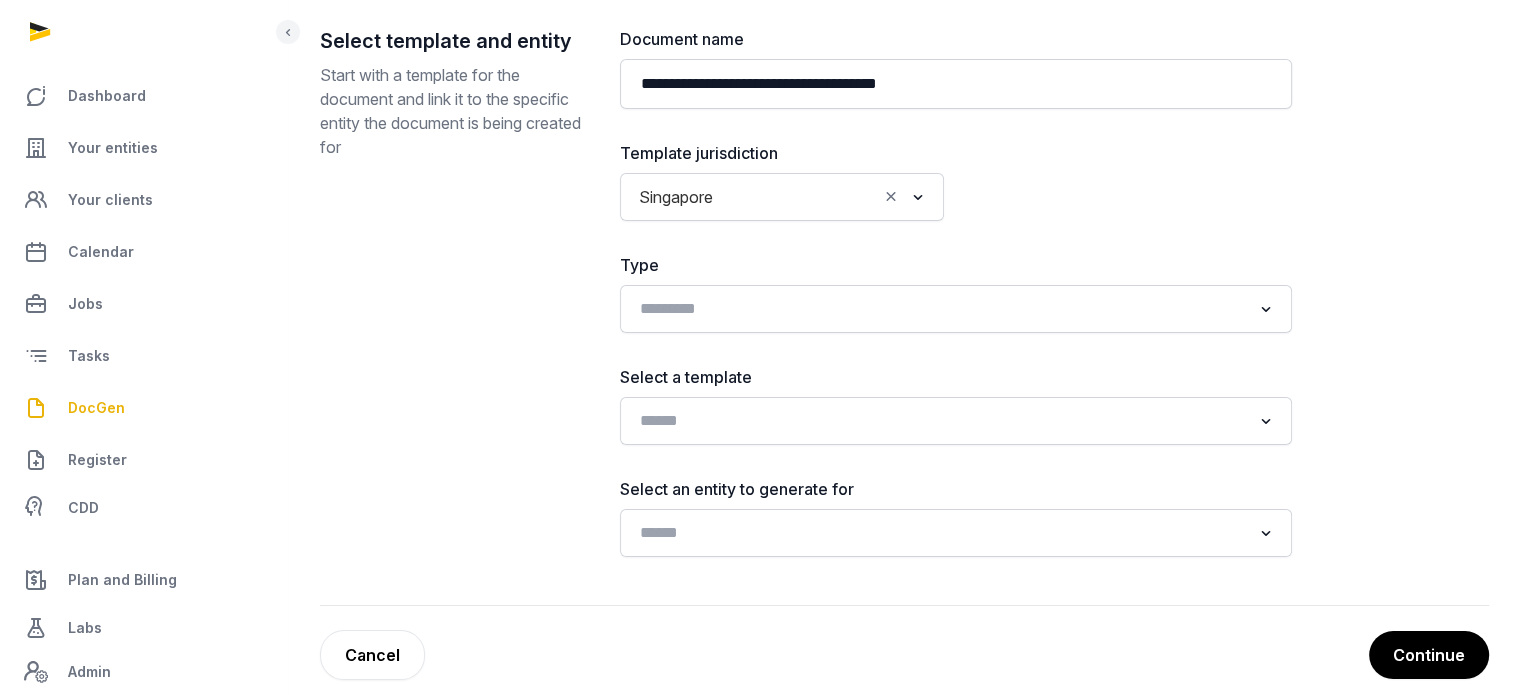 scroll, scrollTop: 241, scrollLeft: 0, axis: vertical 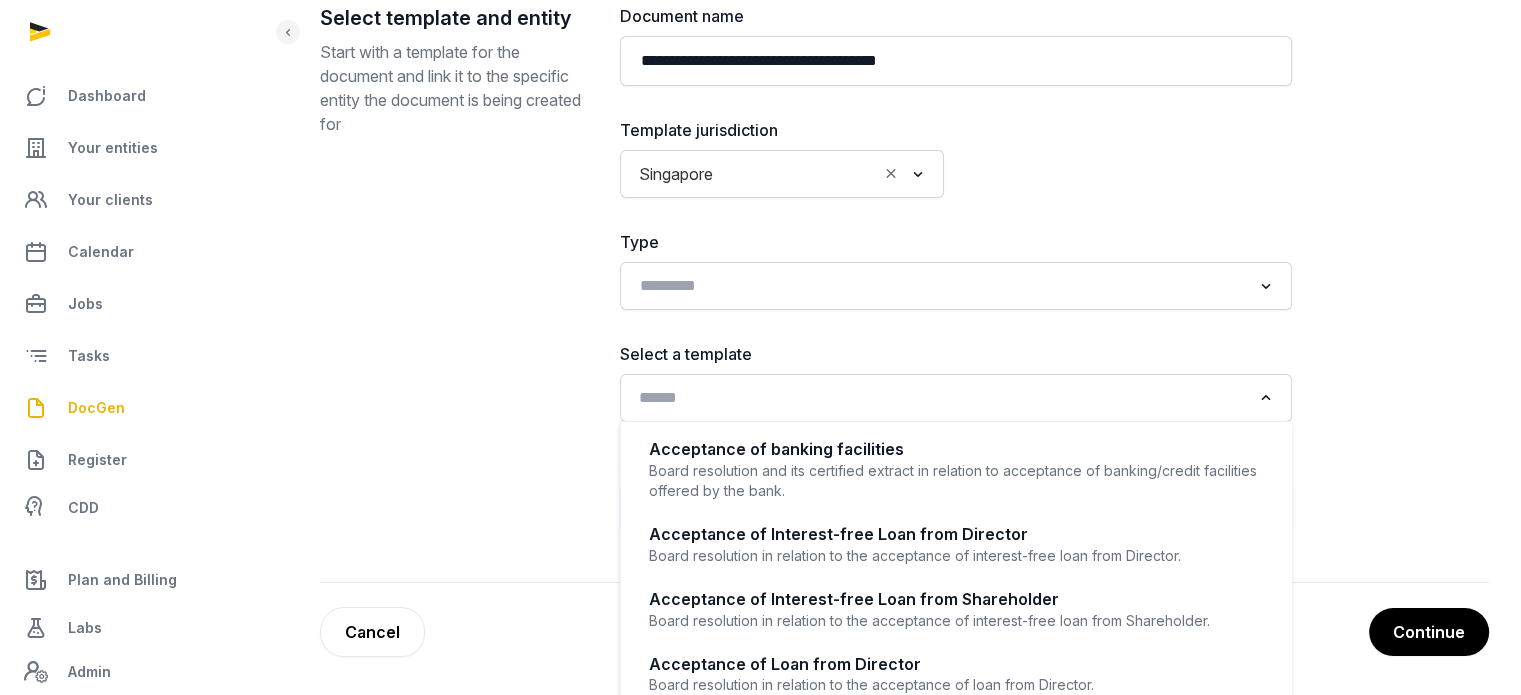 click 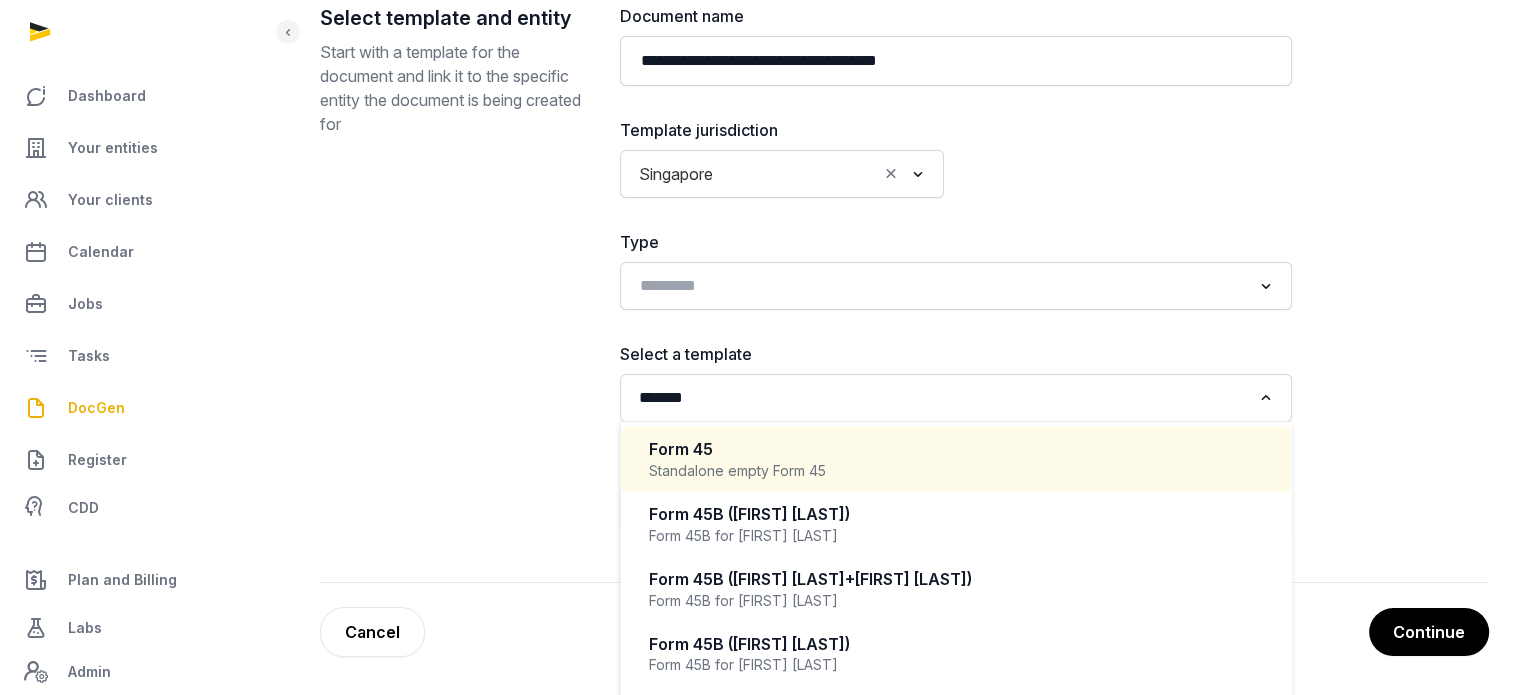 click on "Standalone empty Form 45" at bounding box center (956, 471) 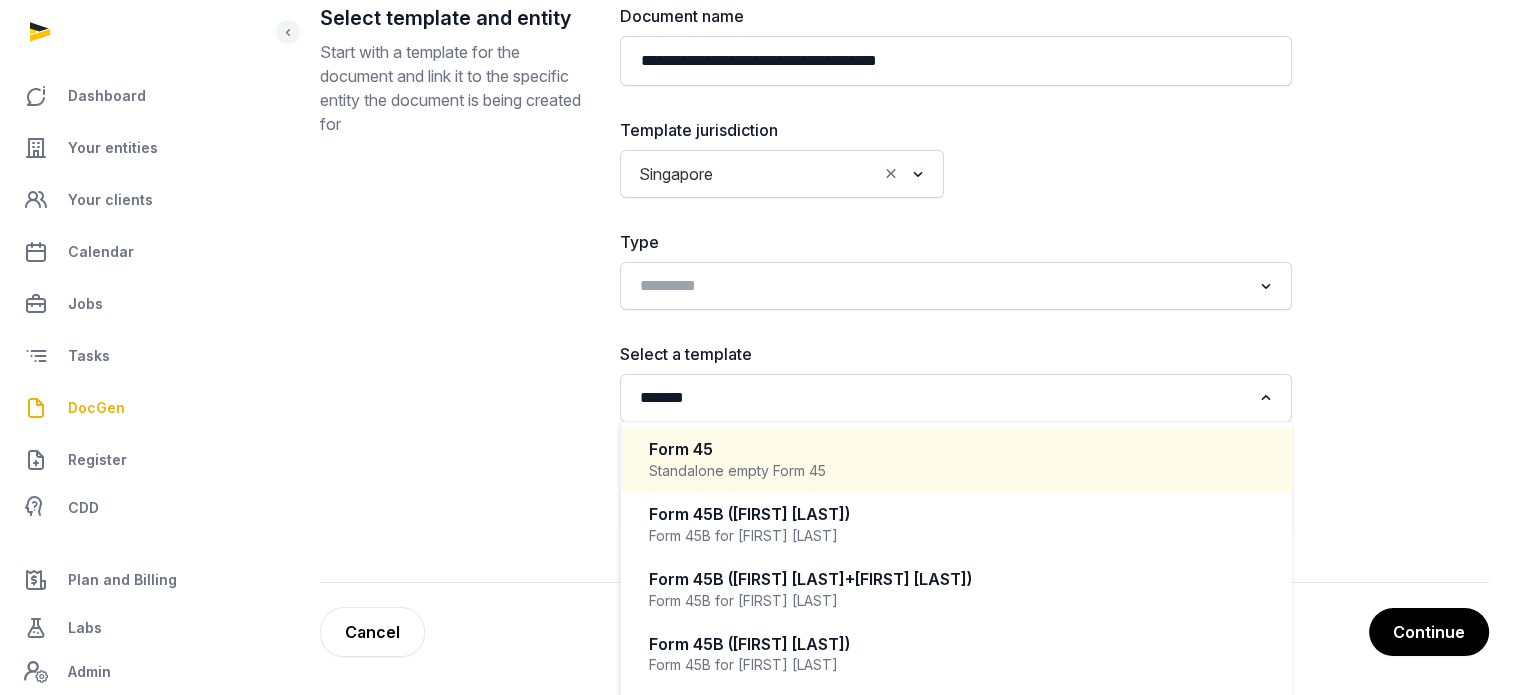 type 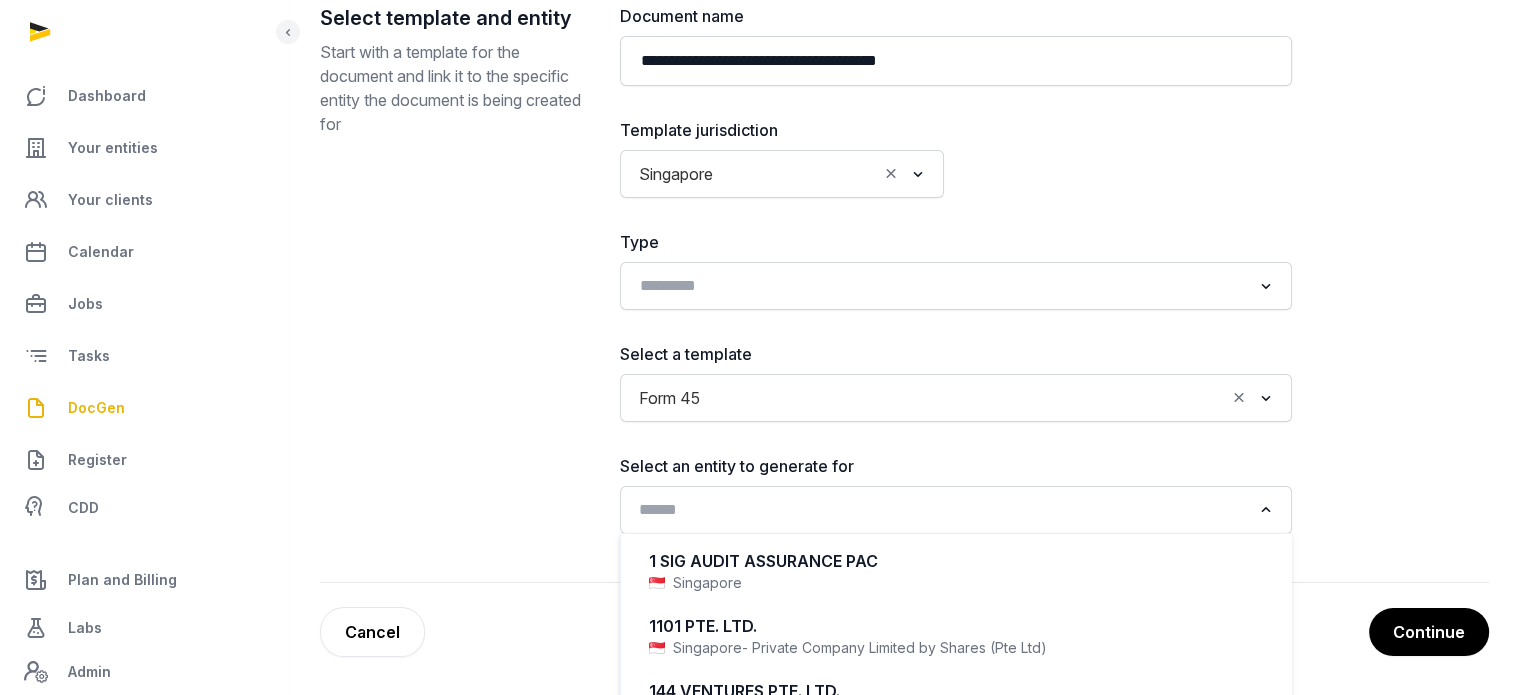 click 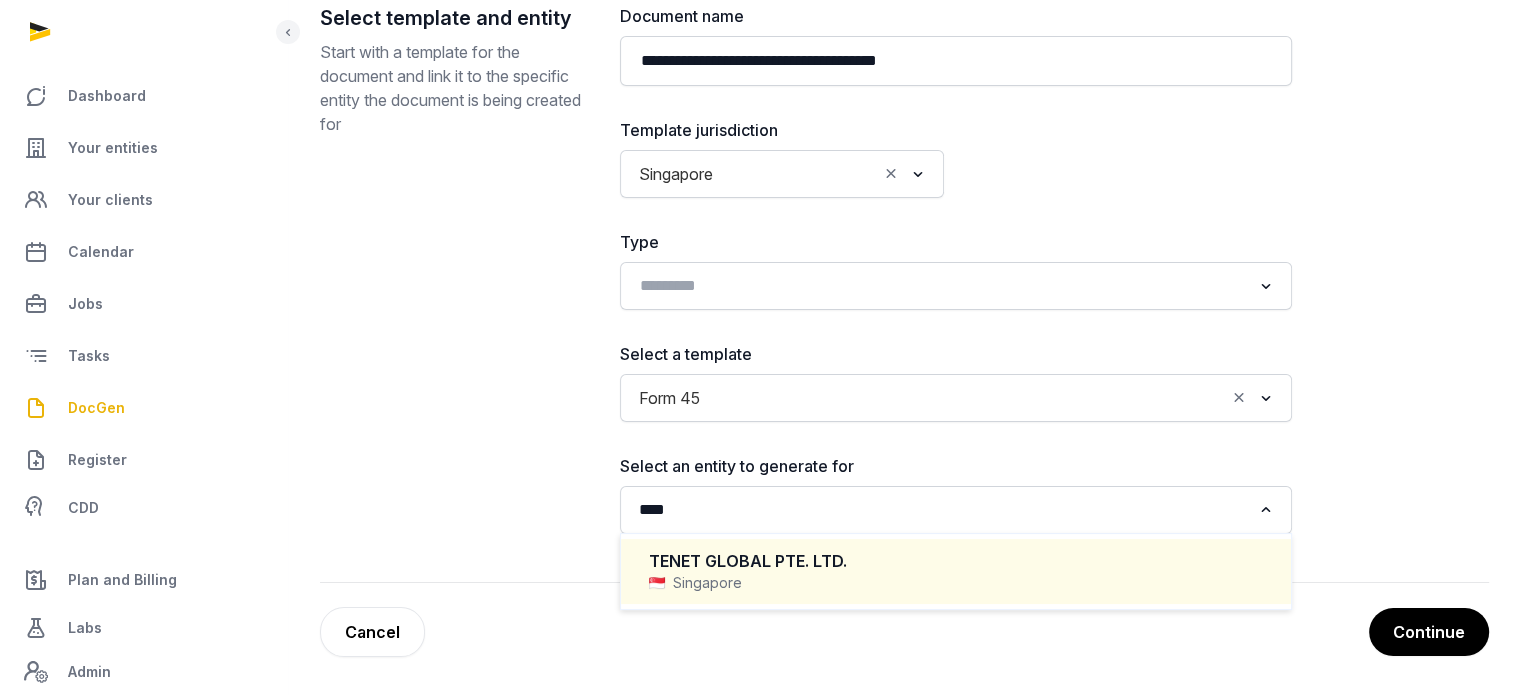 click on "Singapore" at bounding box center (956, 583) 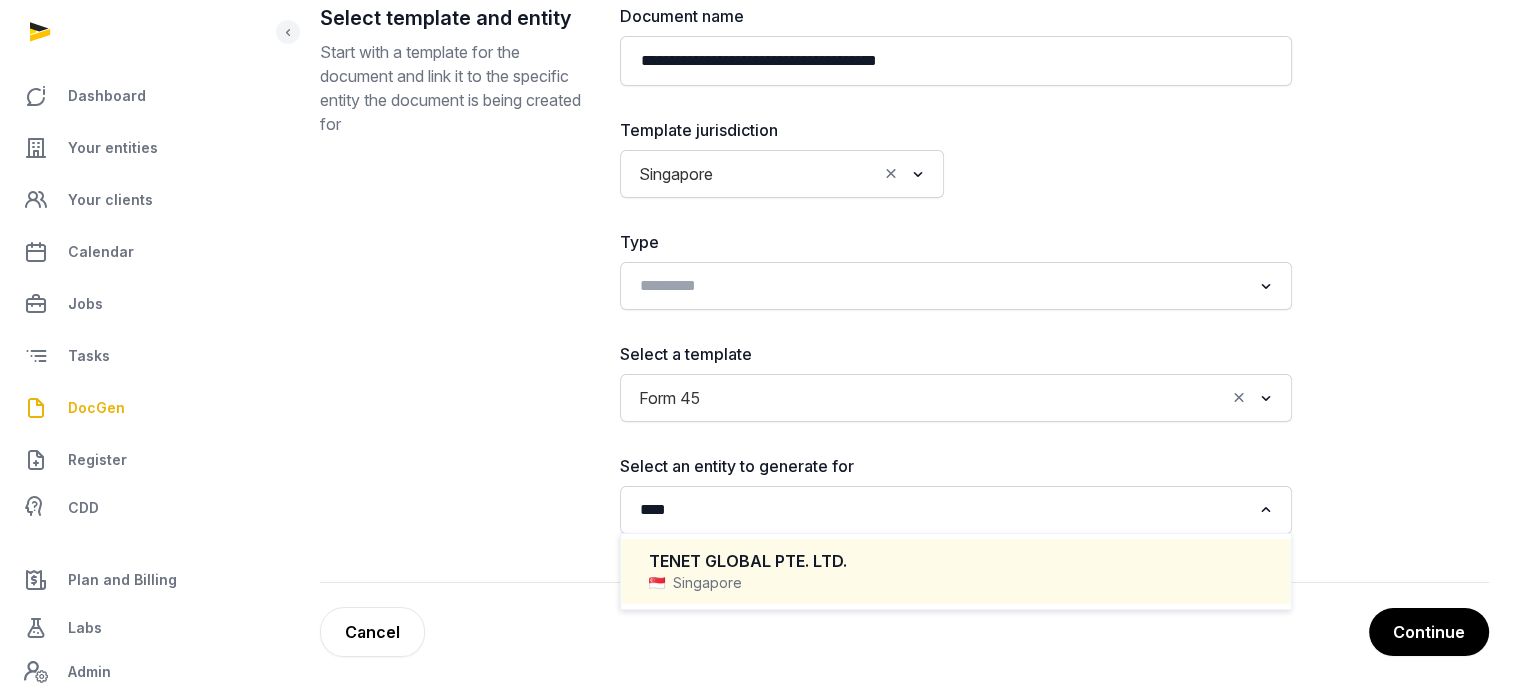 type 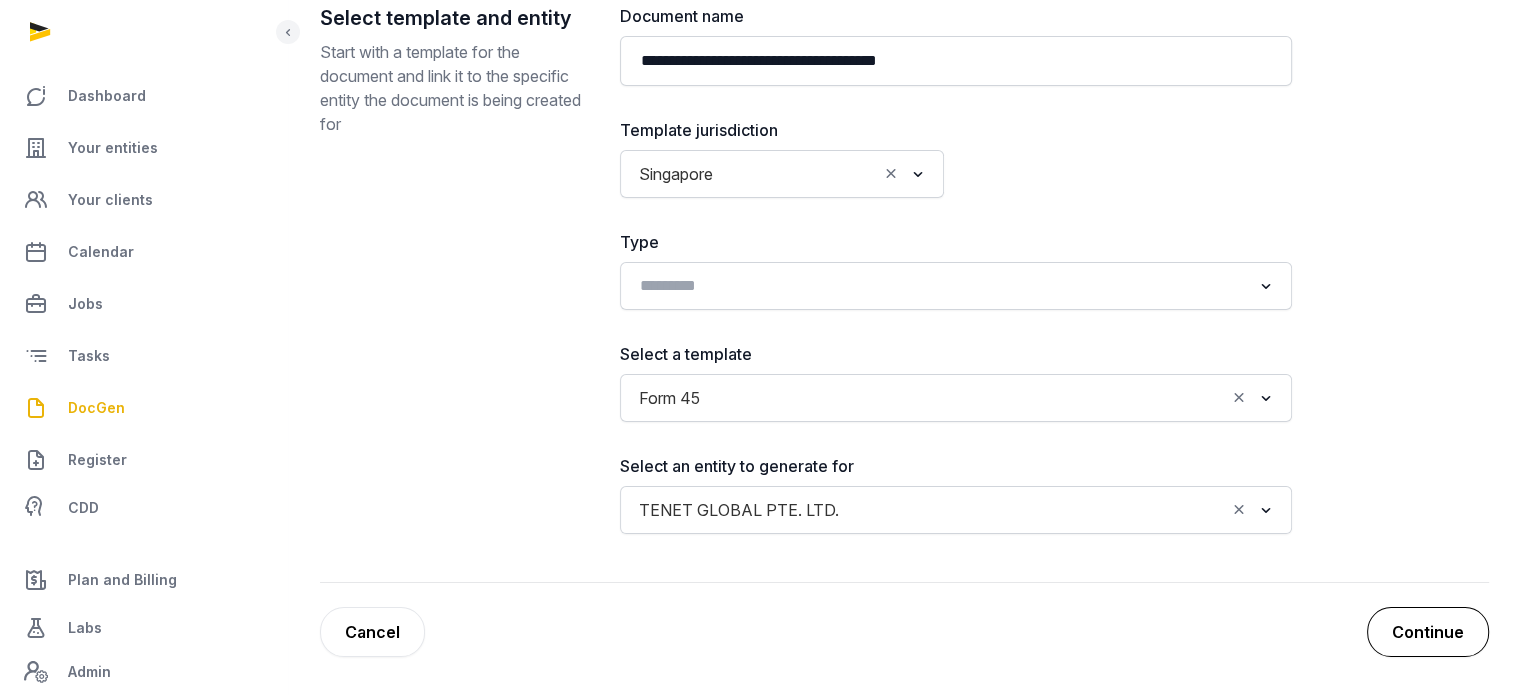 click on "Continue" at bounding box center [1428, 632] 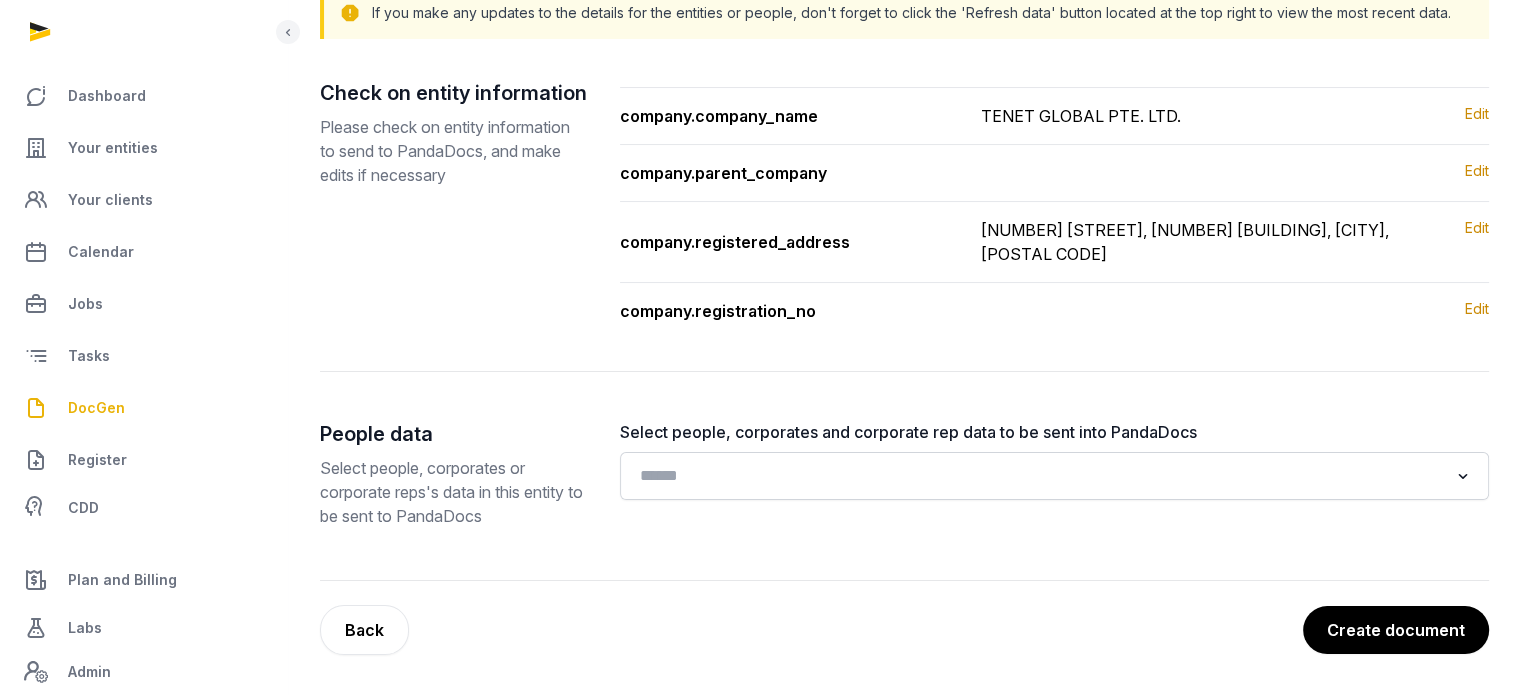 scroll, scrollTop: 232, scrollLeft: 0, axis: vertical 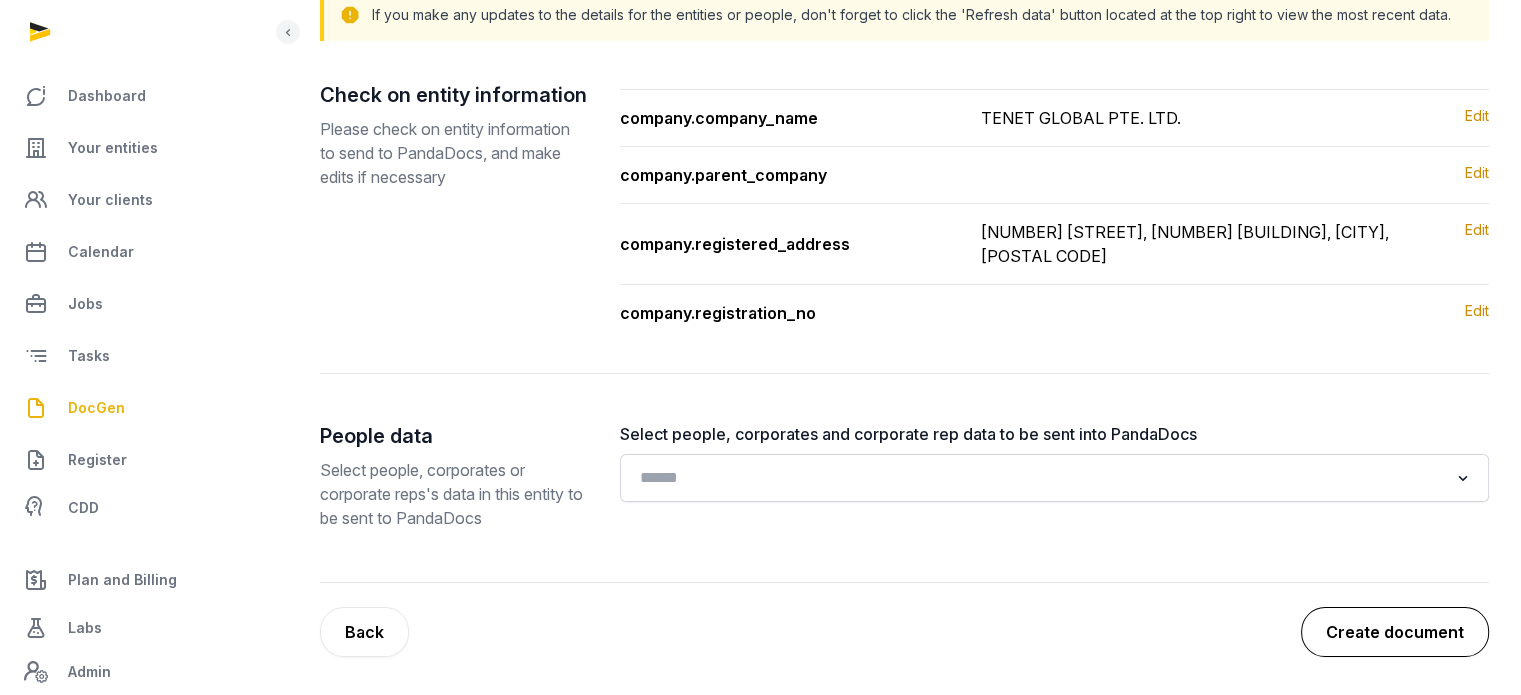 click on "Create document" at bounding box center (1395, 632) 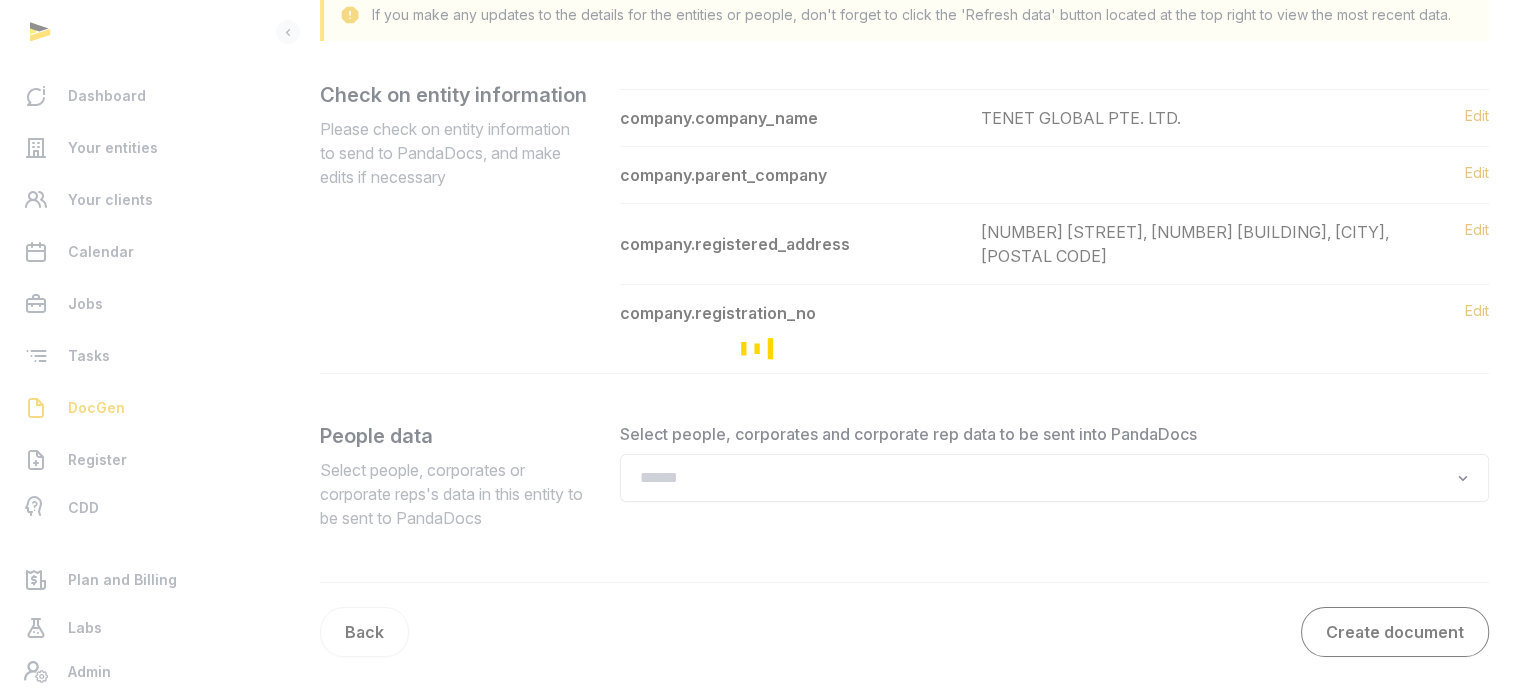 scroll, scrollTop: 0, scrollLeft: 0, axis: both 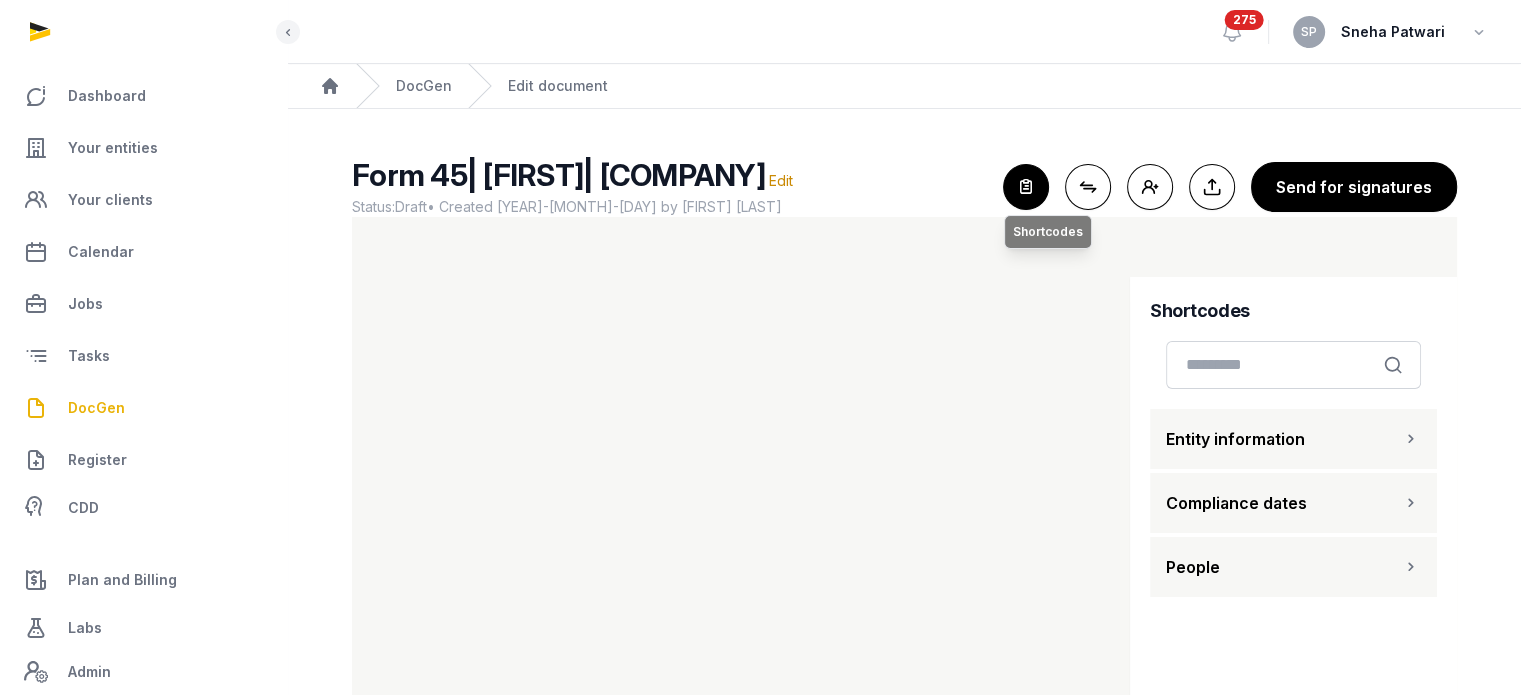 click at bounding box center (1026, 187) 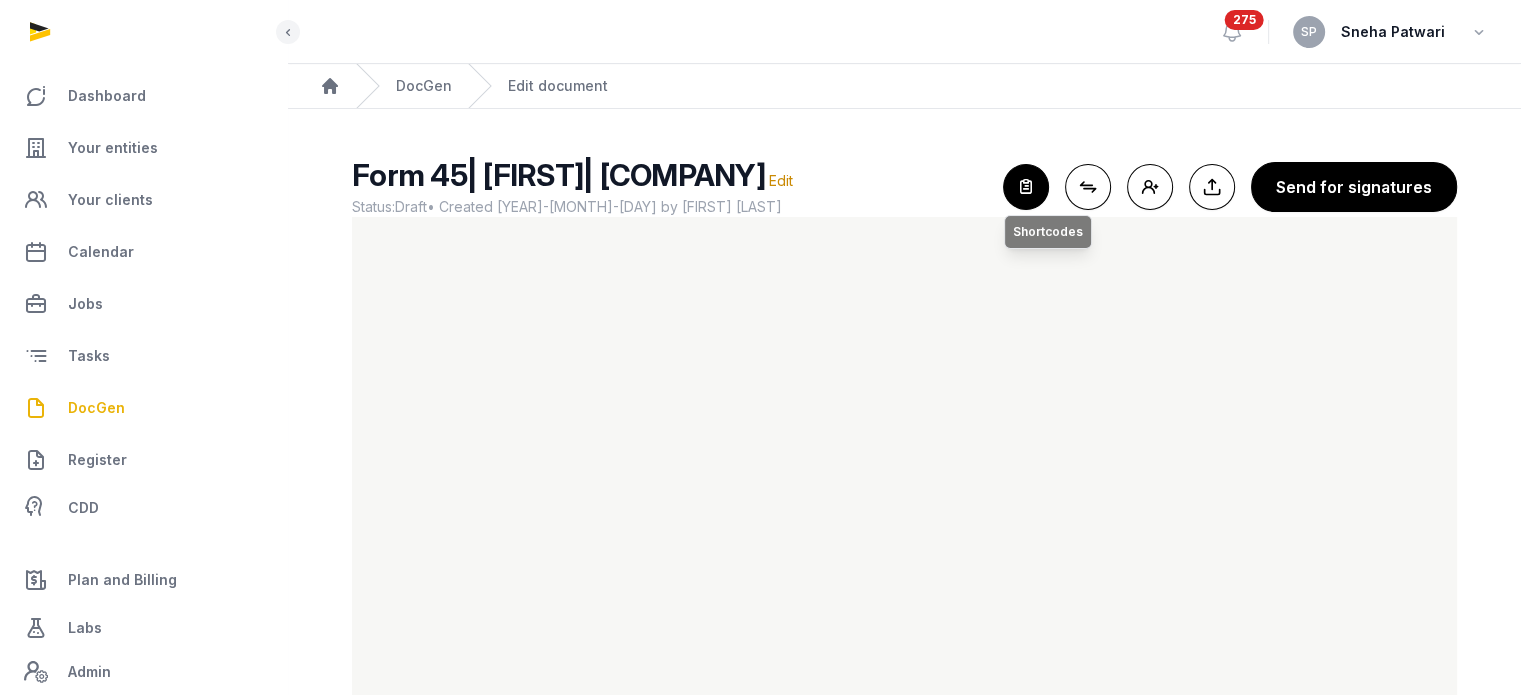 click at bounding box center [1026, 187] 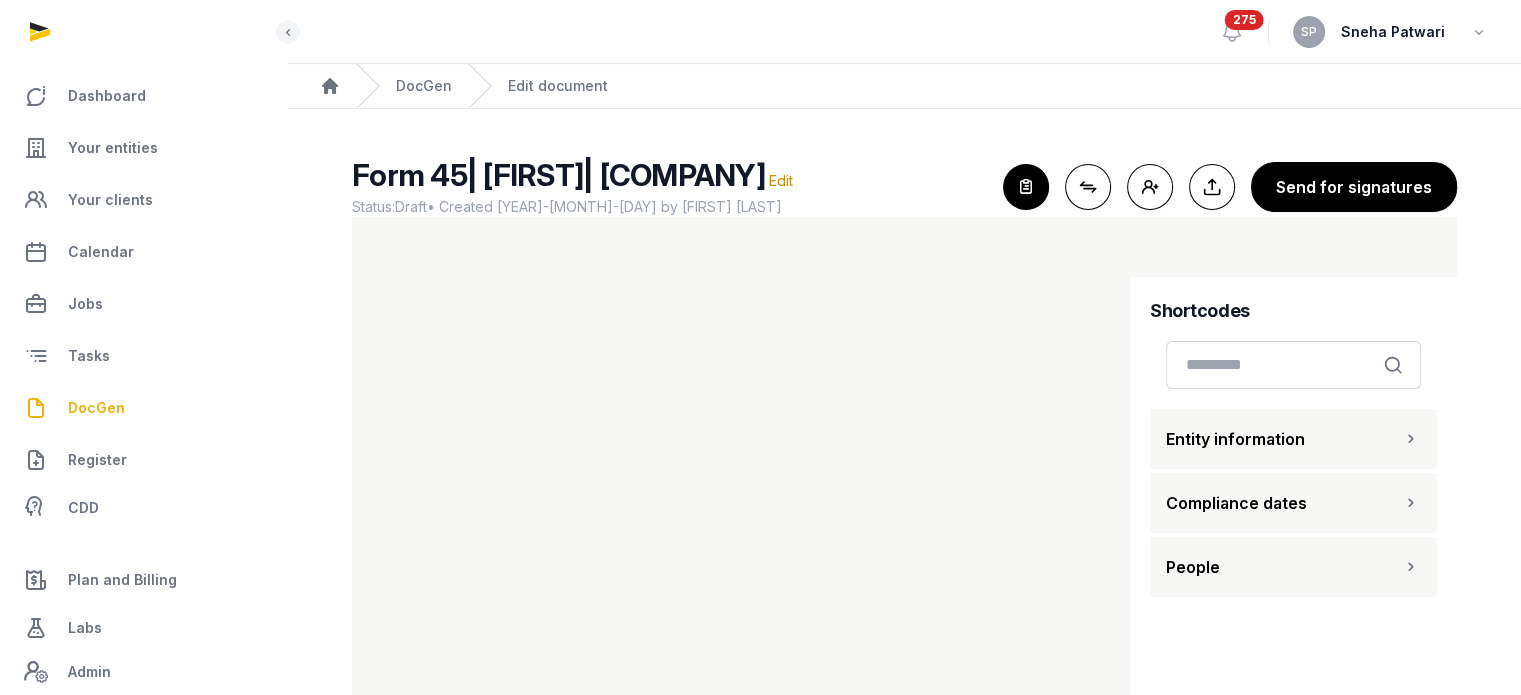 click on "People" at bounding box center (1293, 567) 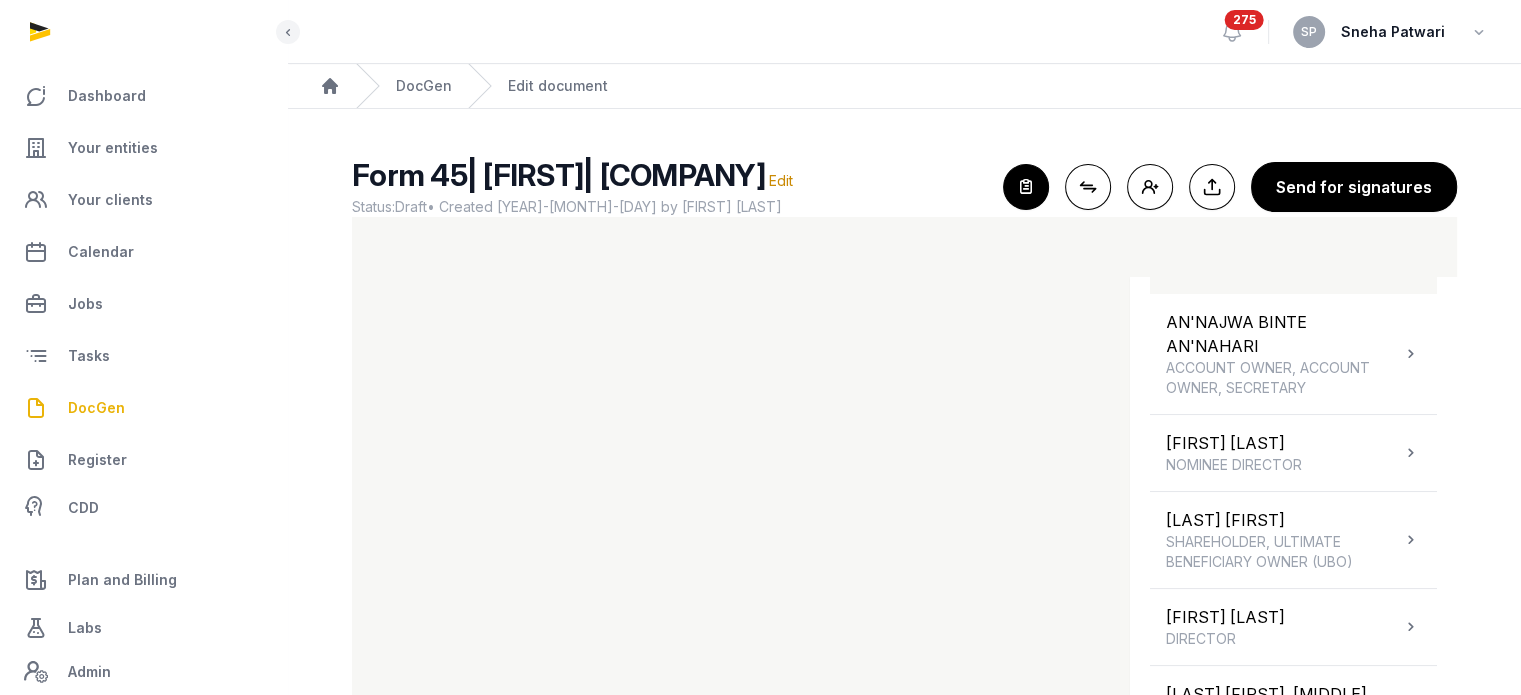 scroll, scrollTop: 304, scrollLeft: 0, axis: vertical 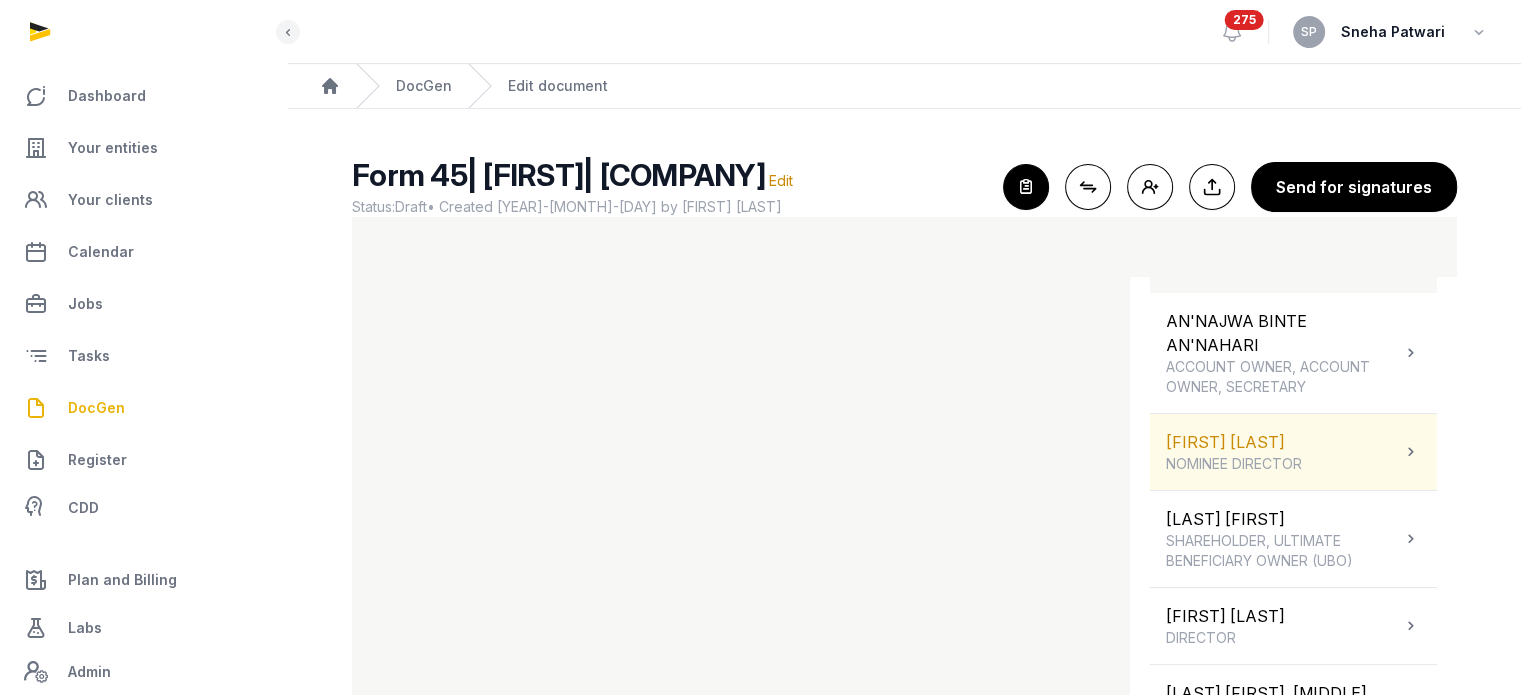 click on "[TITLE] [LAST] [FIRST] [MIDDLE] [ROLE]" at bounding box center [1293, 452] 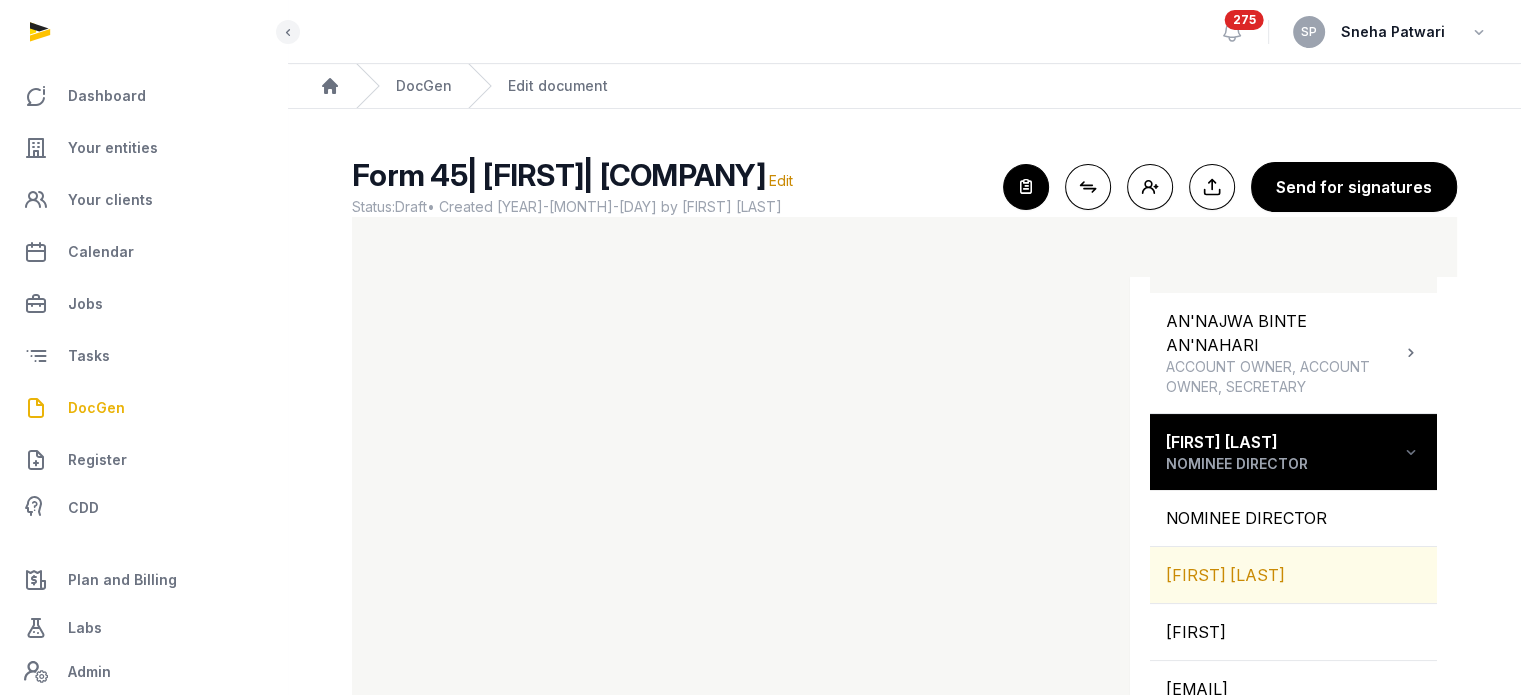 click on "[FIRST] [LAST]" at bounding box center [1293, 575] 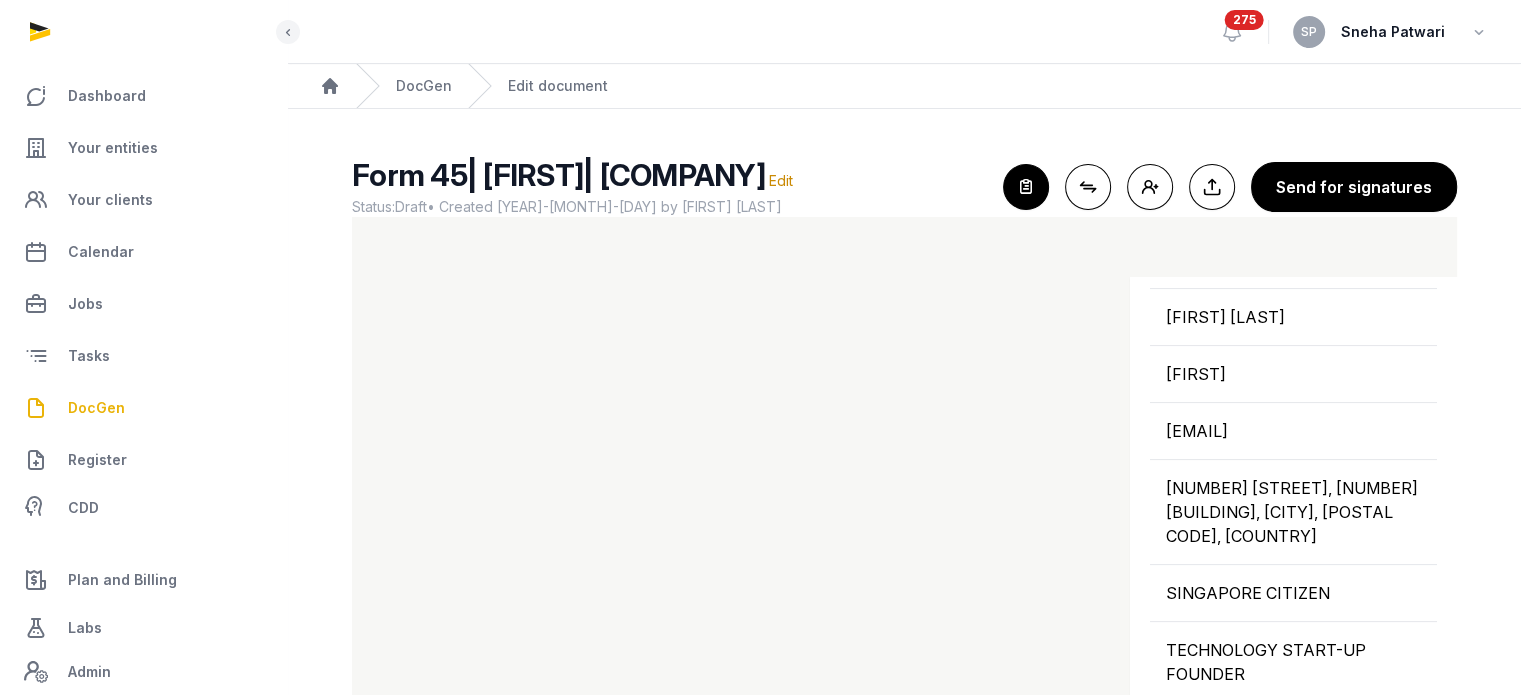 scroll, scrollTop: 571, scrollLeft: 0, axis: vertical 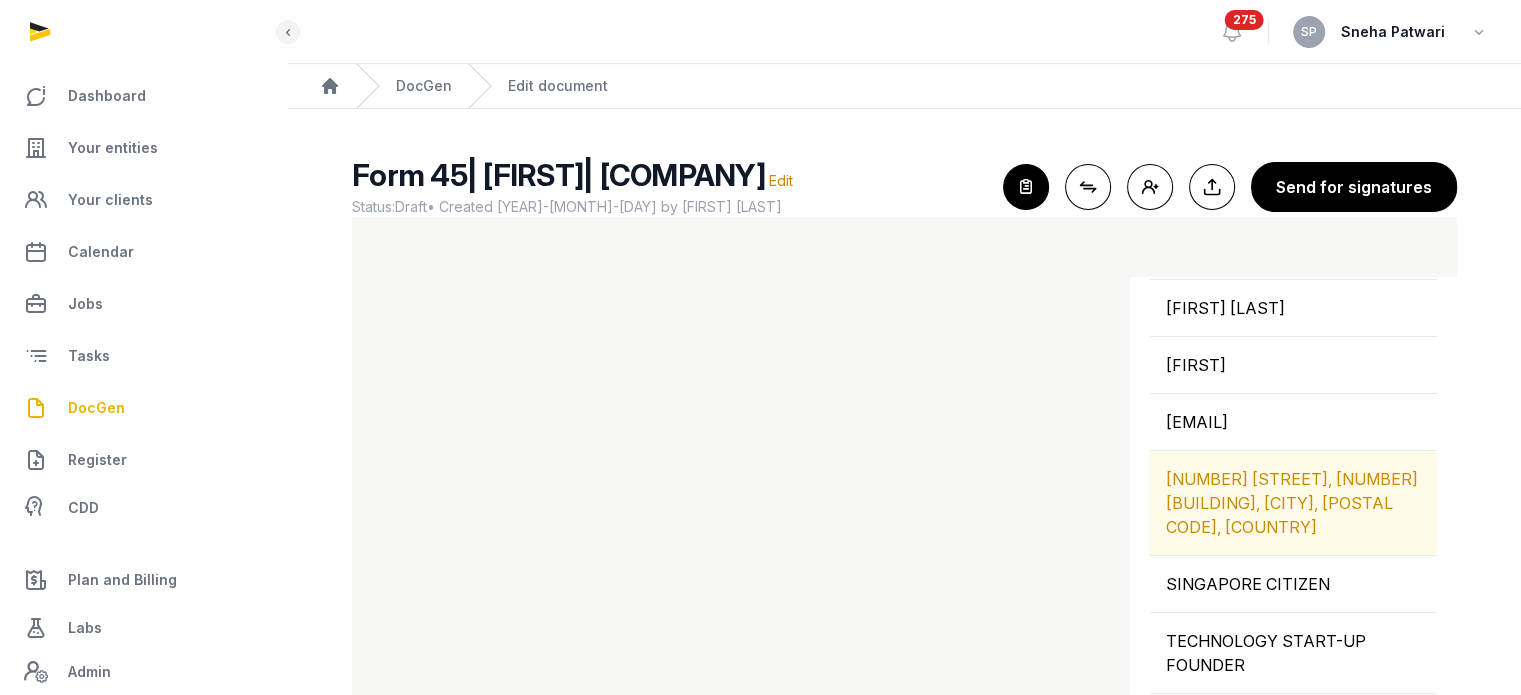 click on "[NUMBER] [STREET], [NUMBER] [BUILDING], [CITY], [POSTAL CODE], [COUNTRY]" at bounding box center [1293, 503] 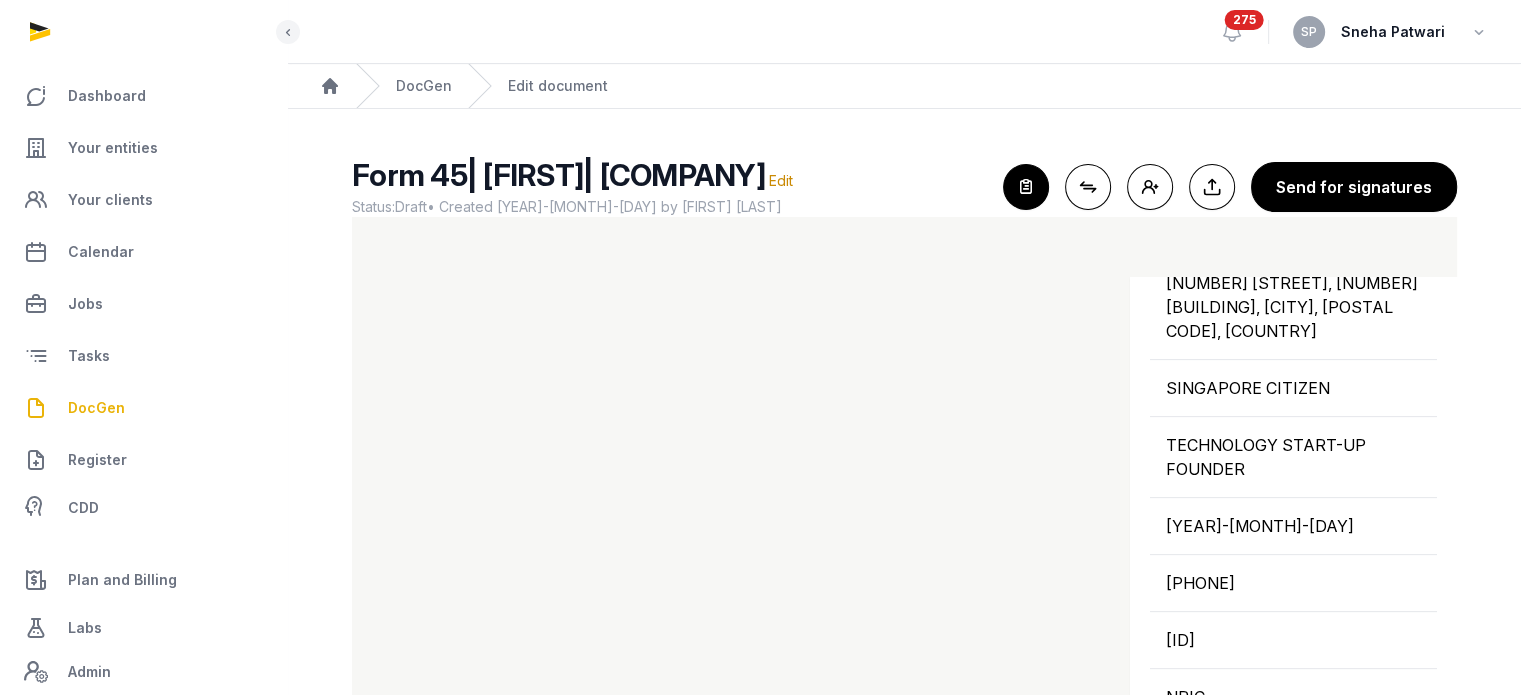 scroll, scrollTop: 785, scrollLeft: 0, axis: vertical 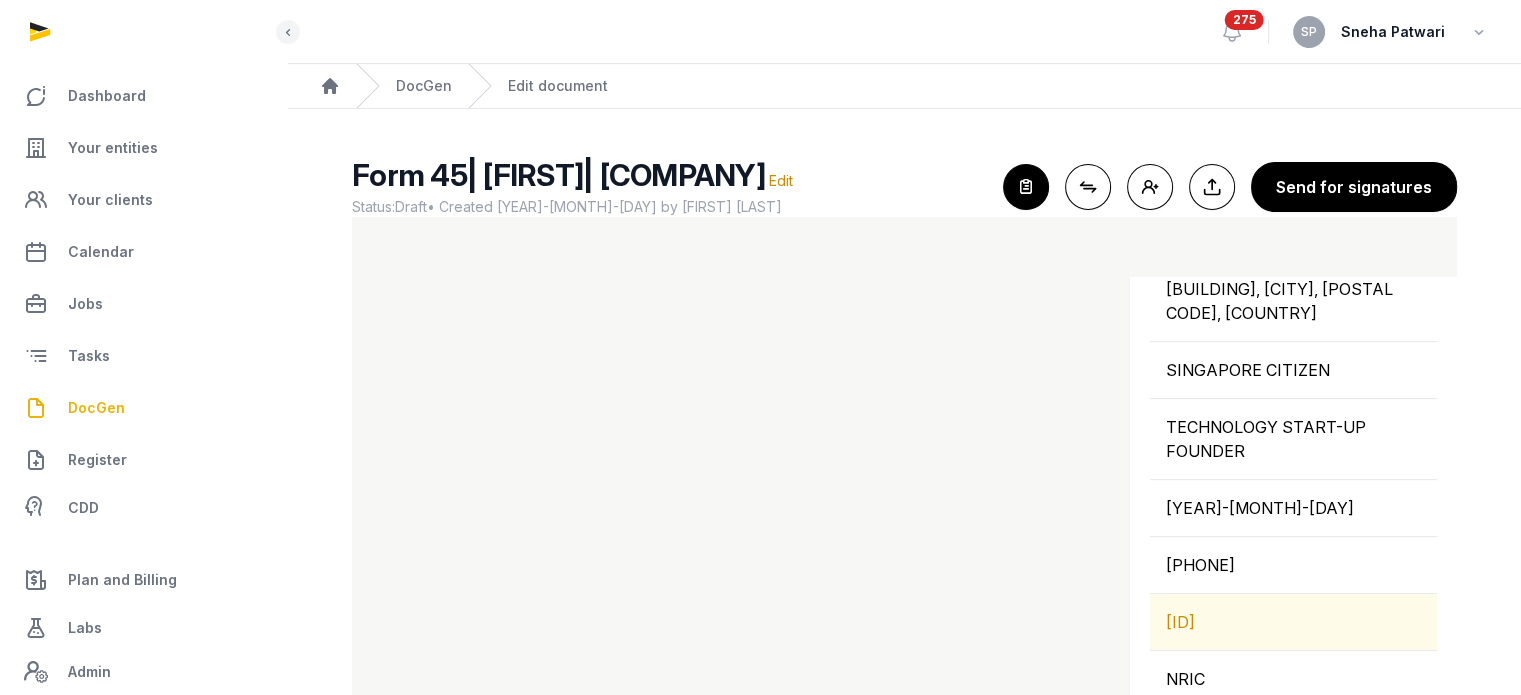 click on "[ID]" at bounding box center (1293, 622) 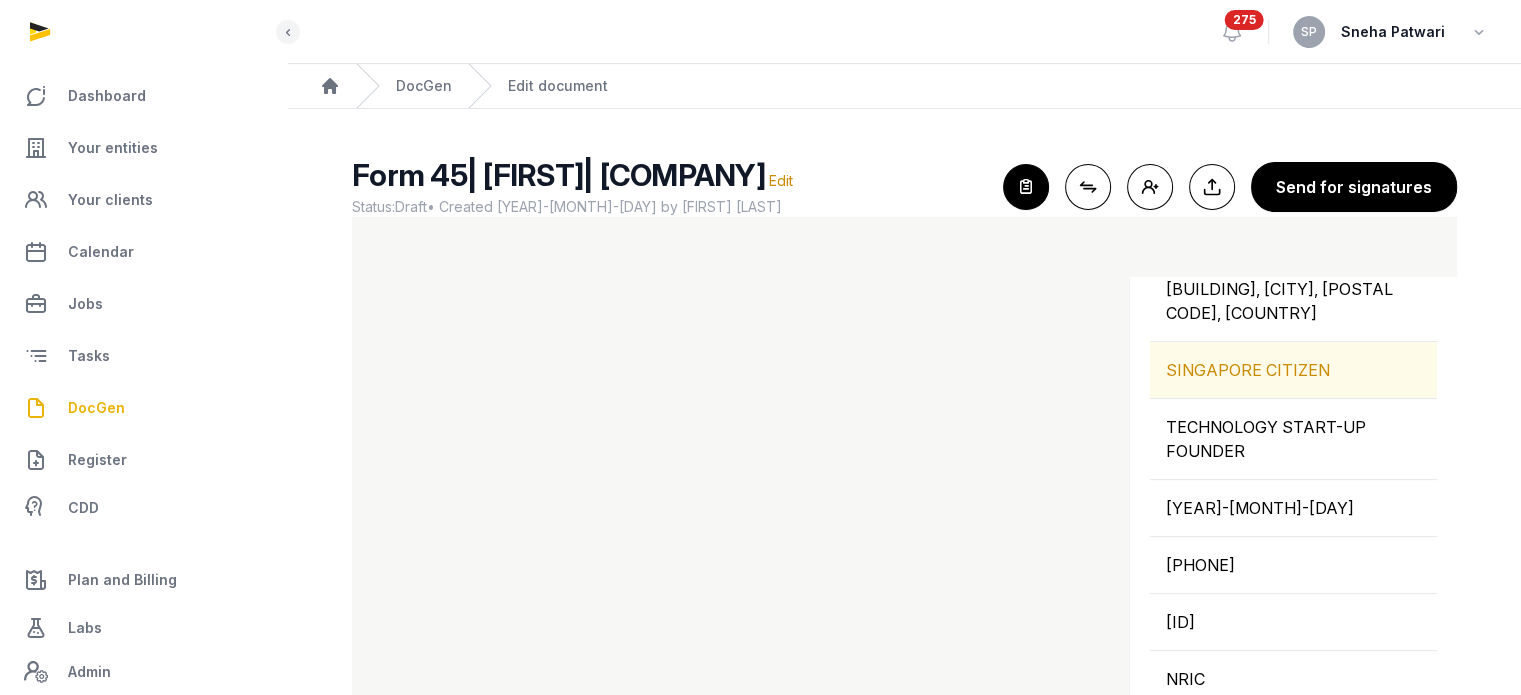 click on "SINGAPORE CITIZEN" at bounding box center (1293, 370) 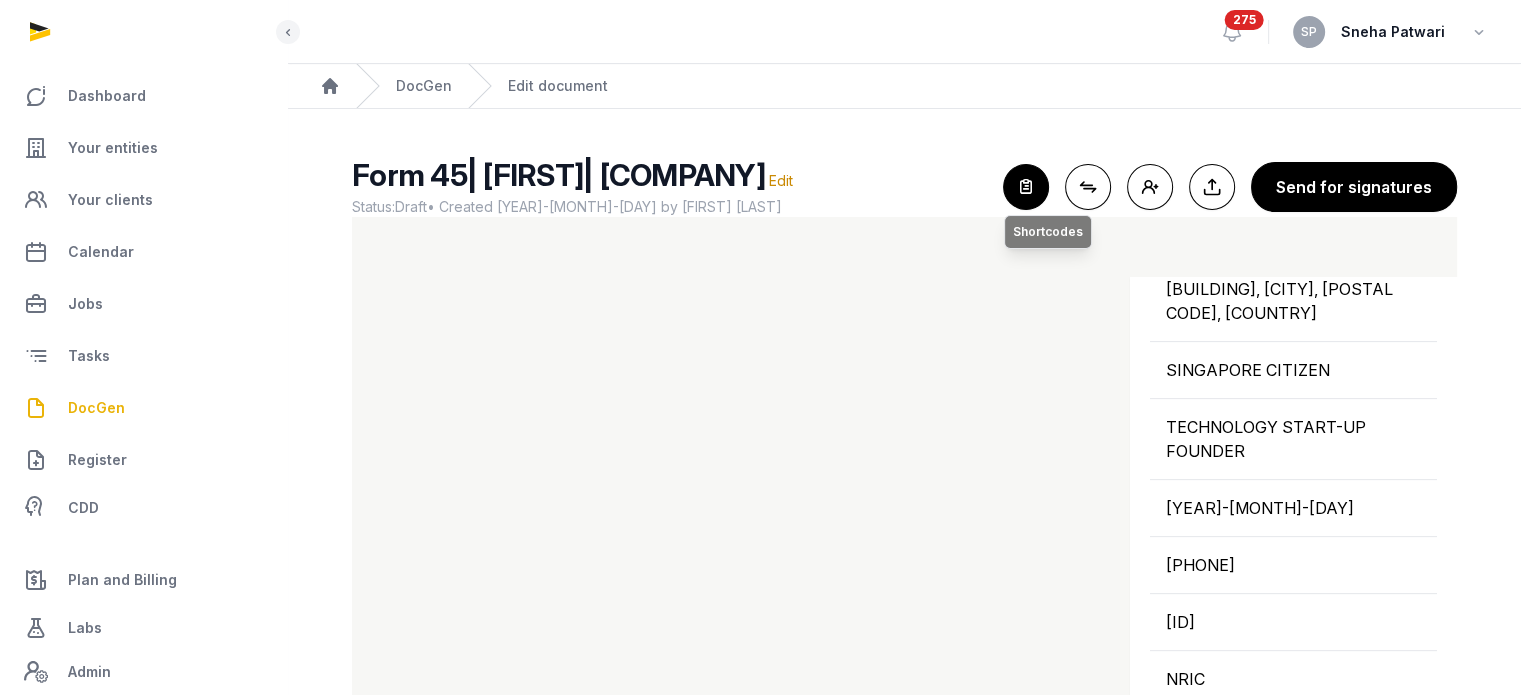 click at bounding box center [1026, 187] 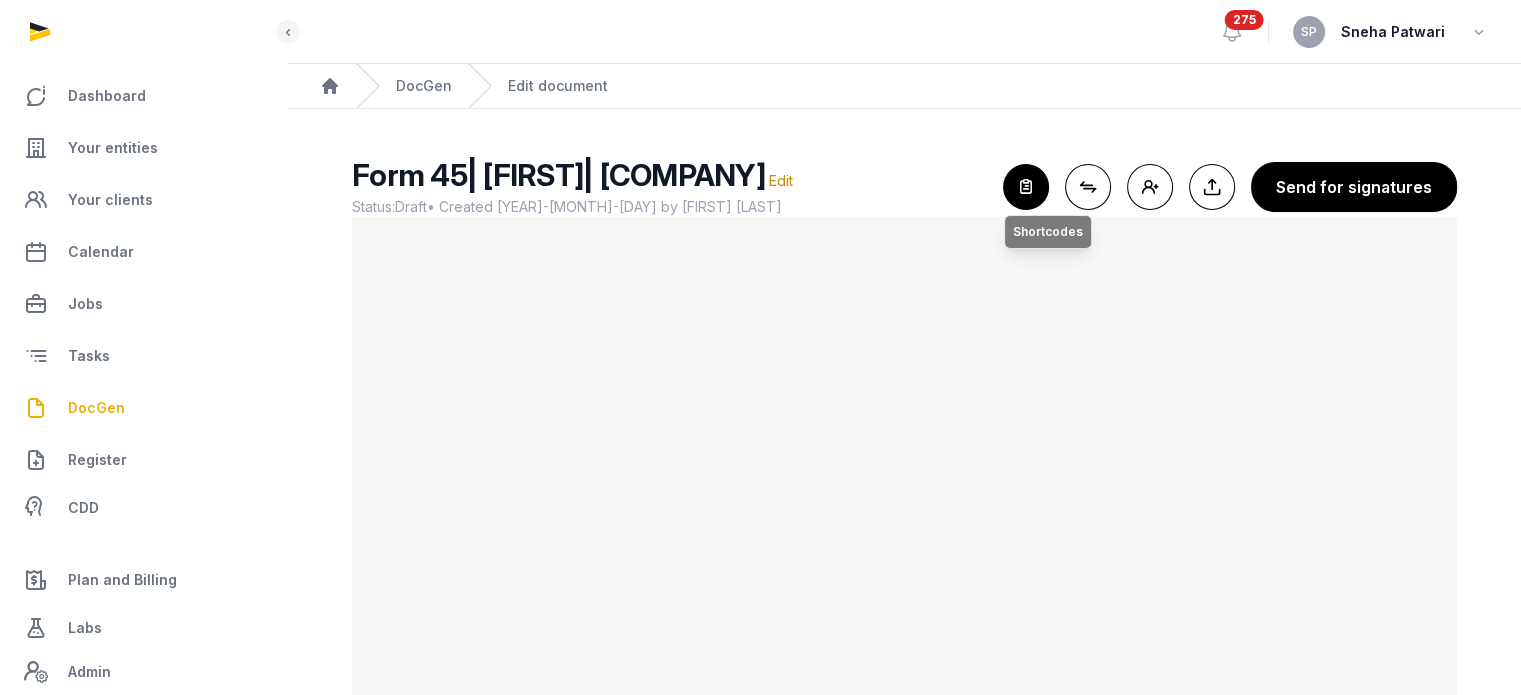 click at bounding box center (1026, 187) 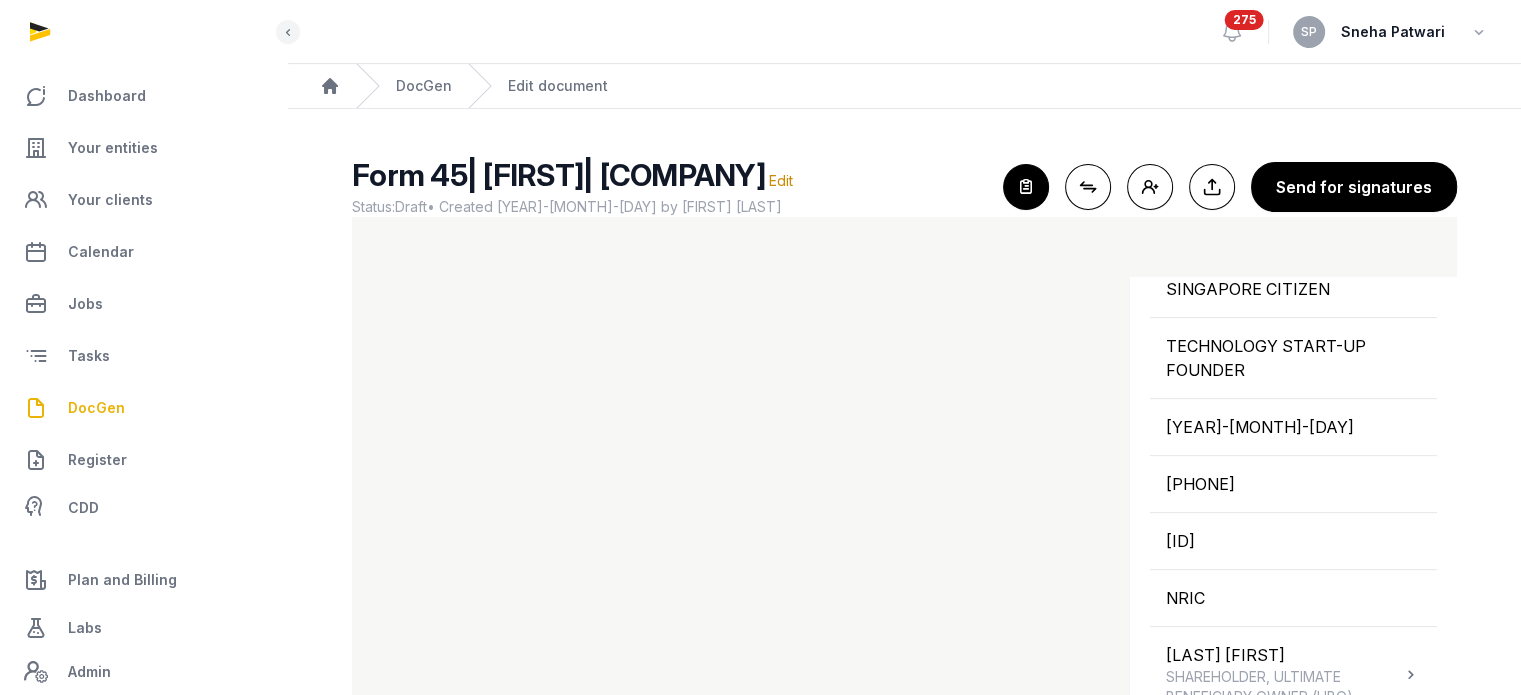 scroll, scrollTop: 871, scrollLeft: 0, axis: vertical 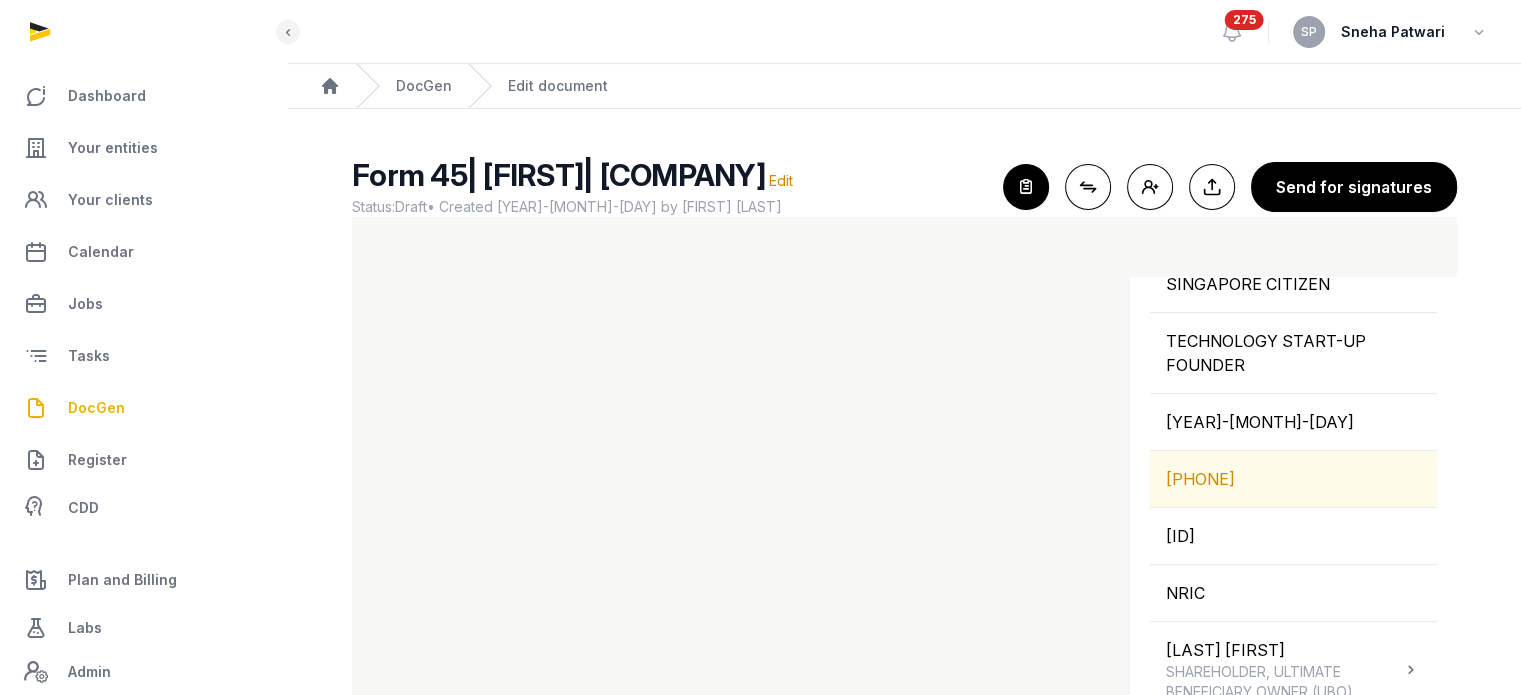 click on "[PHONE]" at bounding box center (1293, 479) 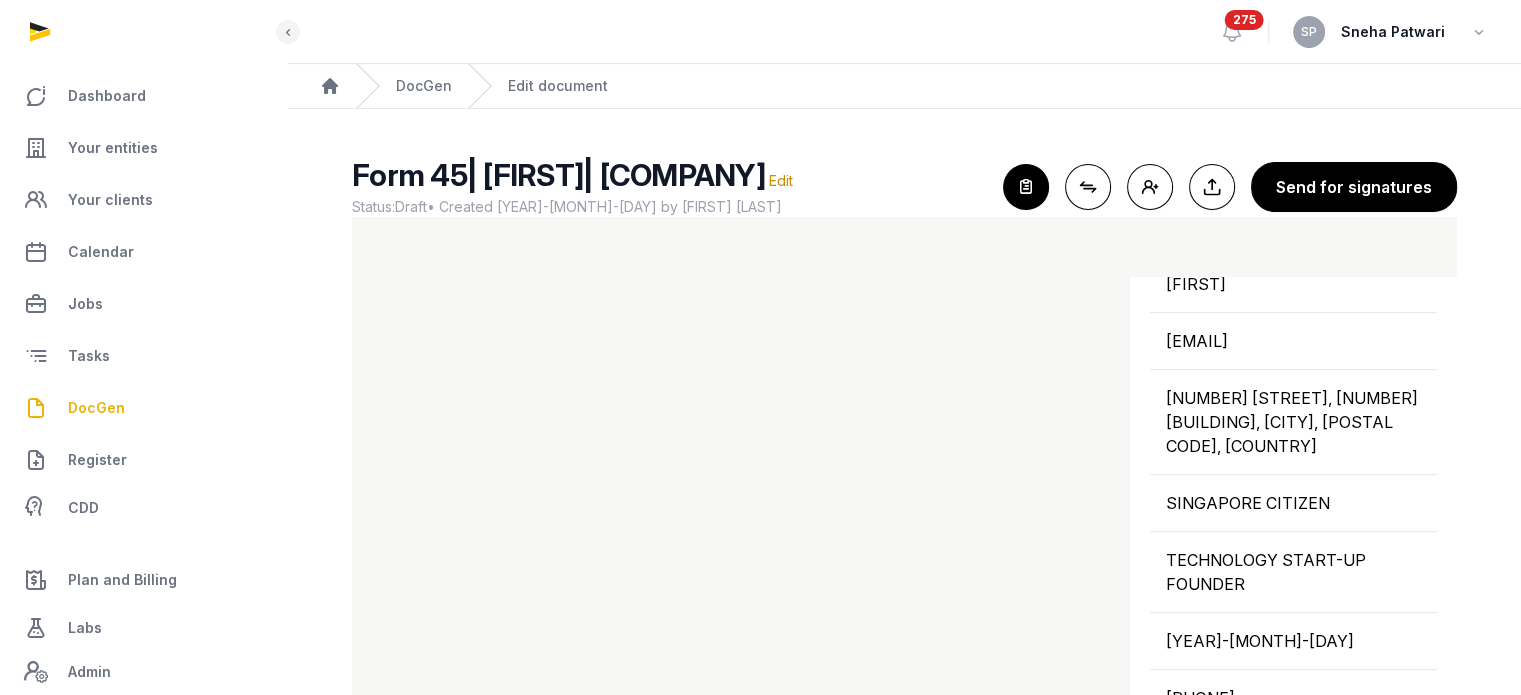 scroll, scrollTop: 649, scrollLeft: 0, axis: vertical 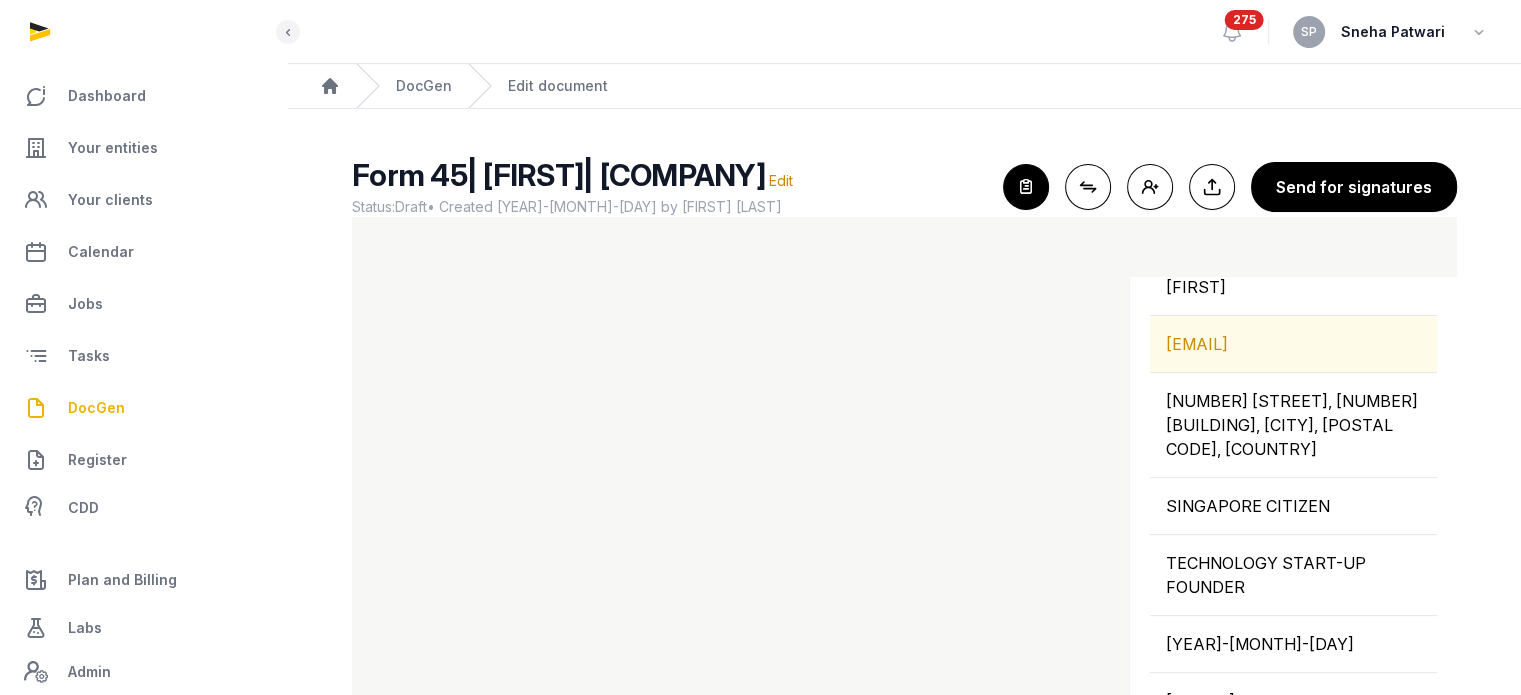 click on "[EMAIL]" at bounding box center [1293, 344] 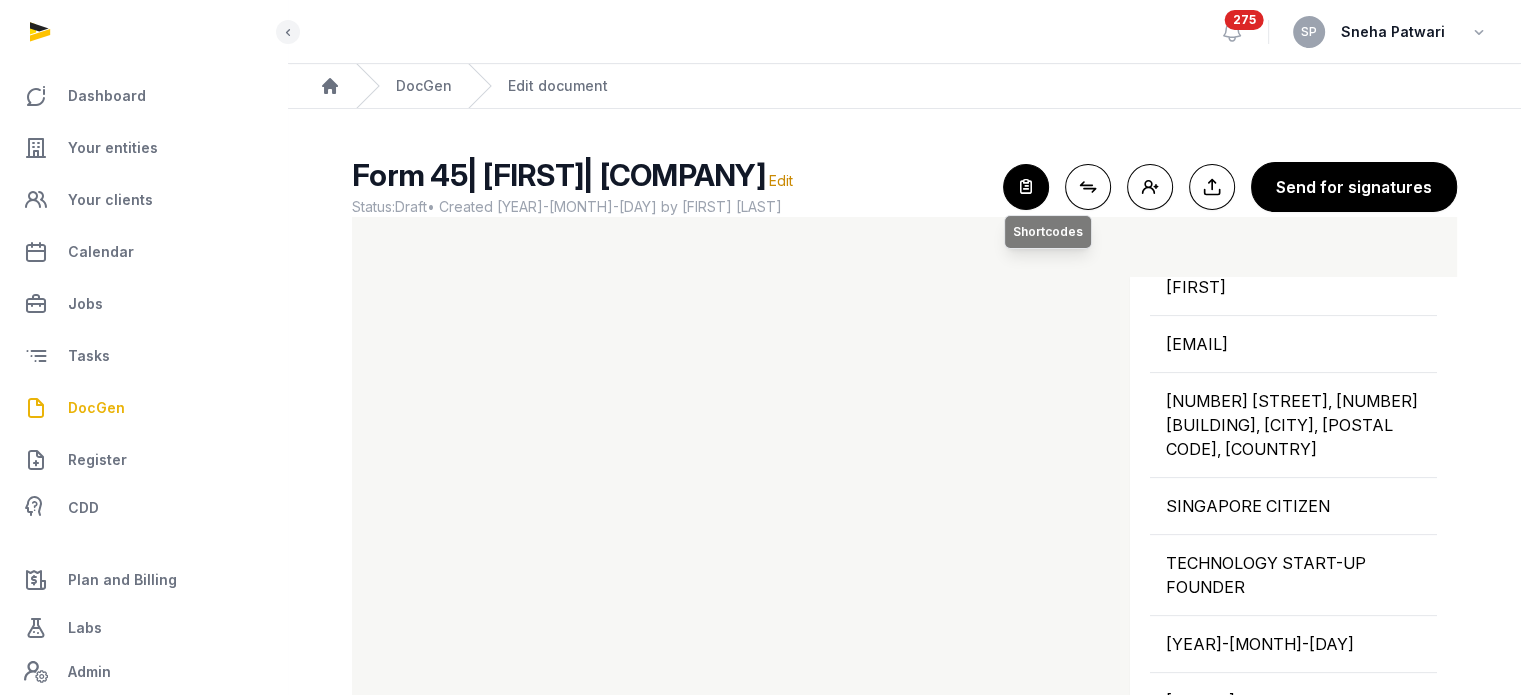 click at bounding box center [1026, 187] 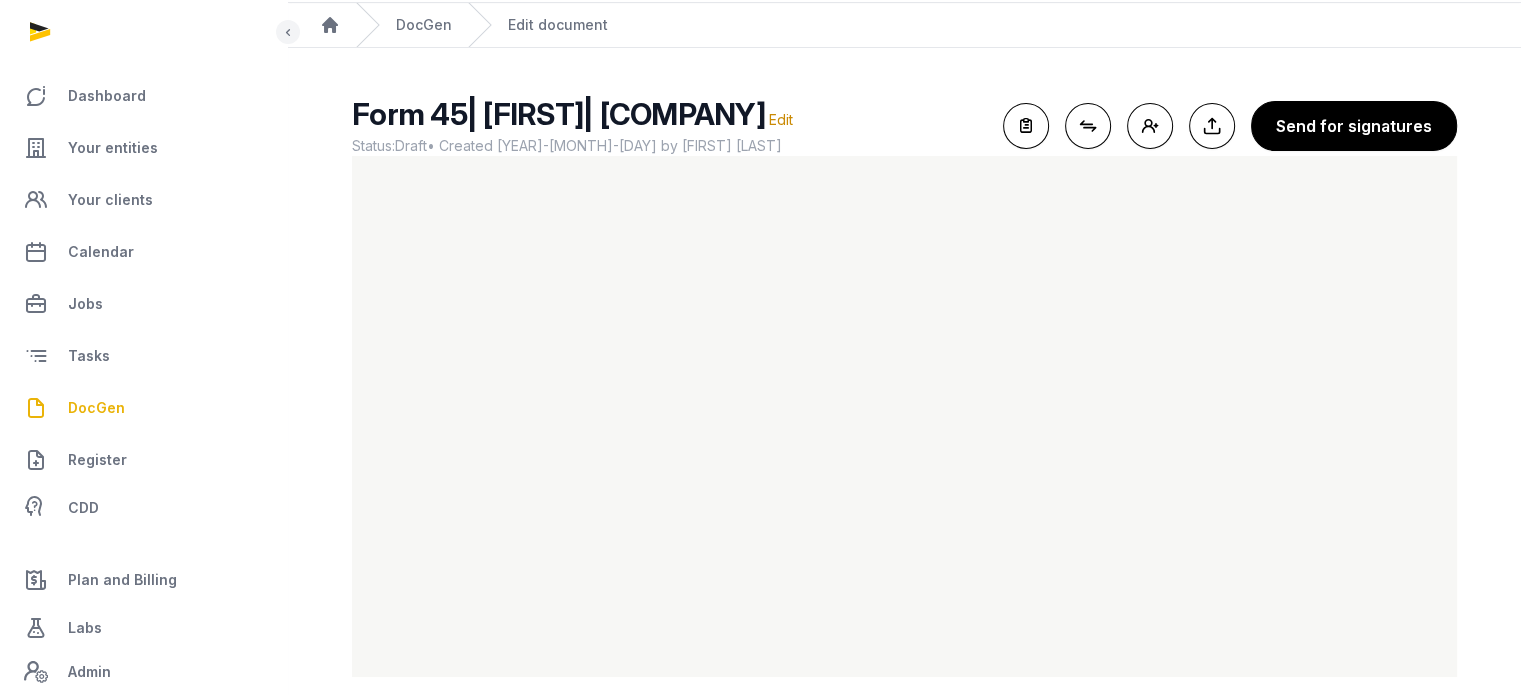 scroll, scrollTop: 83, scrollLeft: 0, axis: vertical 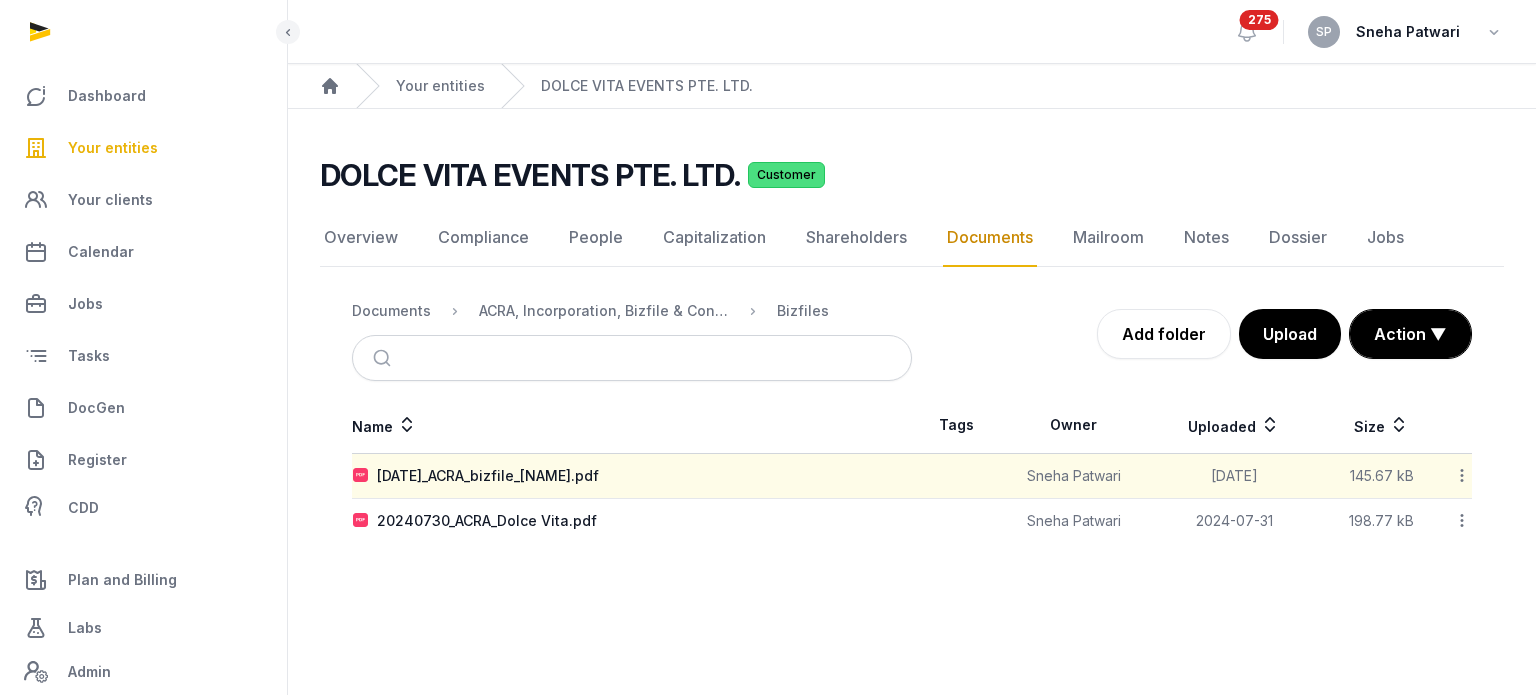 click on "Your entities" at bounding box center (143, 148) 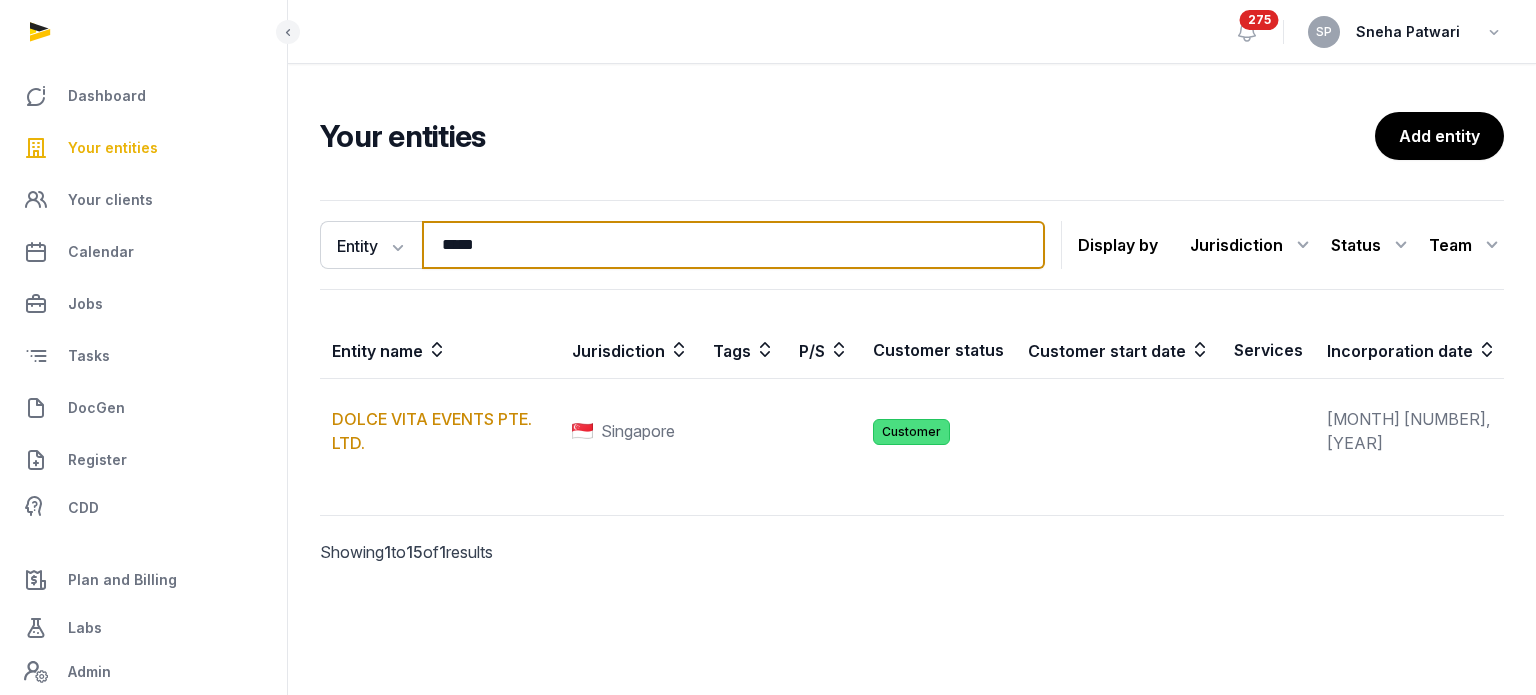 click on "*****" at bounding box center [733, 245] 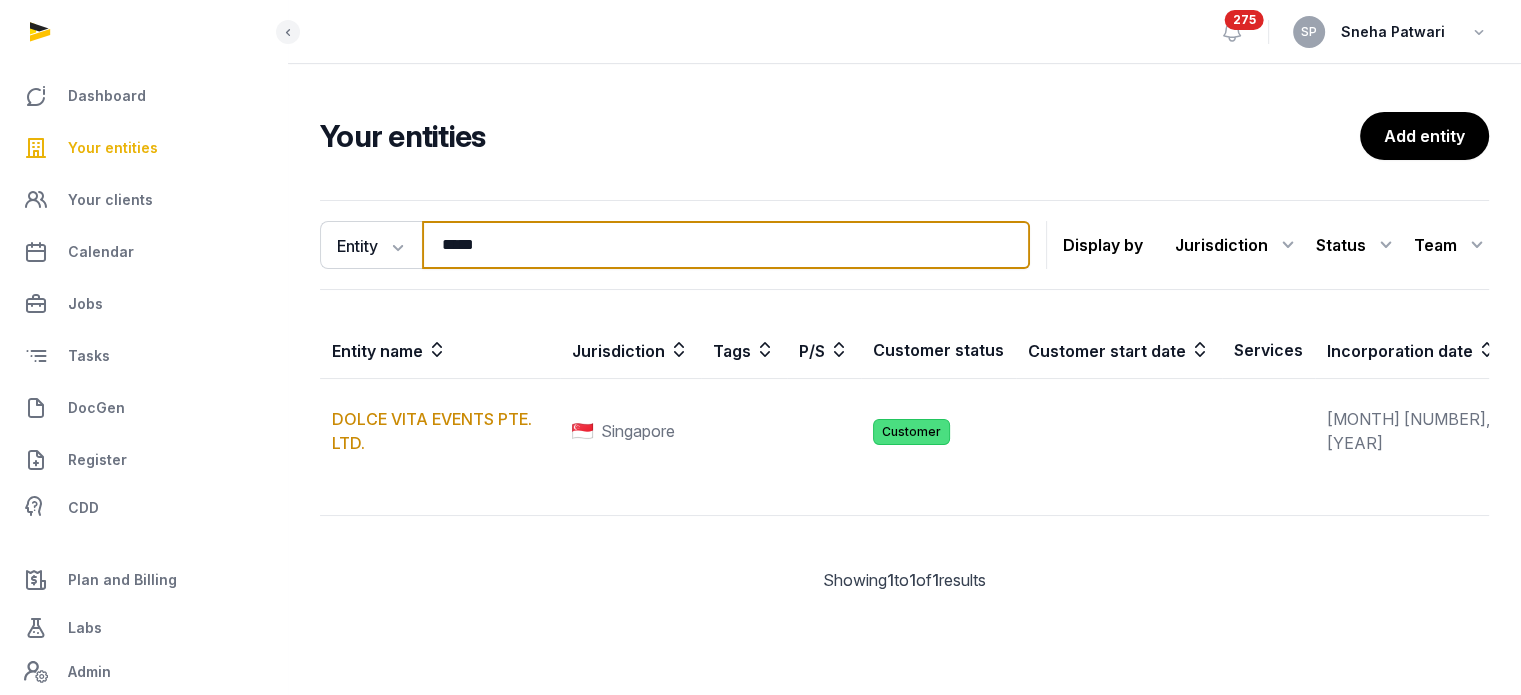 click on "*****" at bounding box center [726, 245] 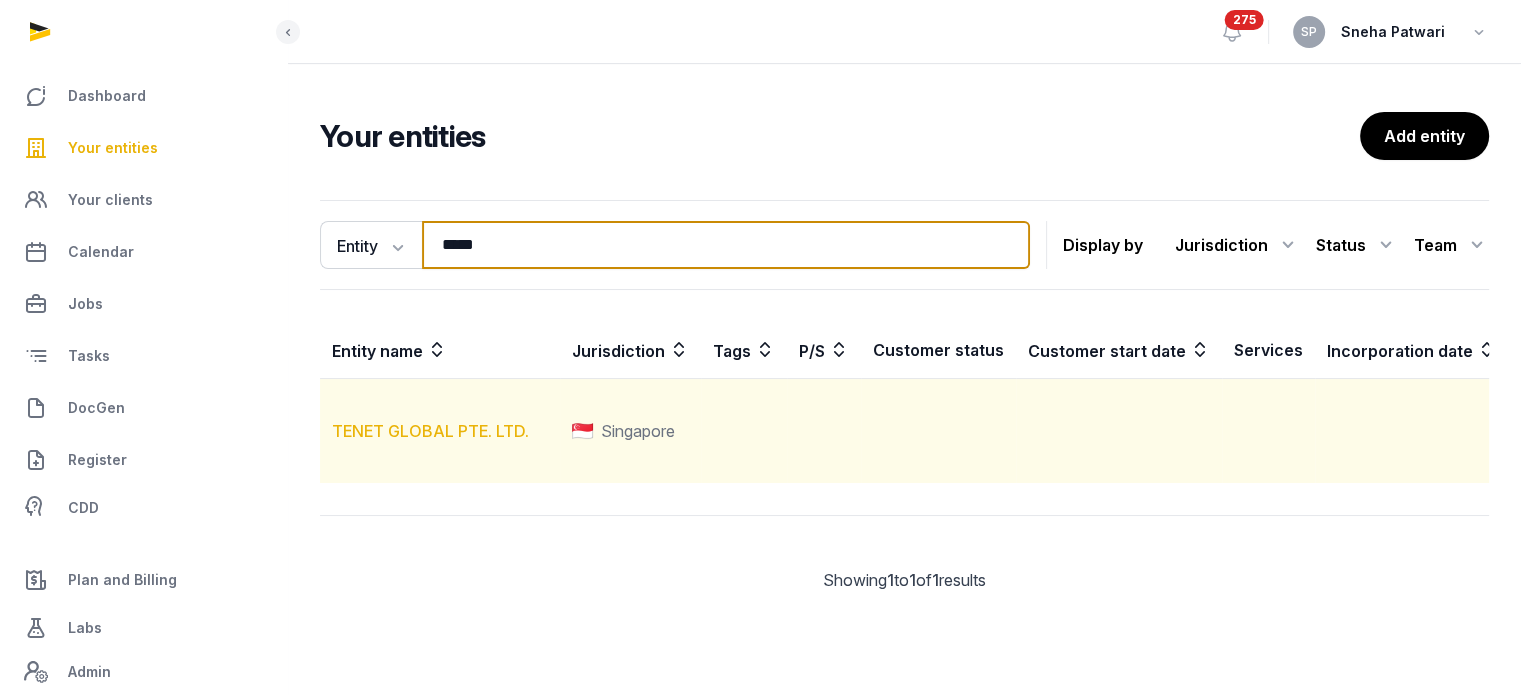 type on "*****" 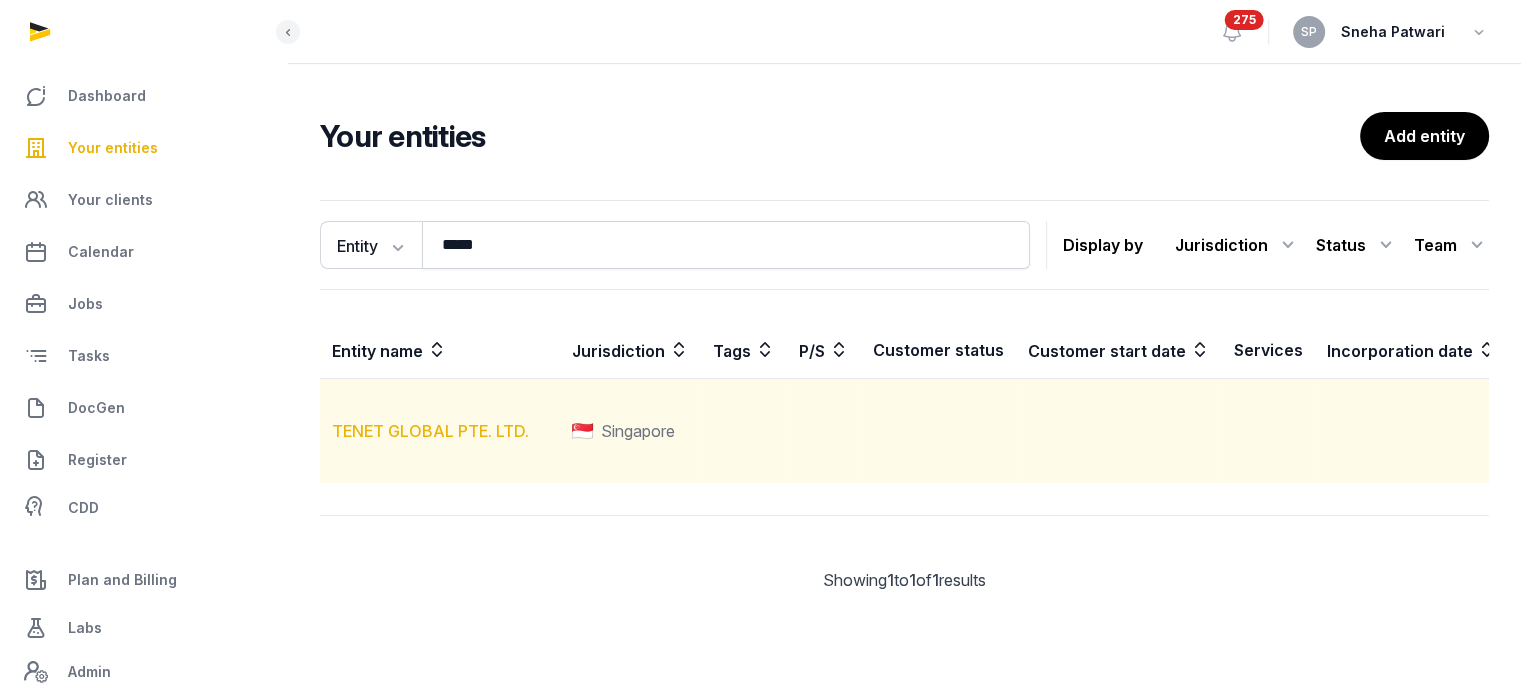 click on "TENET GLOBAL PTE. LTD." at bounding box center (430, 431) 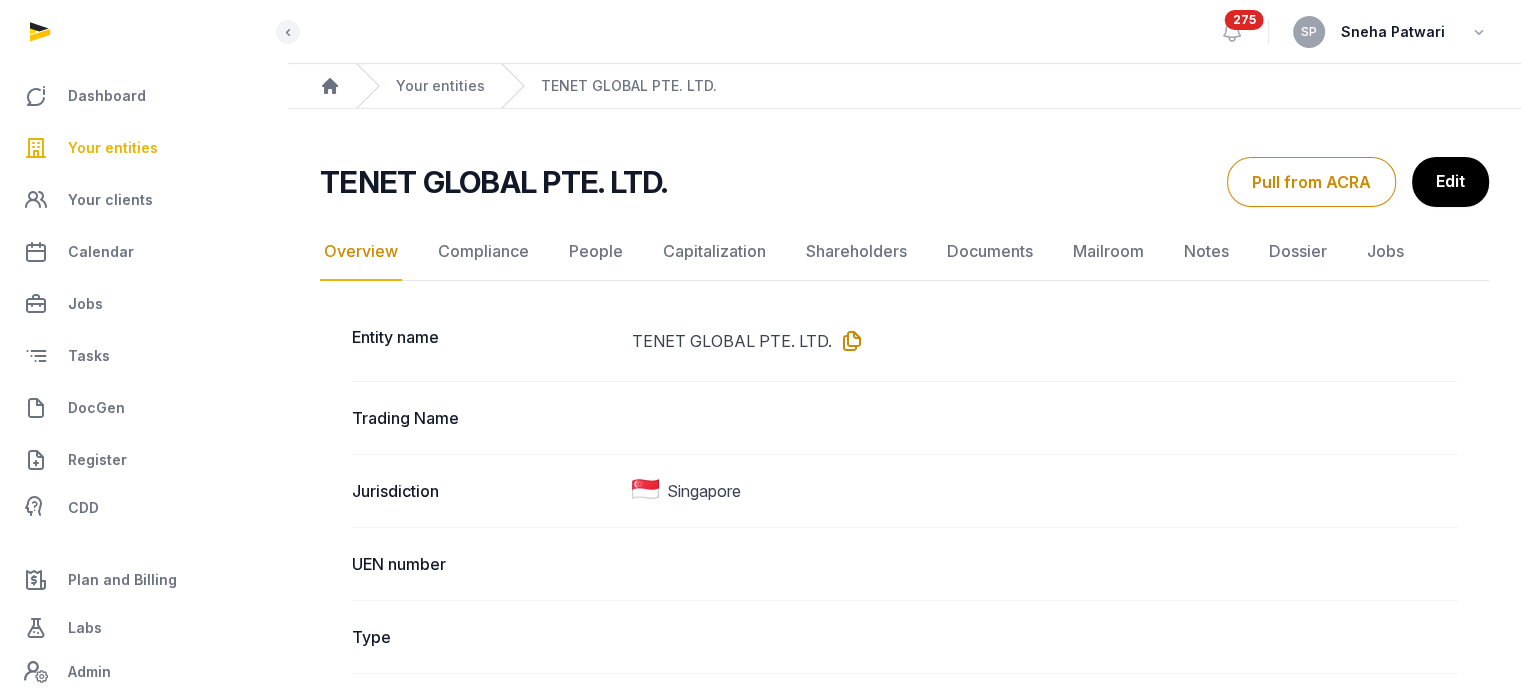 click at bounding box center [848, 341] 